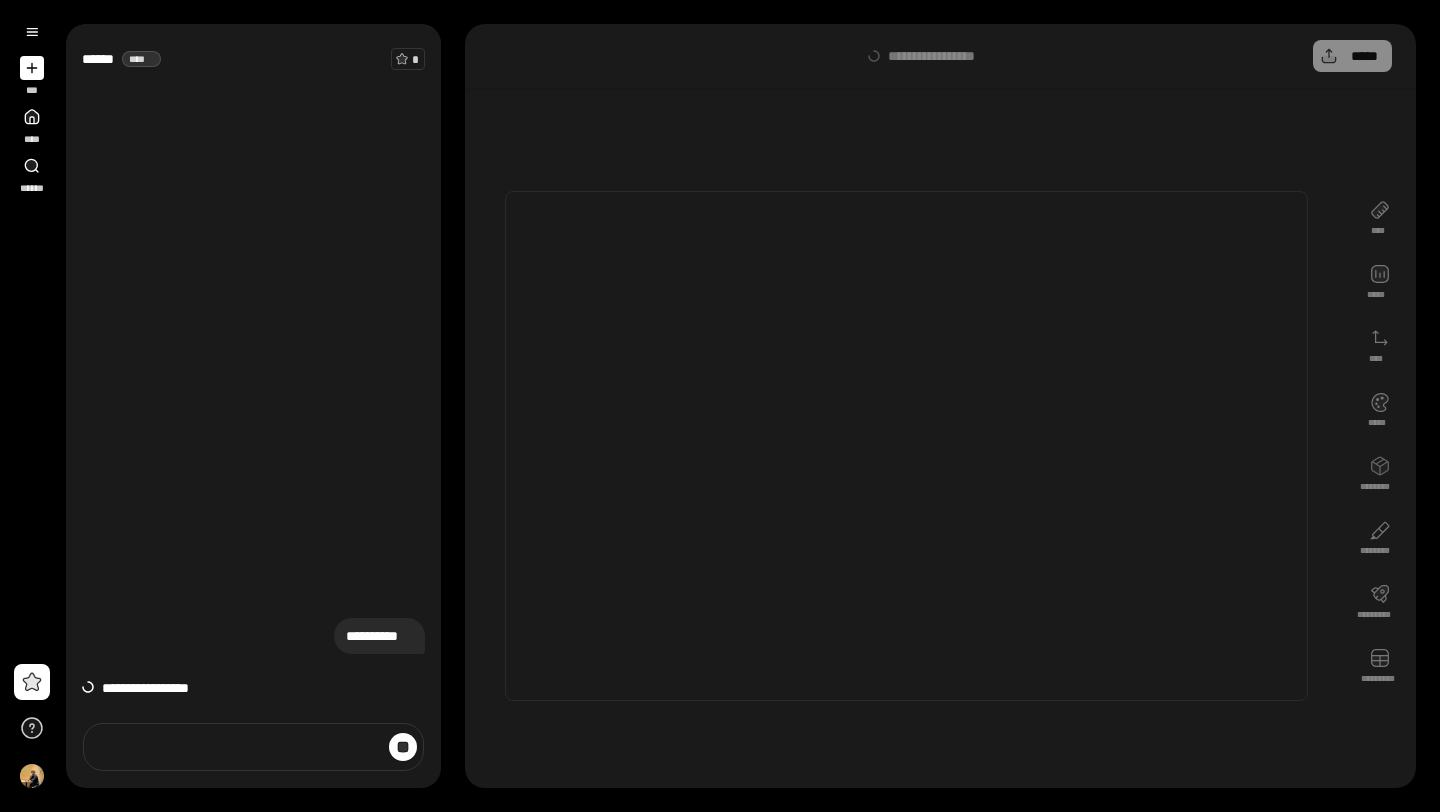 scroll, scrollTop: 0, scrollLeft: 0, axis: both 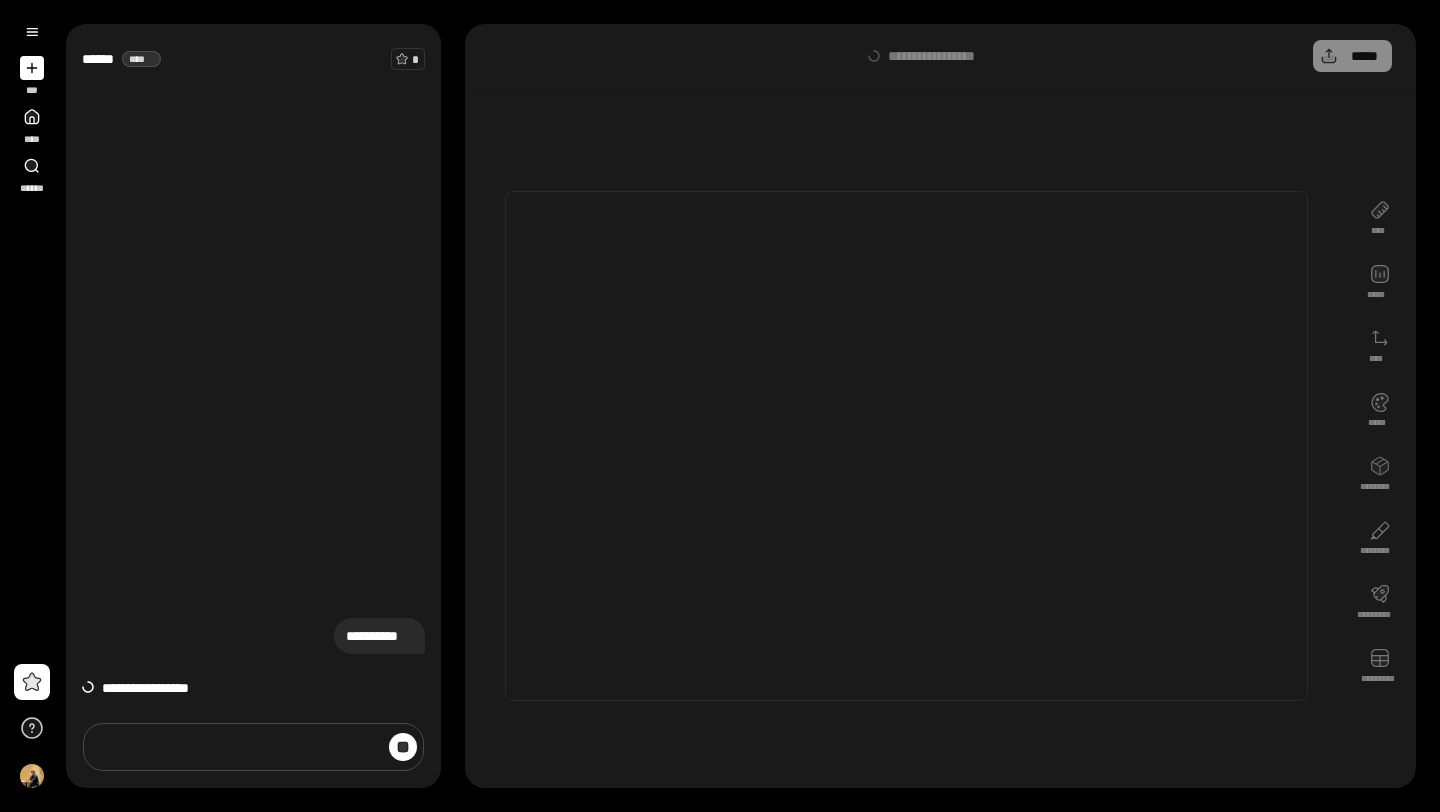 click at bounding box center (253, 747) 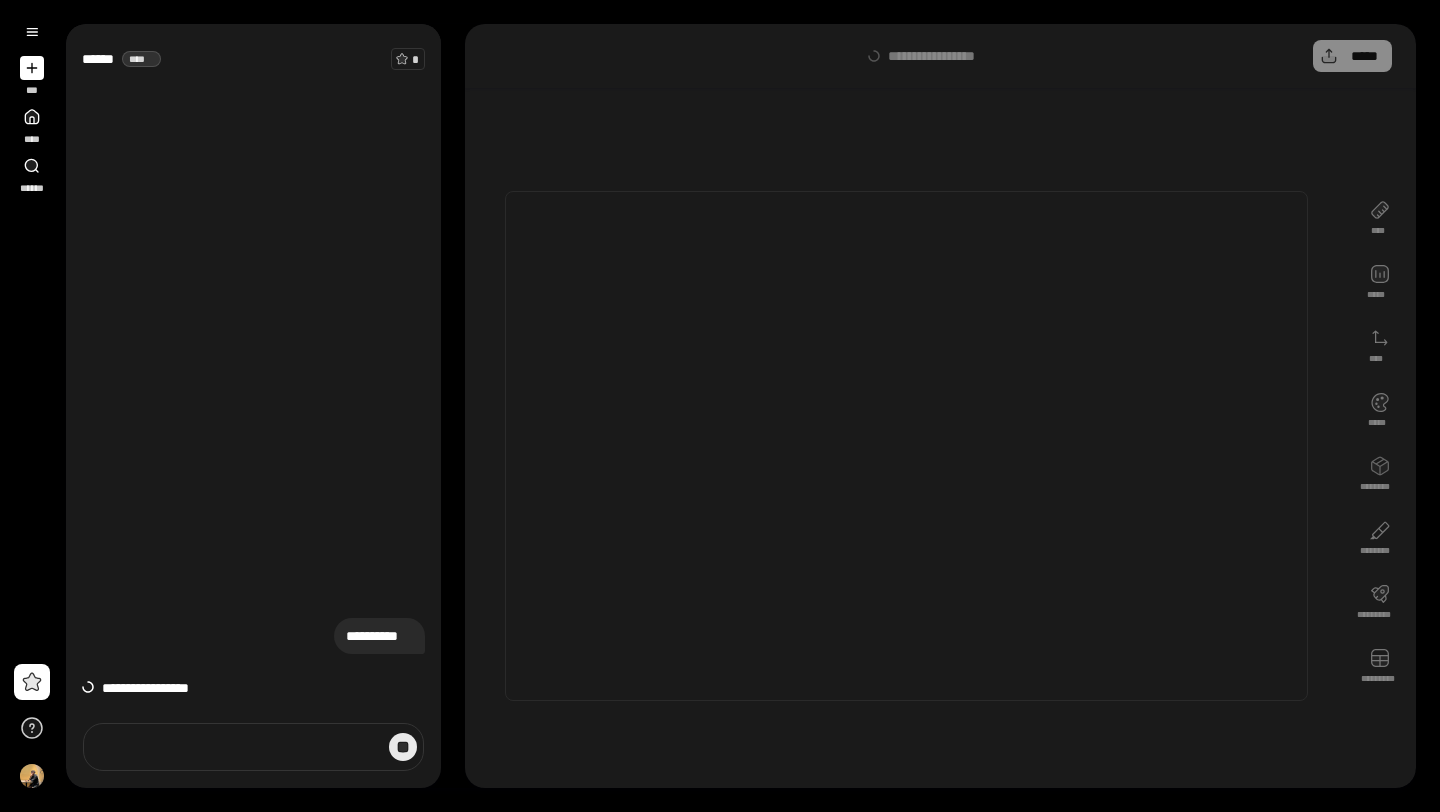 click at bounding box center [403, 747] 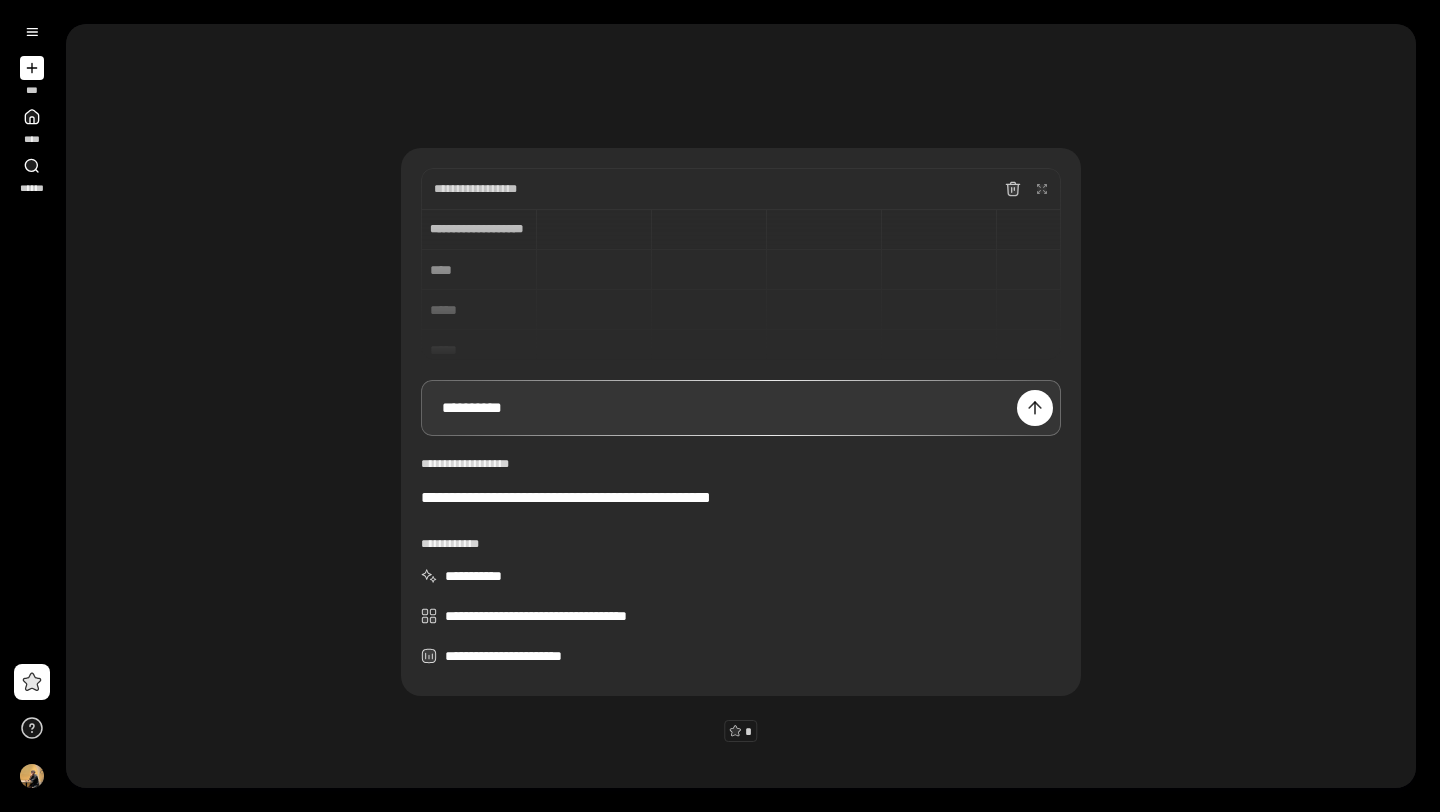 scroll, scrollTop: 56, scrollLeft: 0, axis: vertical 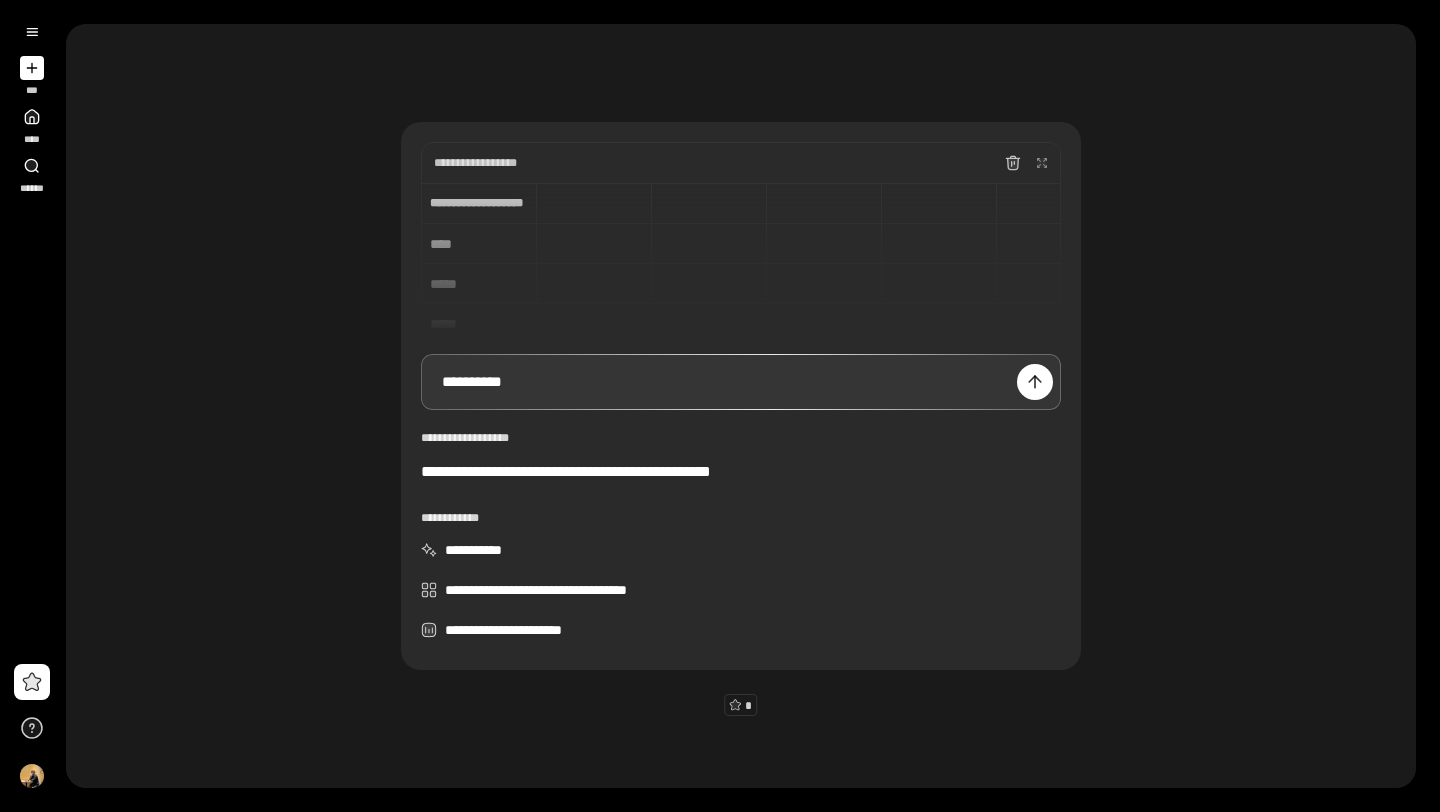 click on "**********" at bounding box center (741, 258) 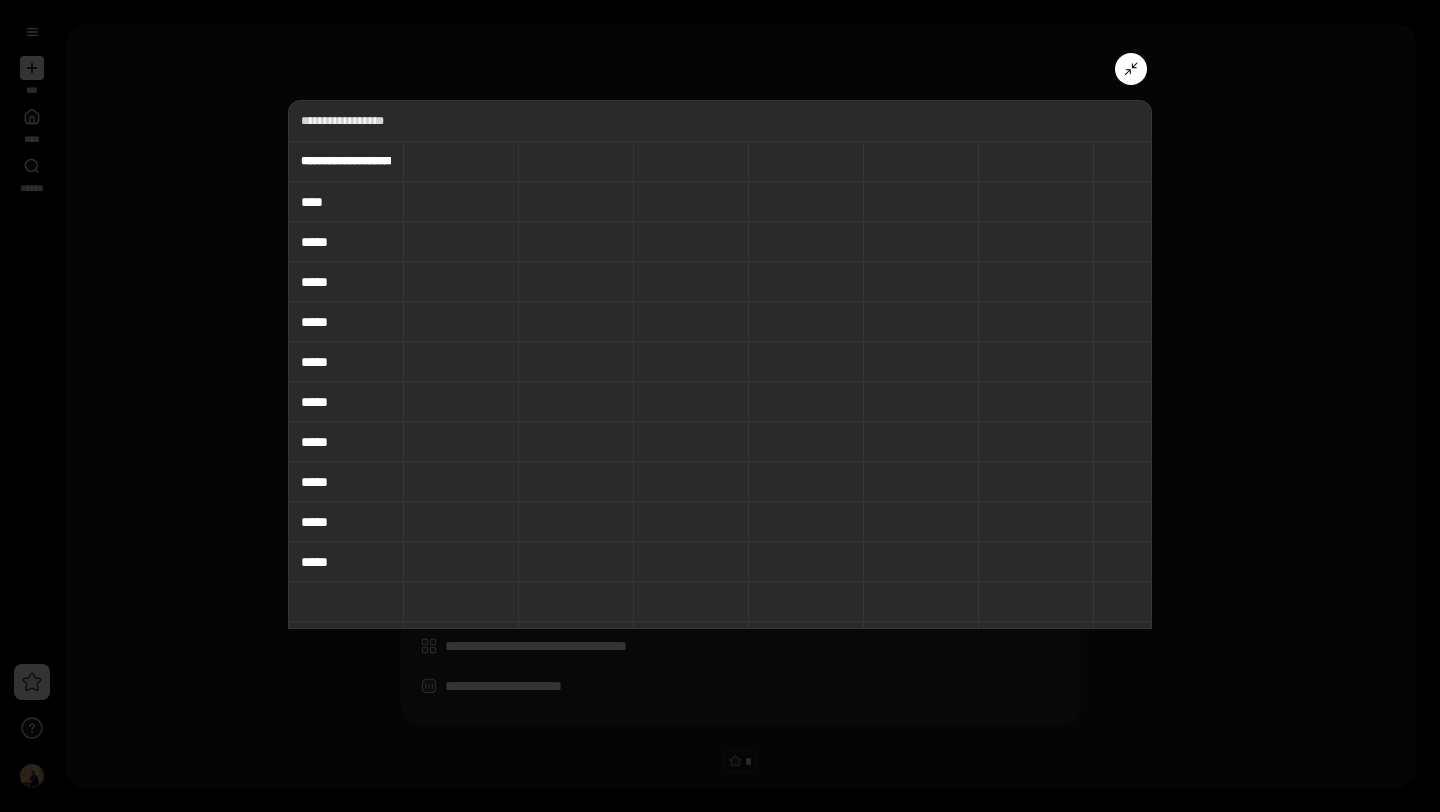 click on "****" at bounding box center [346, 202] 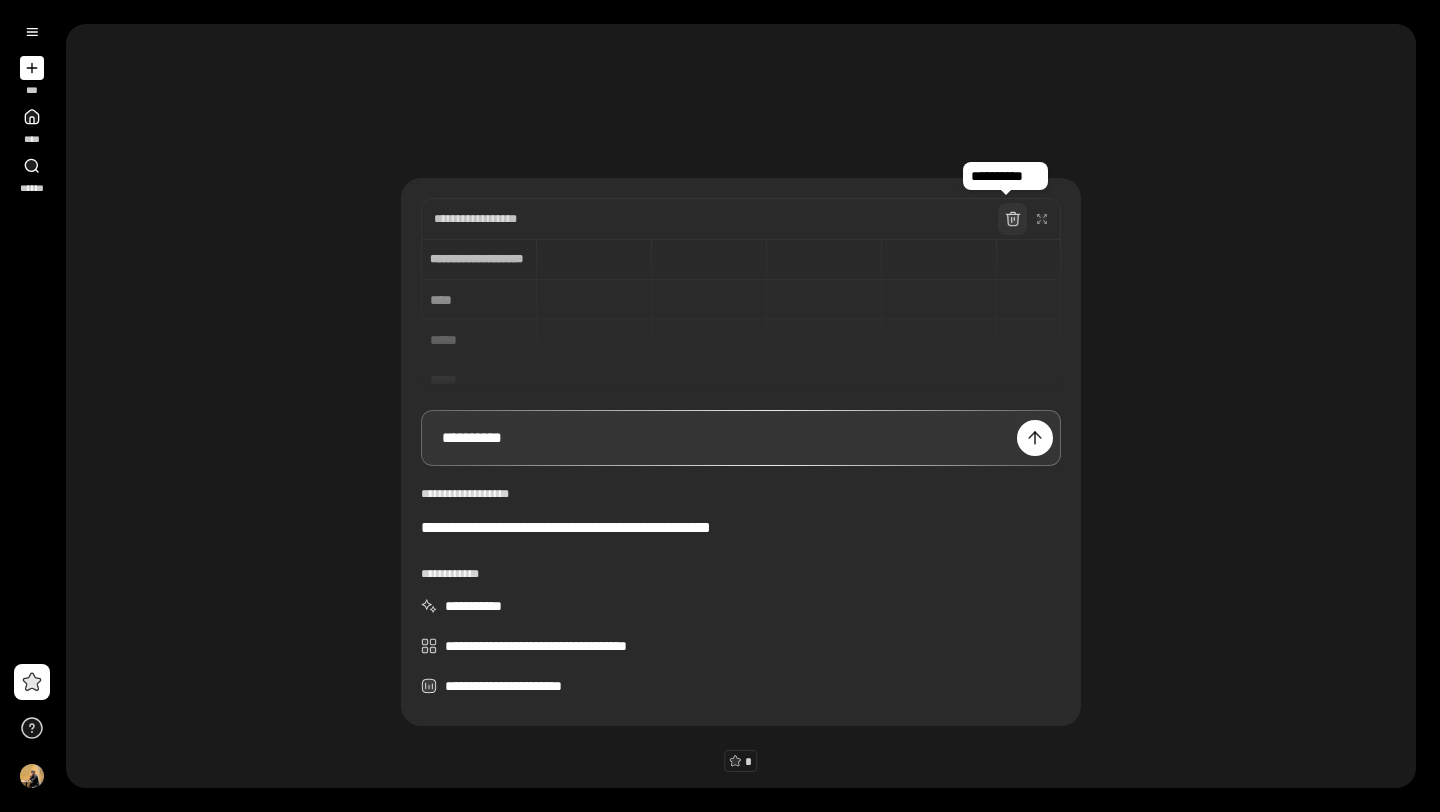 click 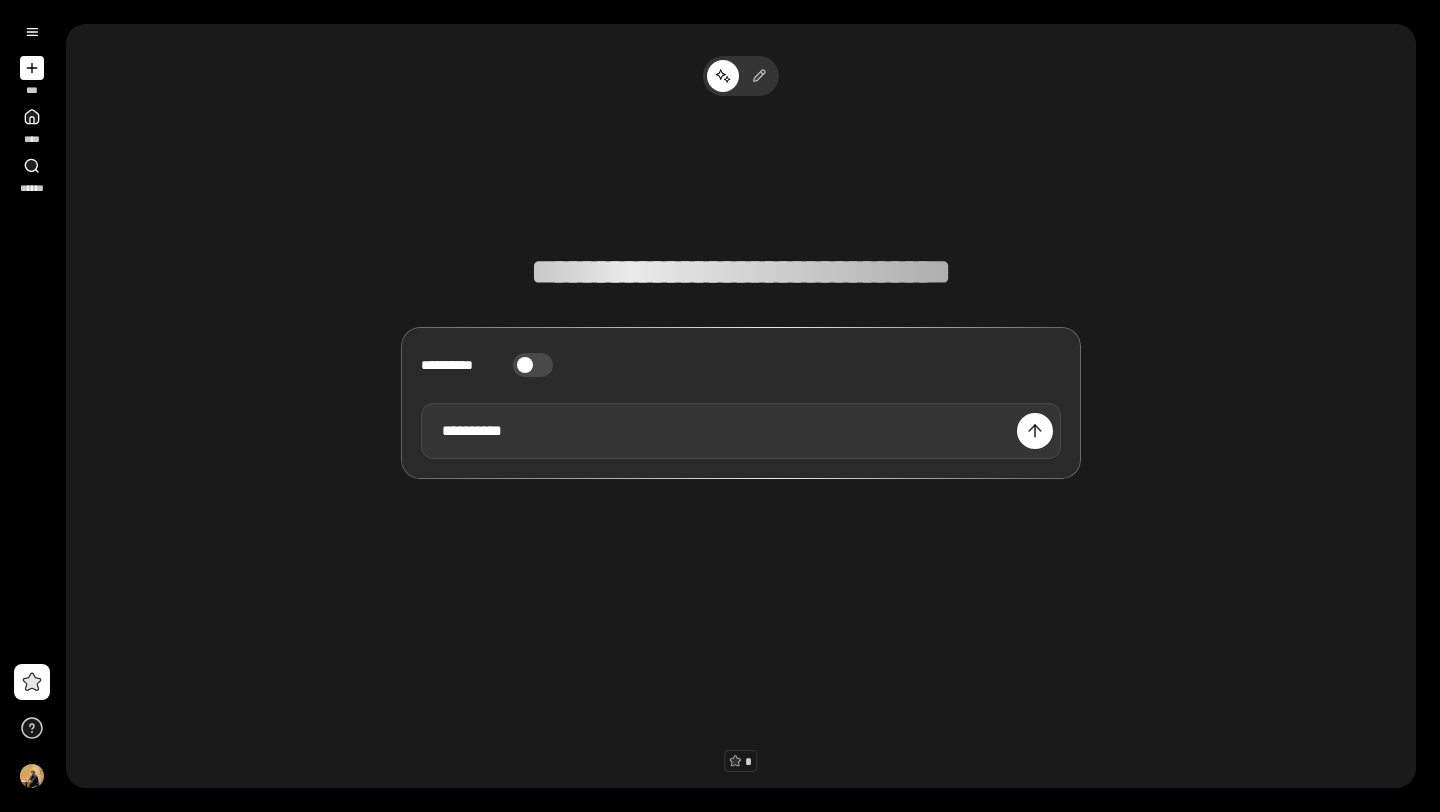 click on "**********" at bounding box center [741, 431] 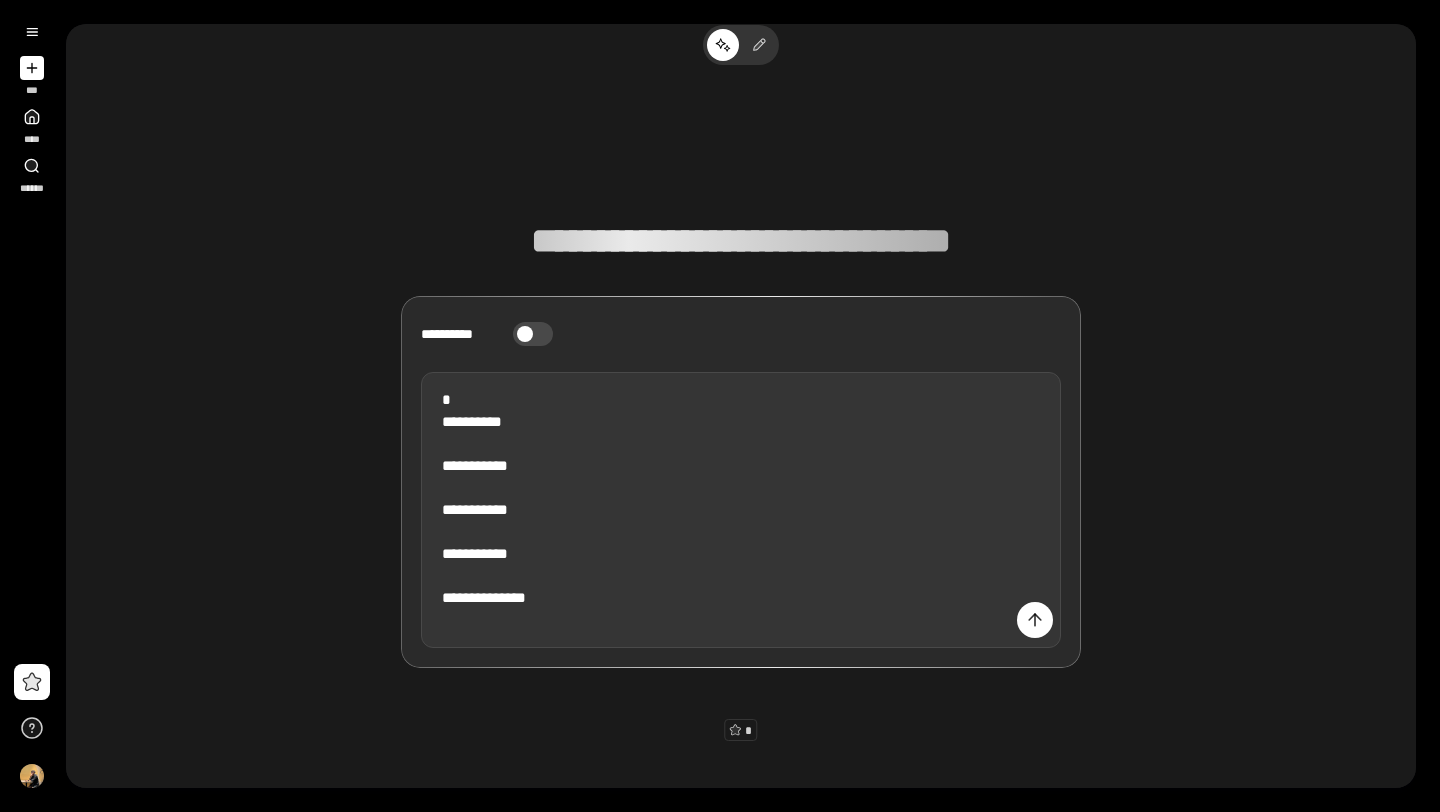 scroll, scrollTop: 27, scrollLeft: 0, axis: vertical 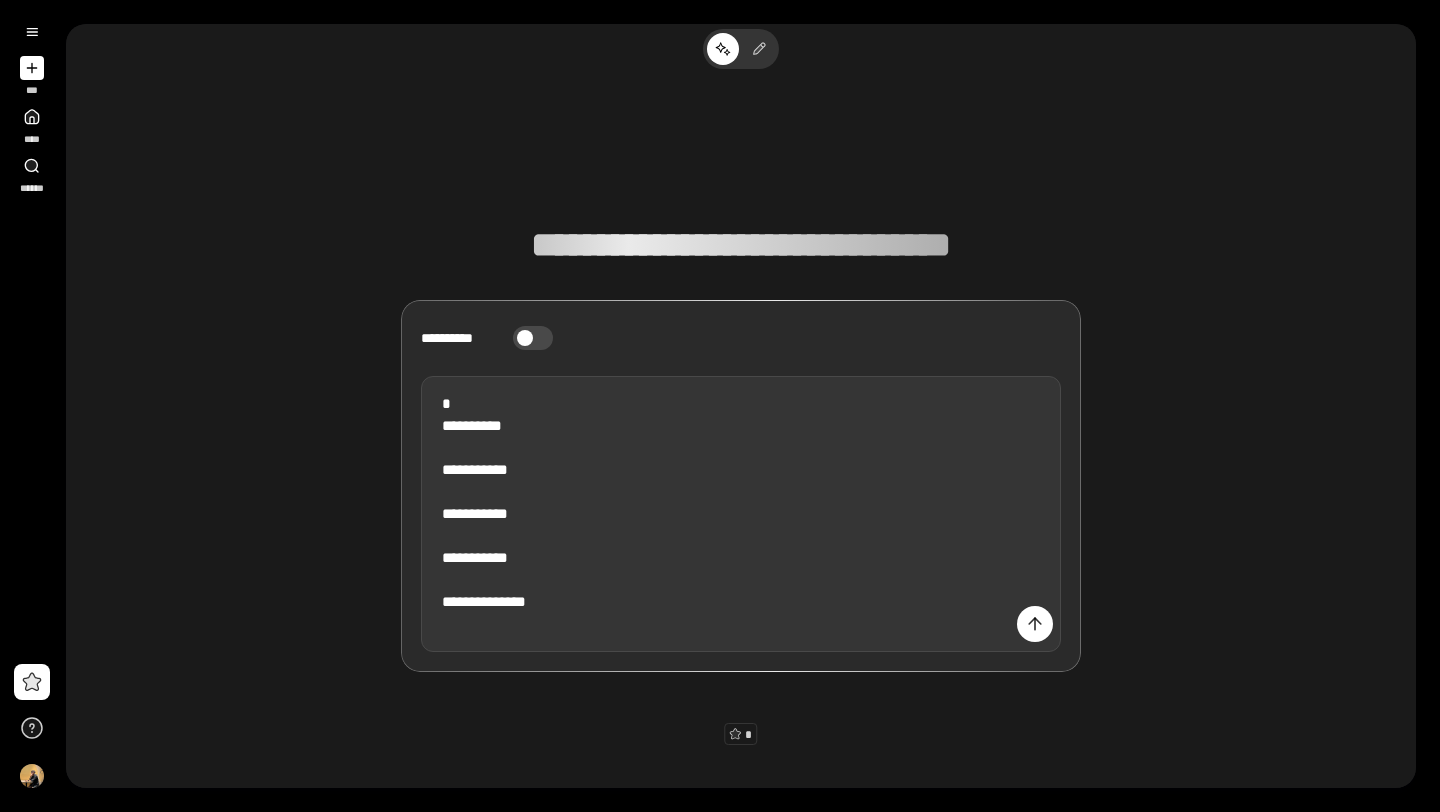 click on "**********" at bounding box center (741, 514) 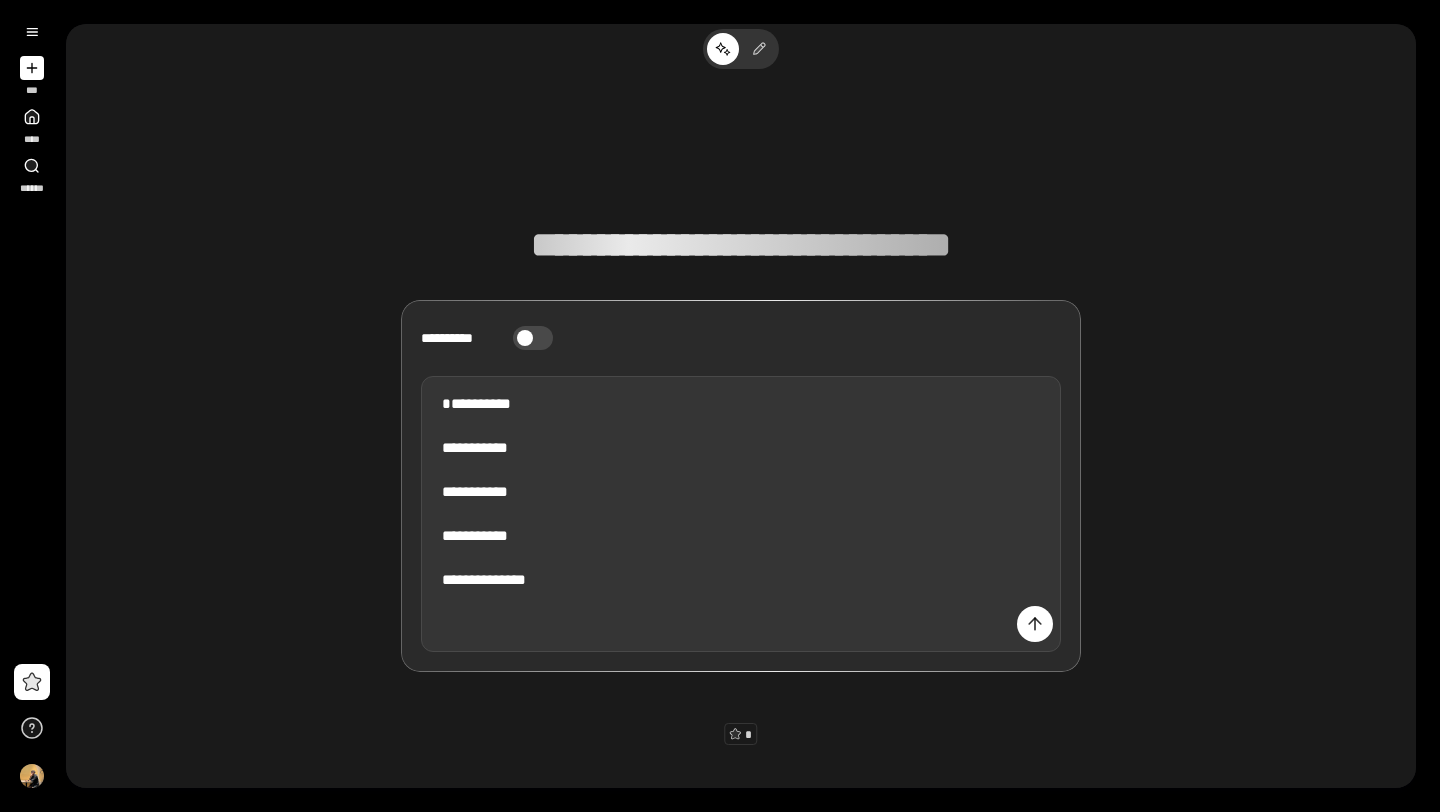 scroll, scrollTop: 9, scrollLeft: 0, axis: vertical 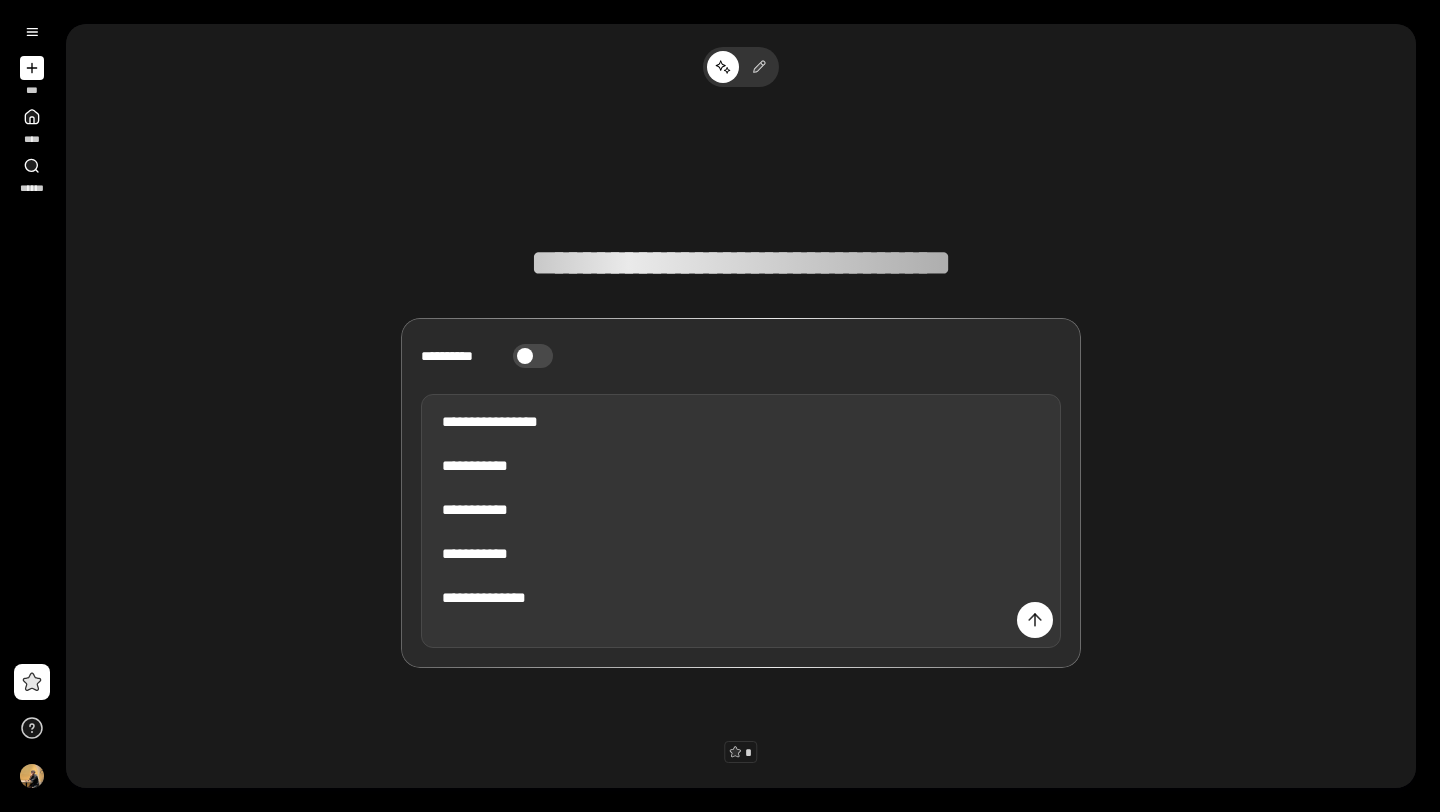 click on "**********" at bounding box center [741, 521] 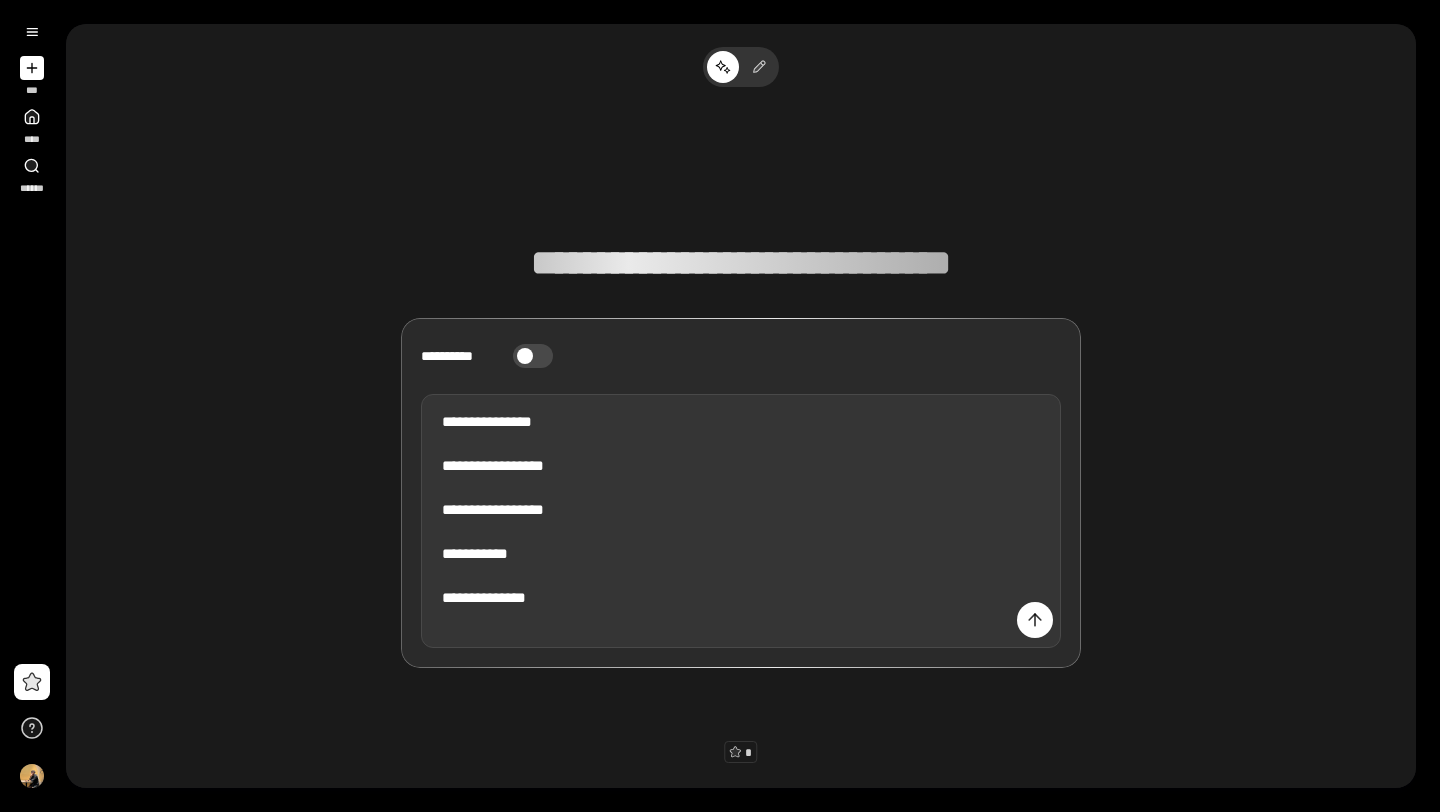 click on "**********" at bounding box center [741, 521] 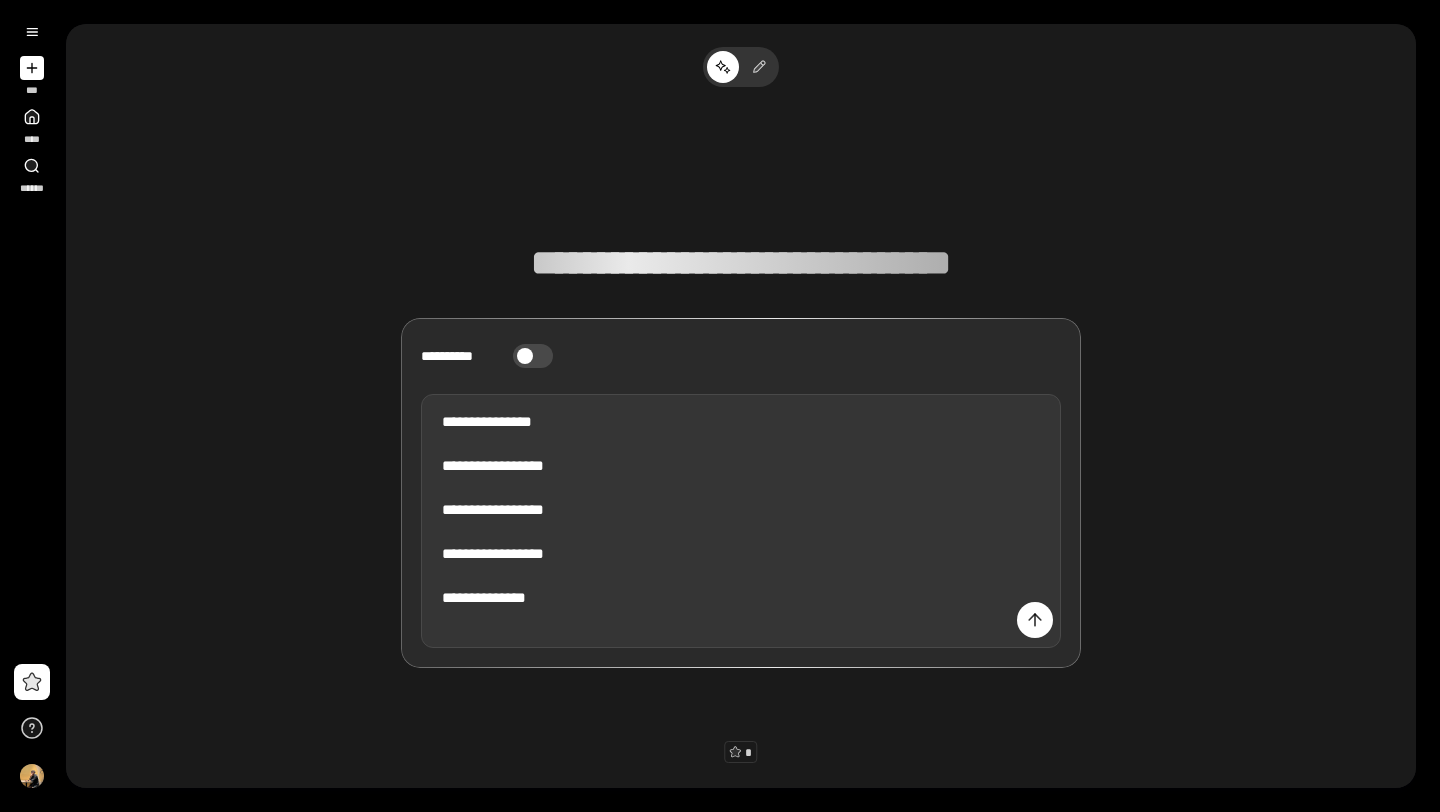 click on "**********" at bounding box center (741, 521) 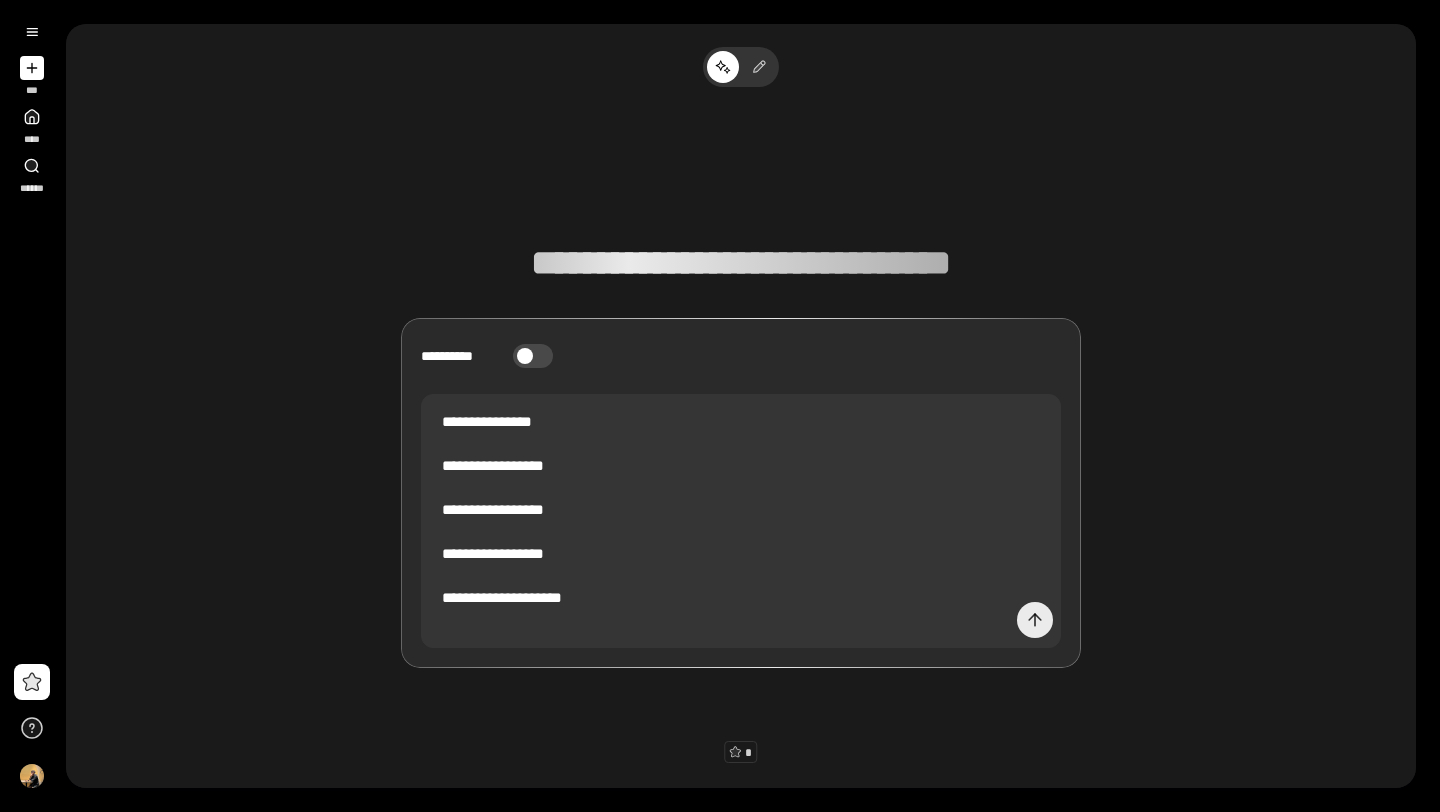 click at bounding box center (1035, 620) 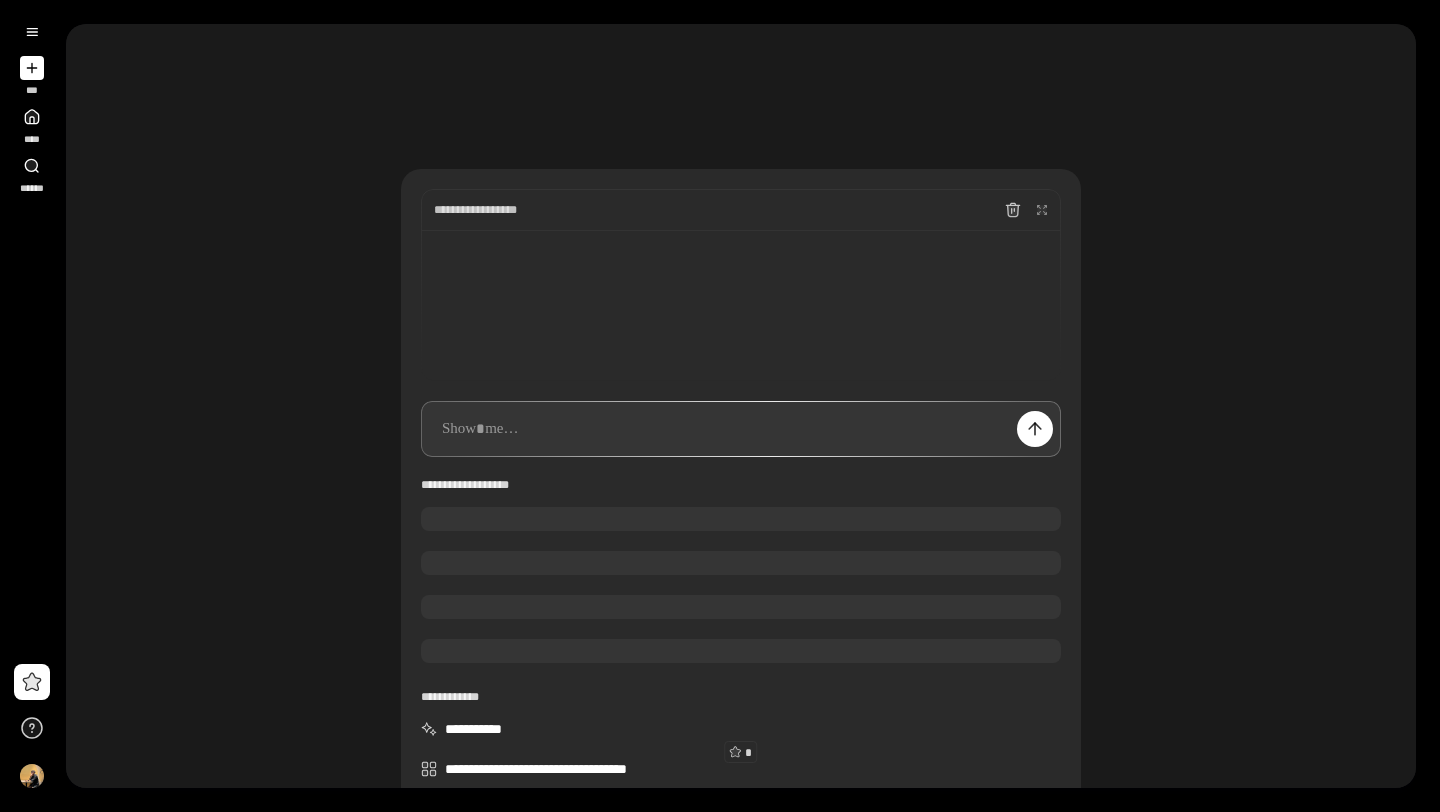 scroll, scrollTop: 0, scrollLeft: 0, axis: both 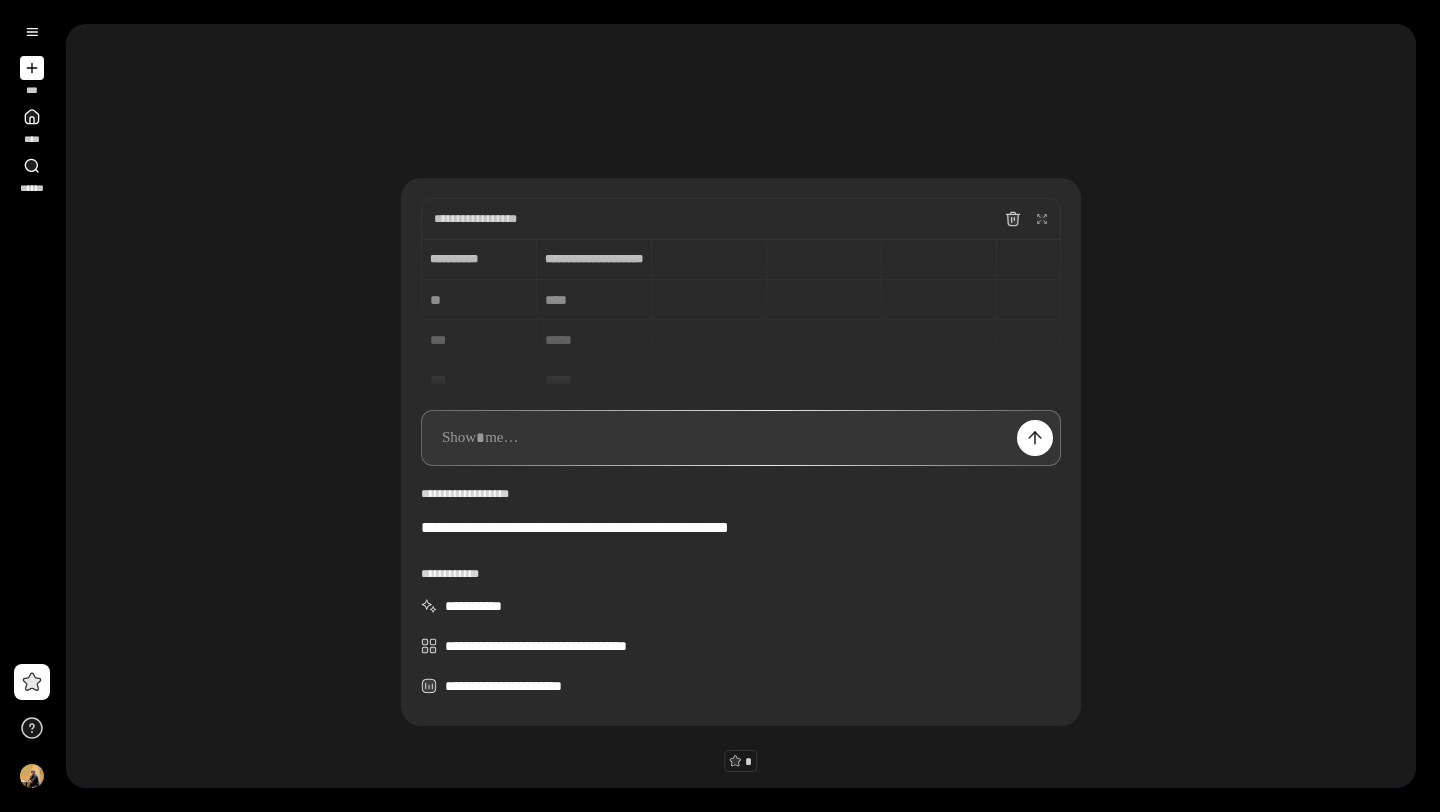 click at bounding box center [741, 438] 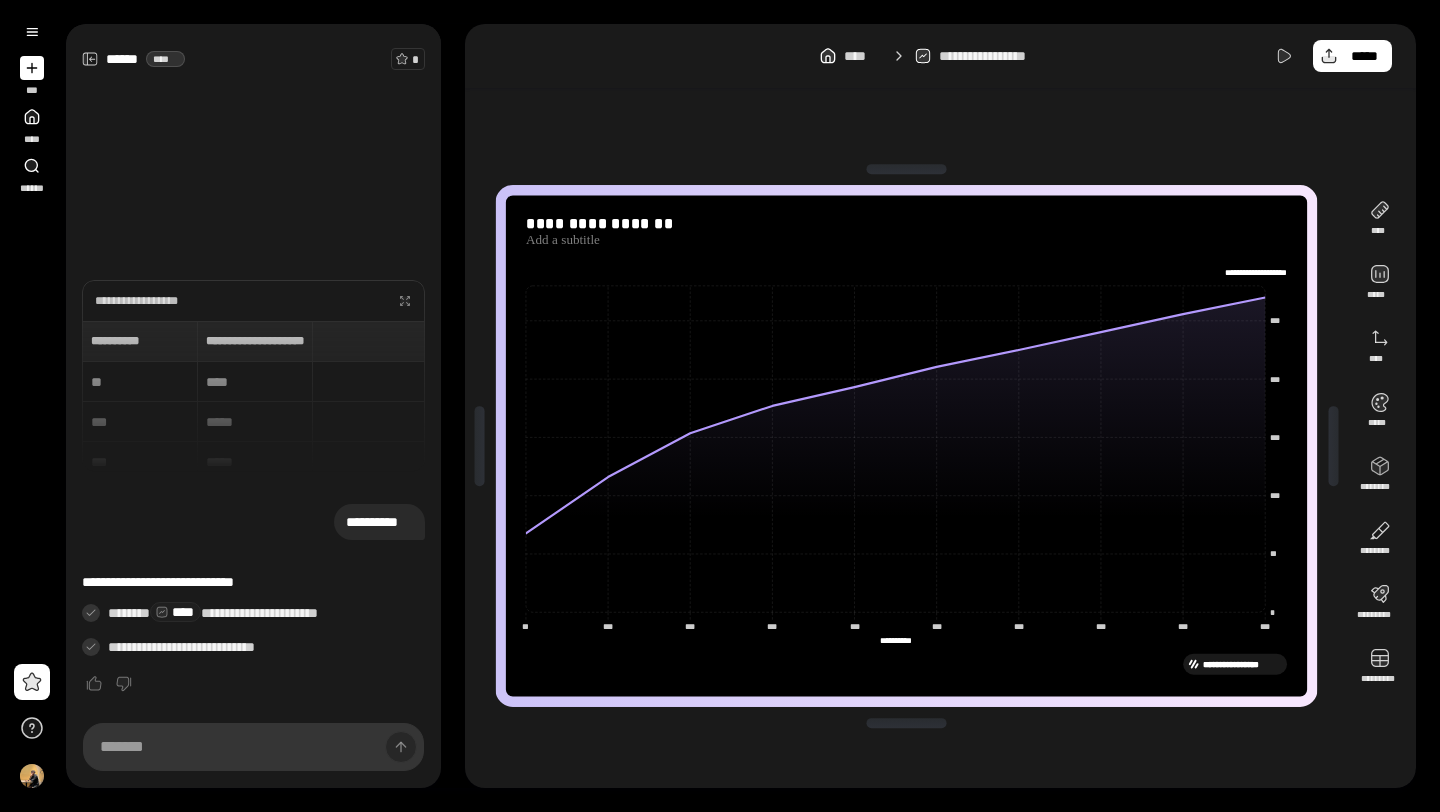 click on "**********" 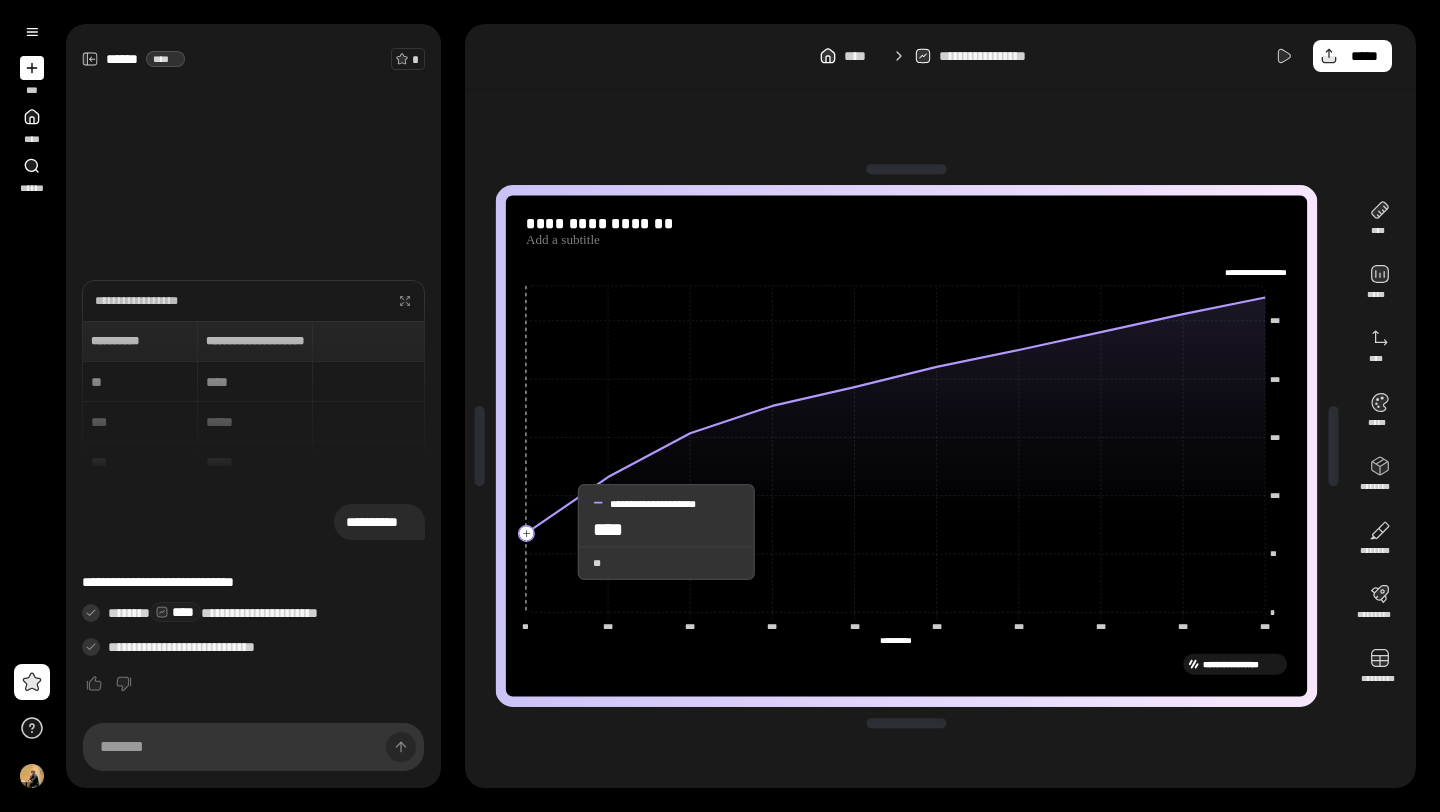 drag, startPoint x: 532, startPoint y: 539, endPoint x: 559, endPoint y: 530, distance: 28.460499 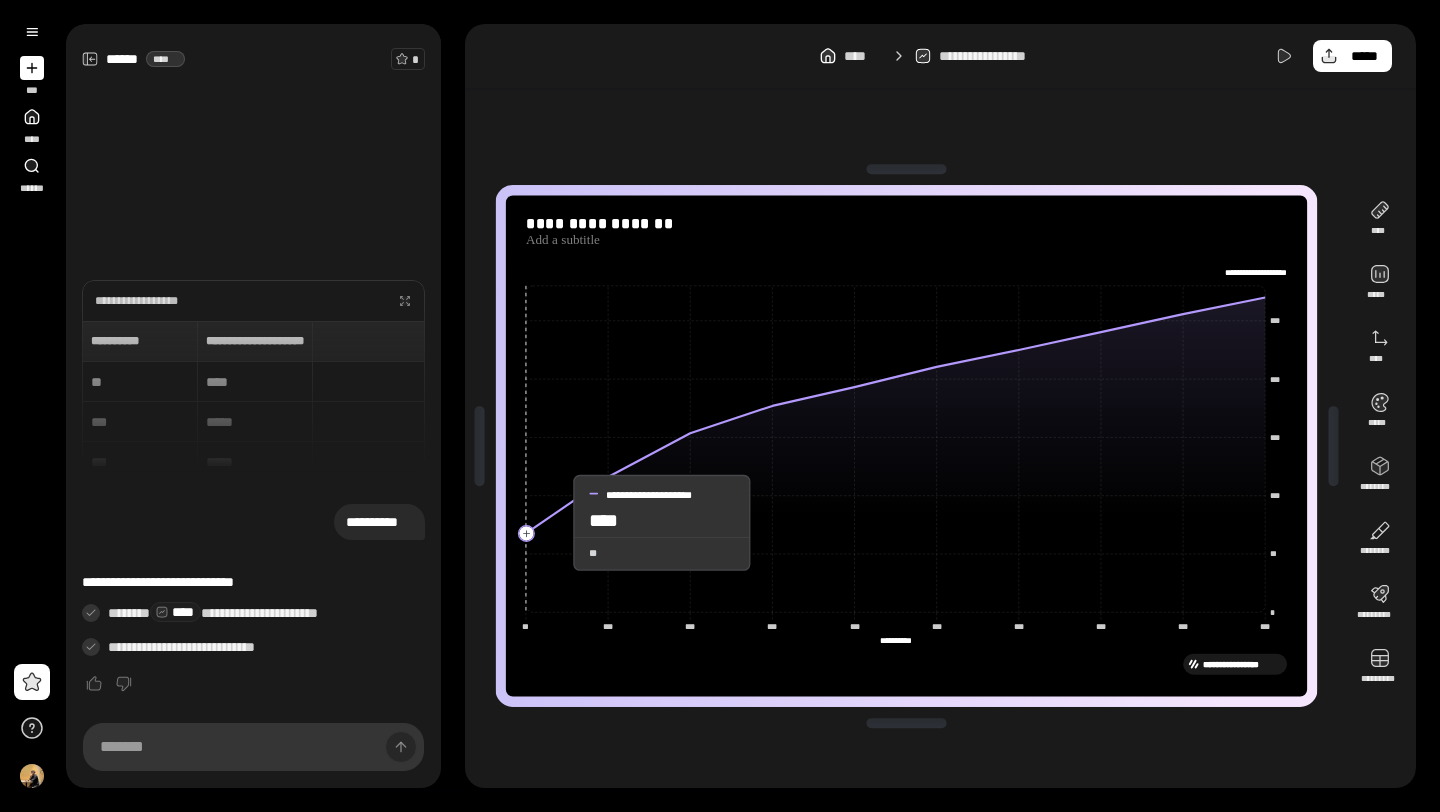 drag, startPoint x: 526, startPoint y: 535, endPoint x: 561, endPoint y: 518, distance: 38.910152 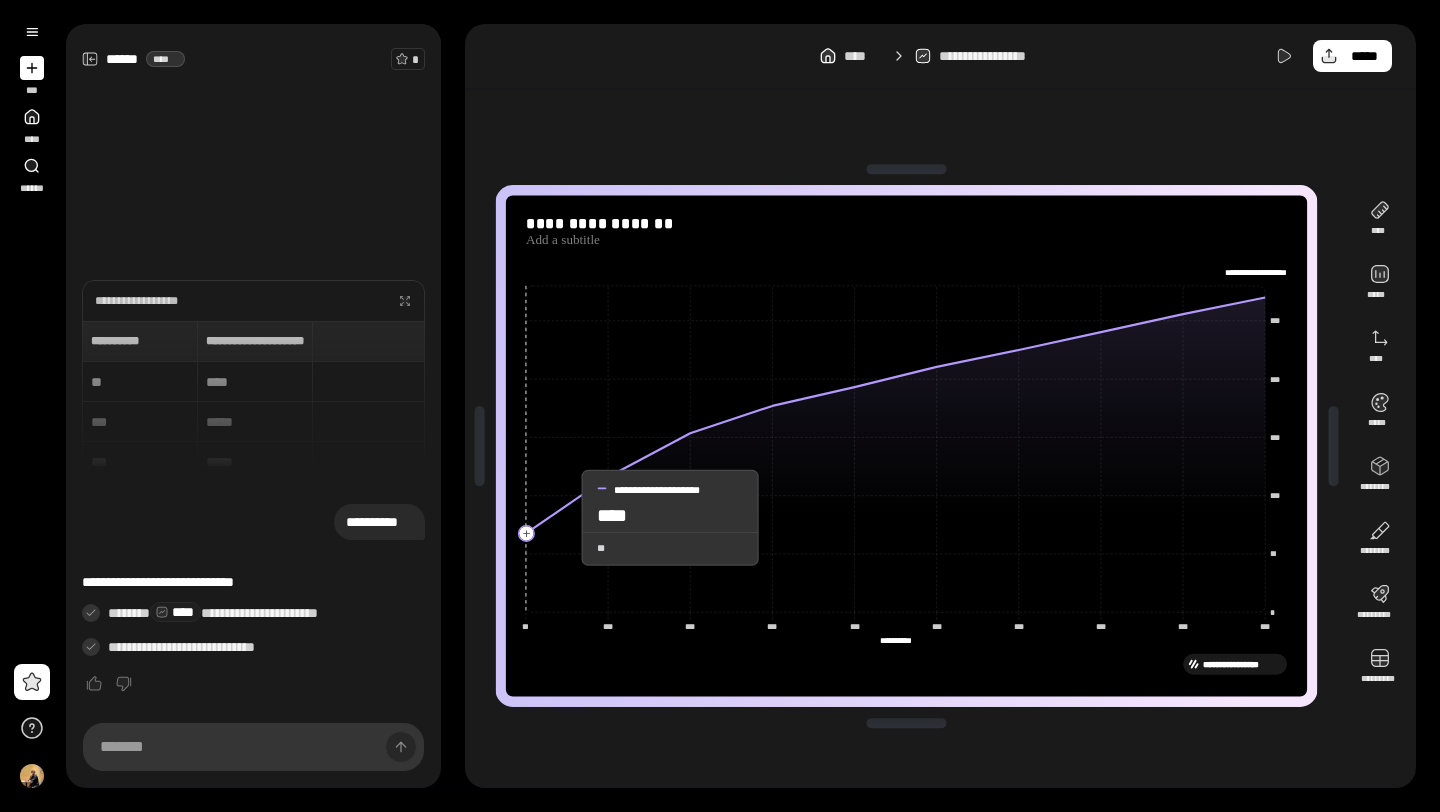 click 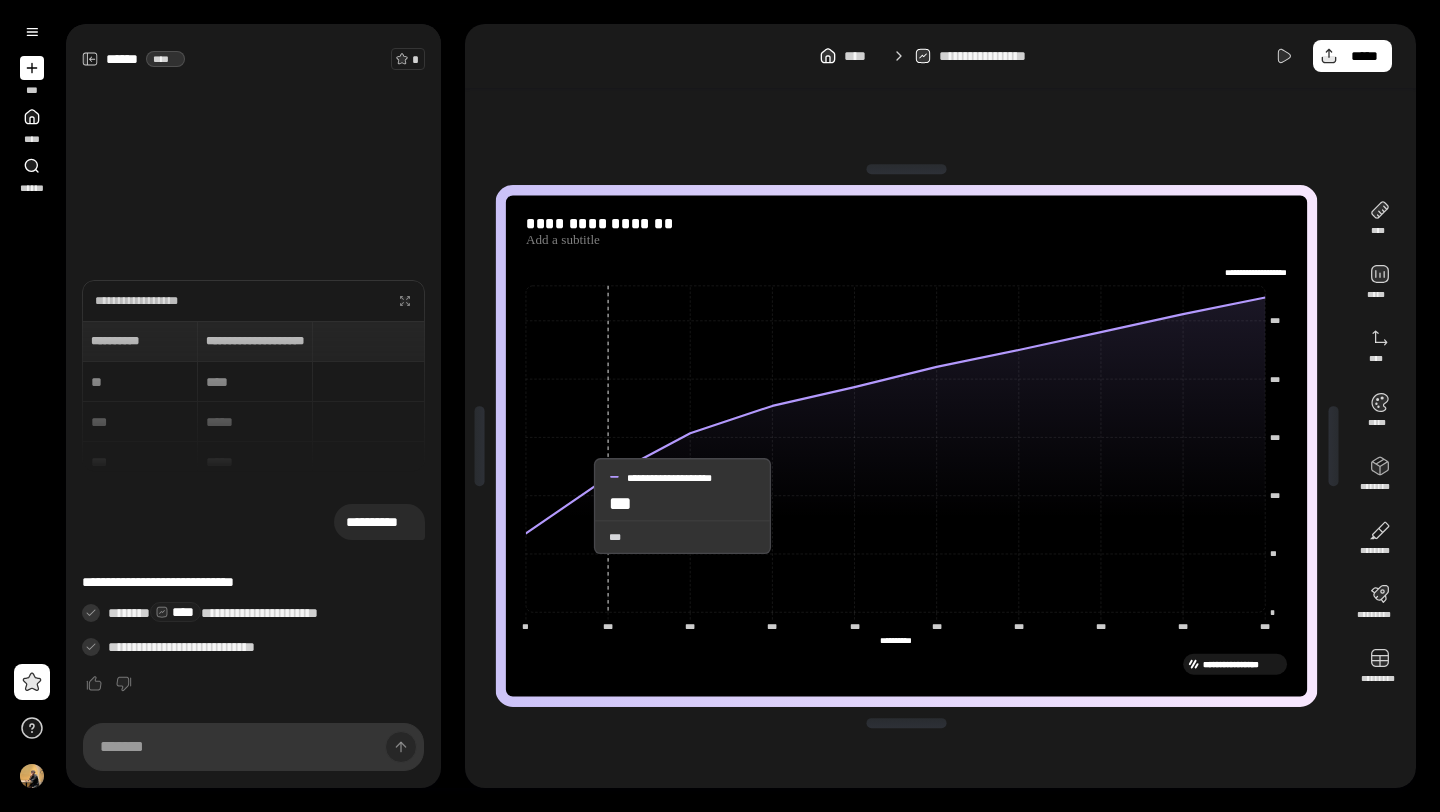 click 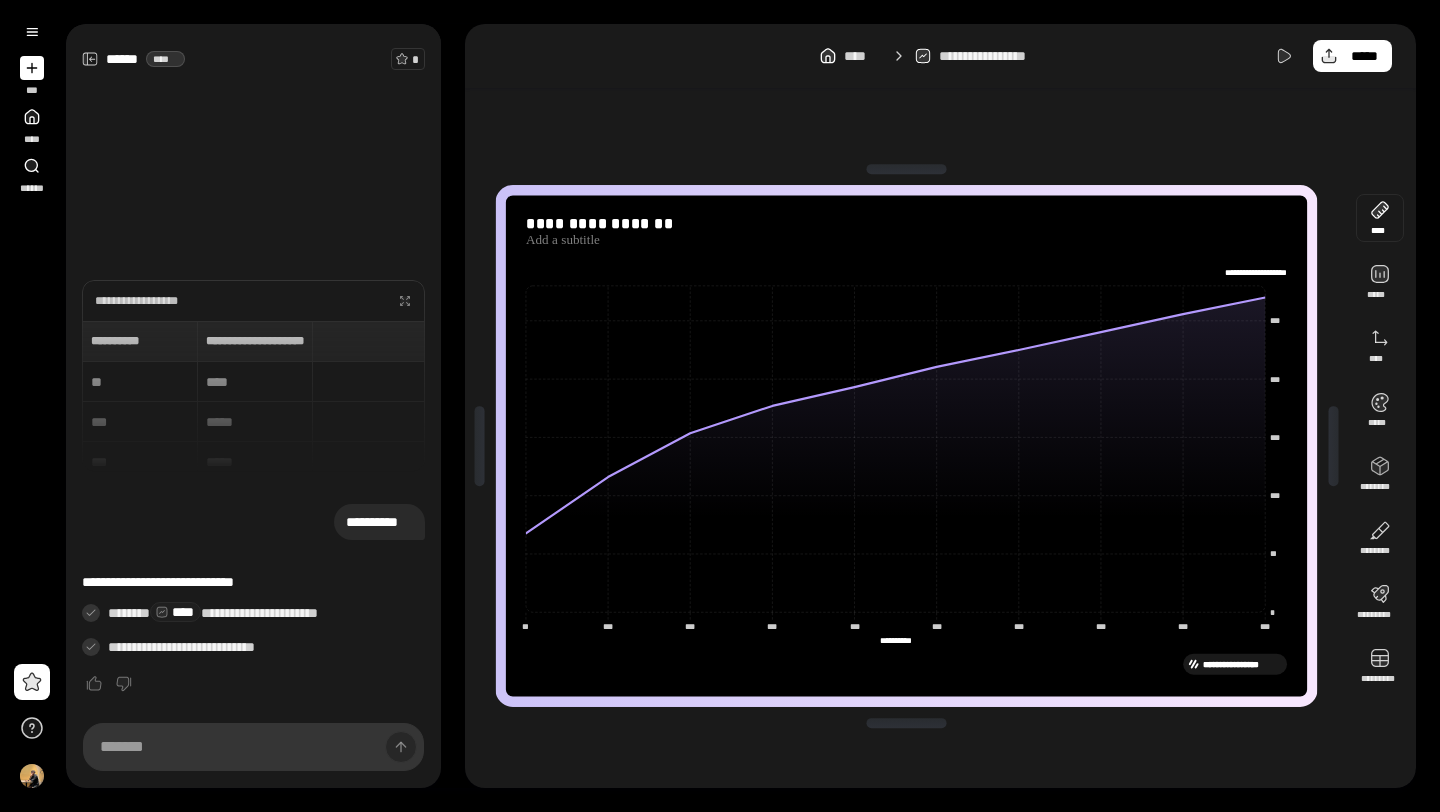 click at bounding box center [1380, 218] 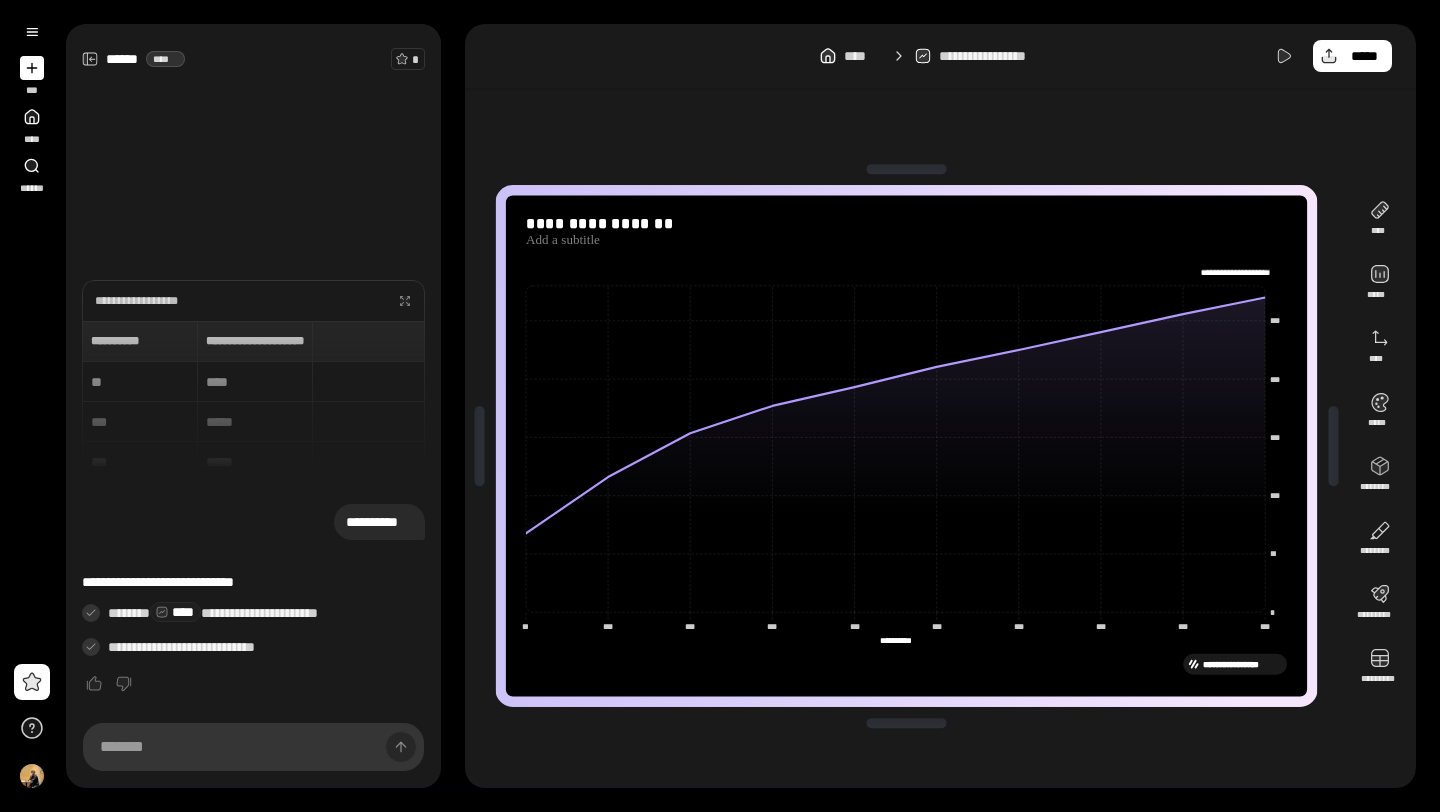 drag, startPoint x: 923, startPoint y: 270, endPoint x: 940, endPoint y: 259, distance: 20.248457 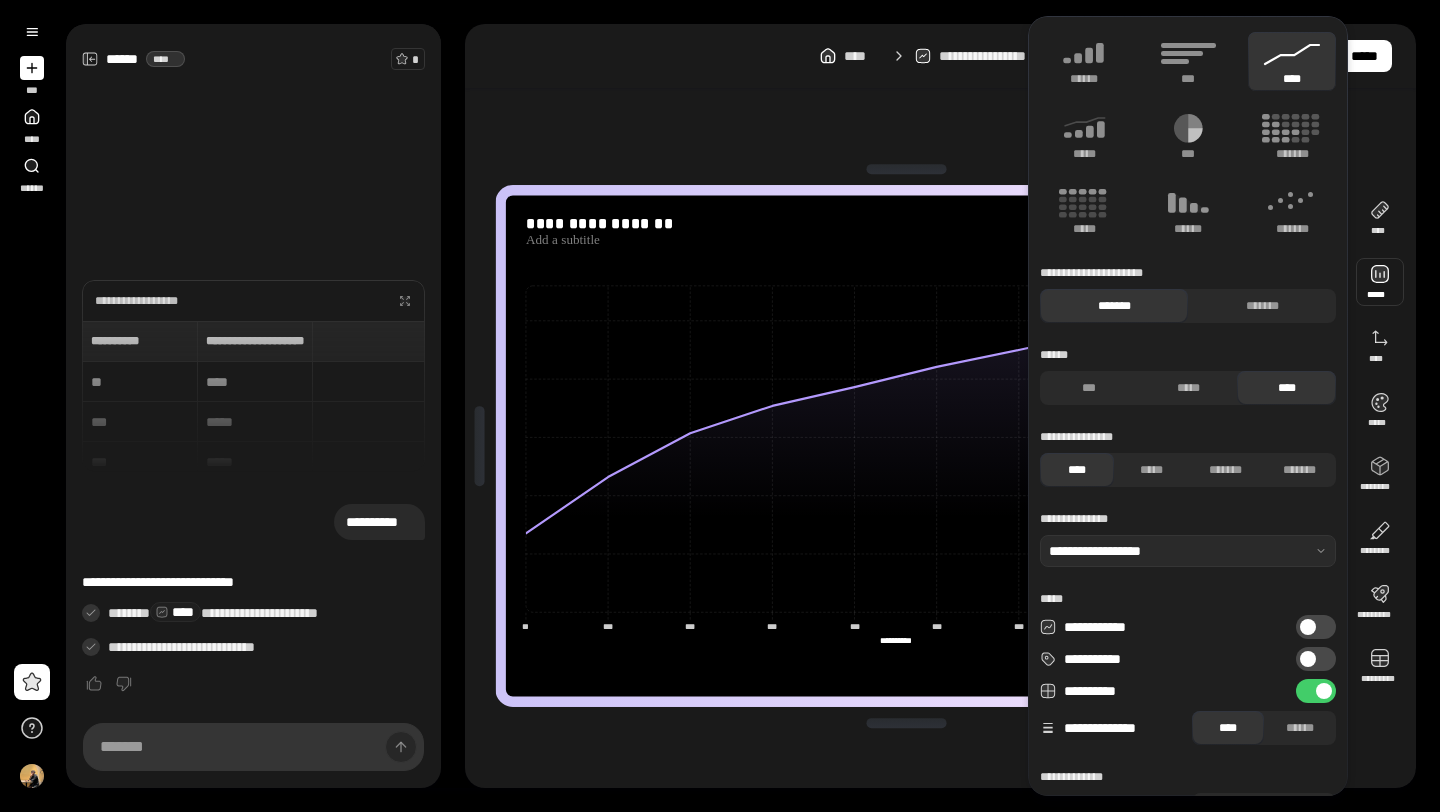 click at bounding box center (1380, 282) 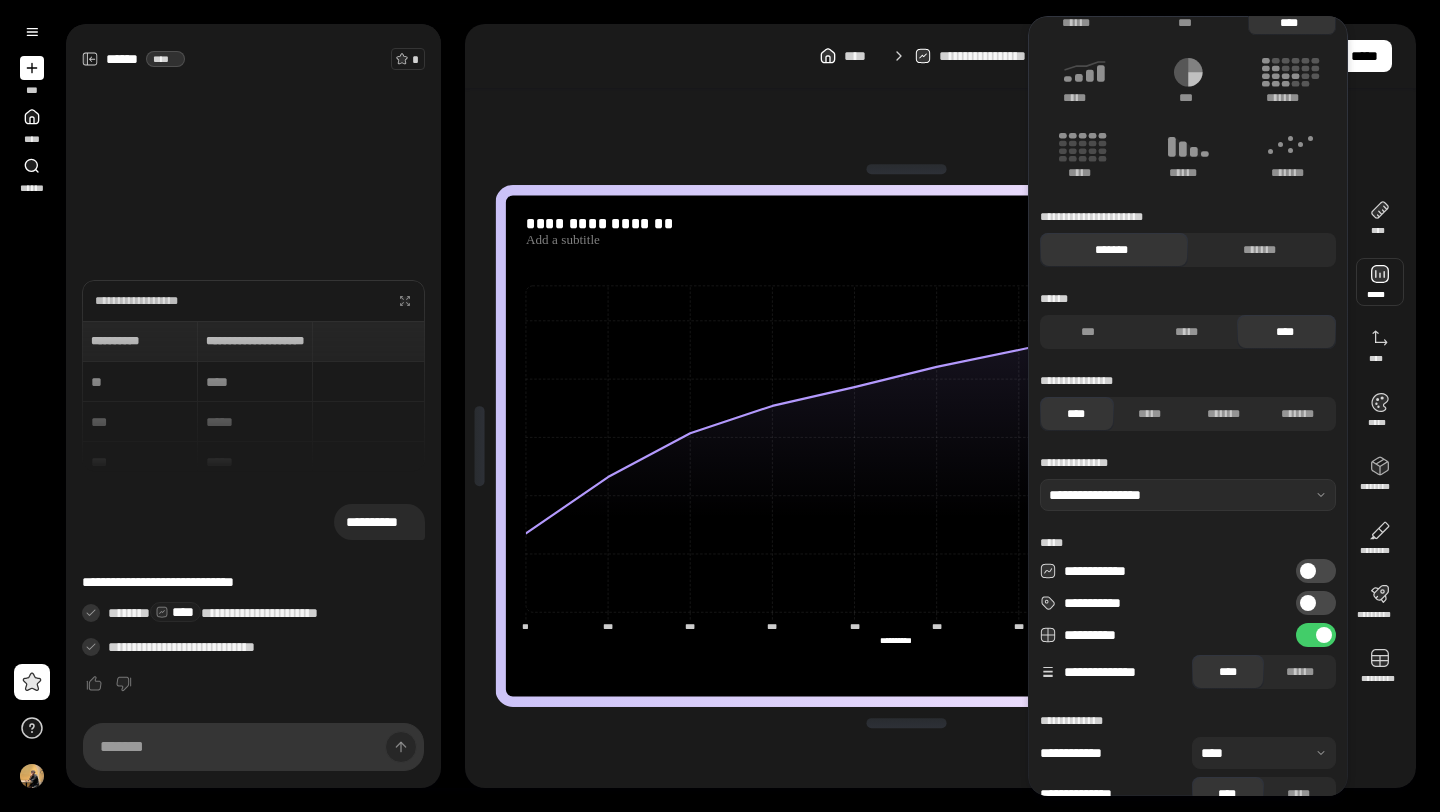 scroll, scrollTop: 60, scrollLeft: 0, axis: vertical 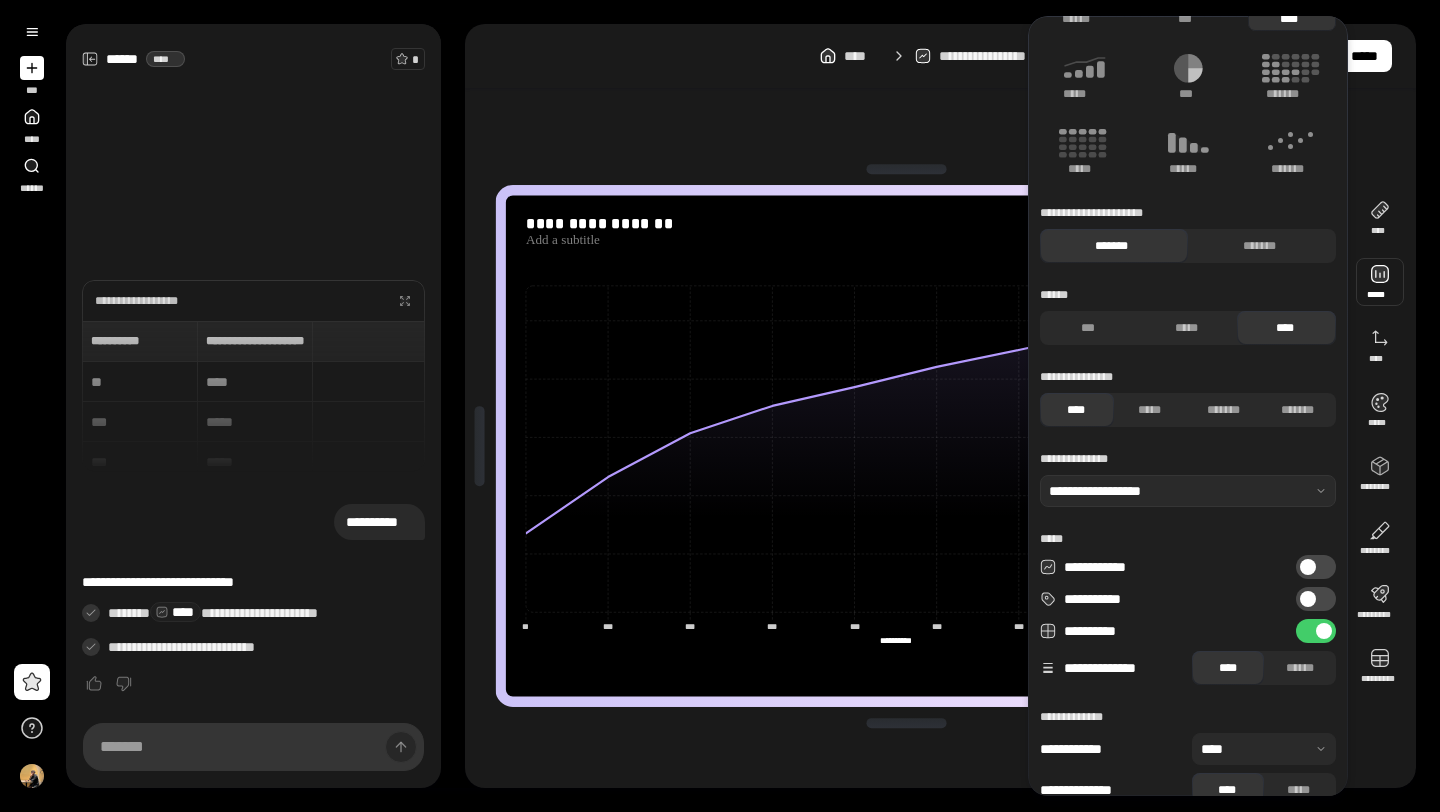 click on "**********" at bounding box center (1316, 567) 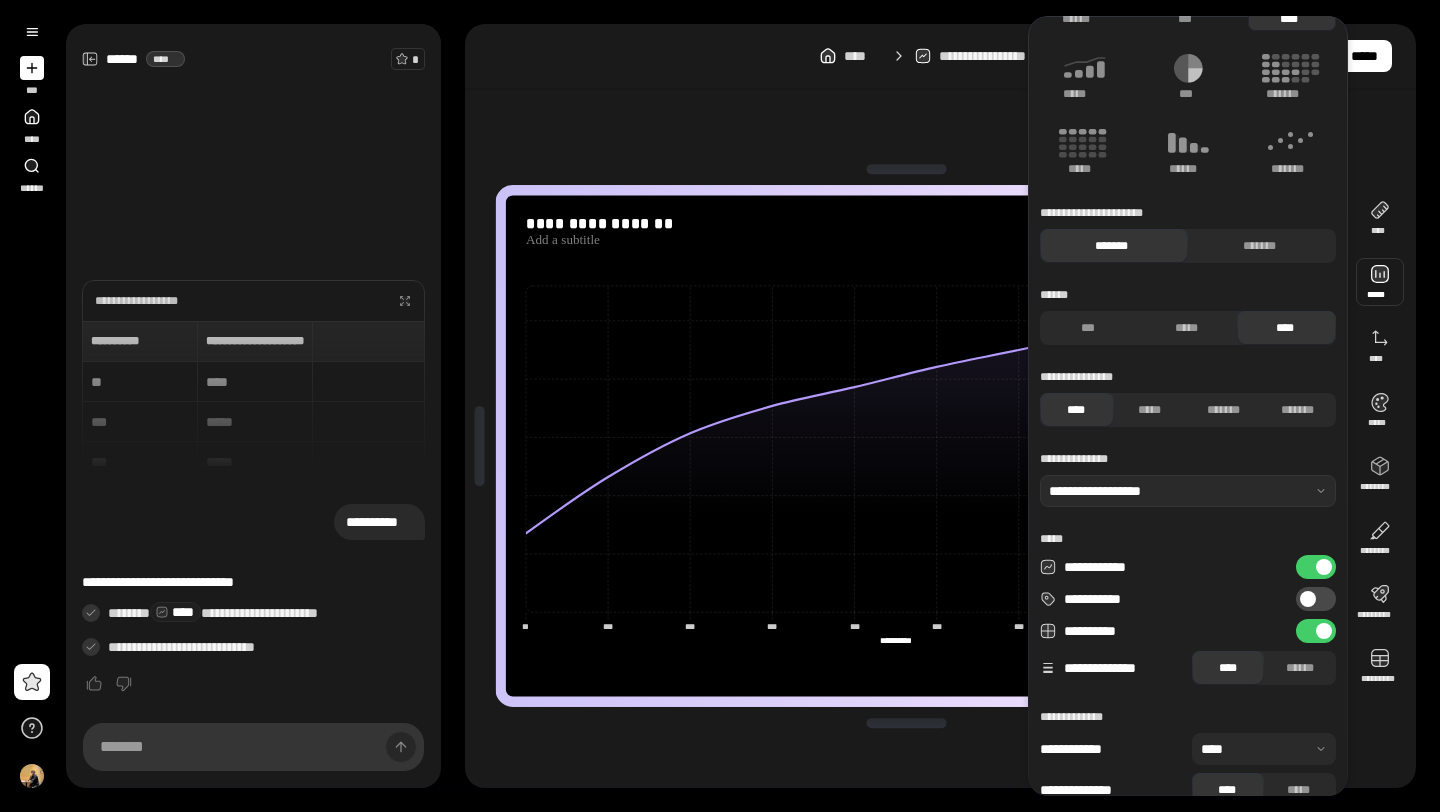 click at bounding box center (1324, 567) 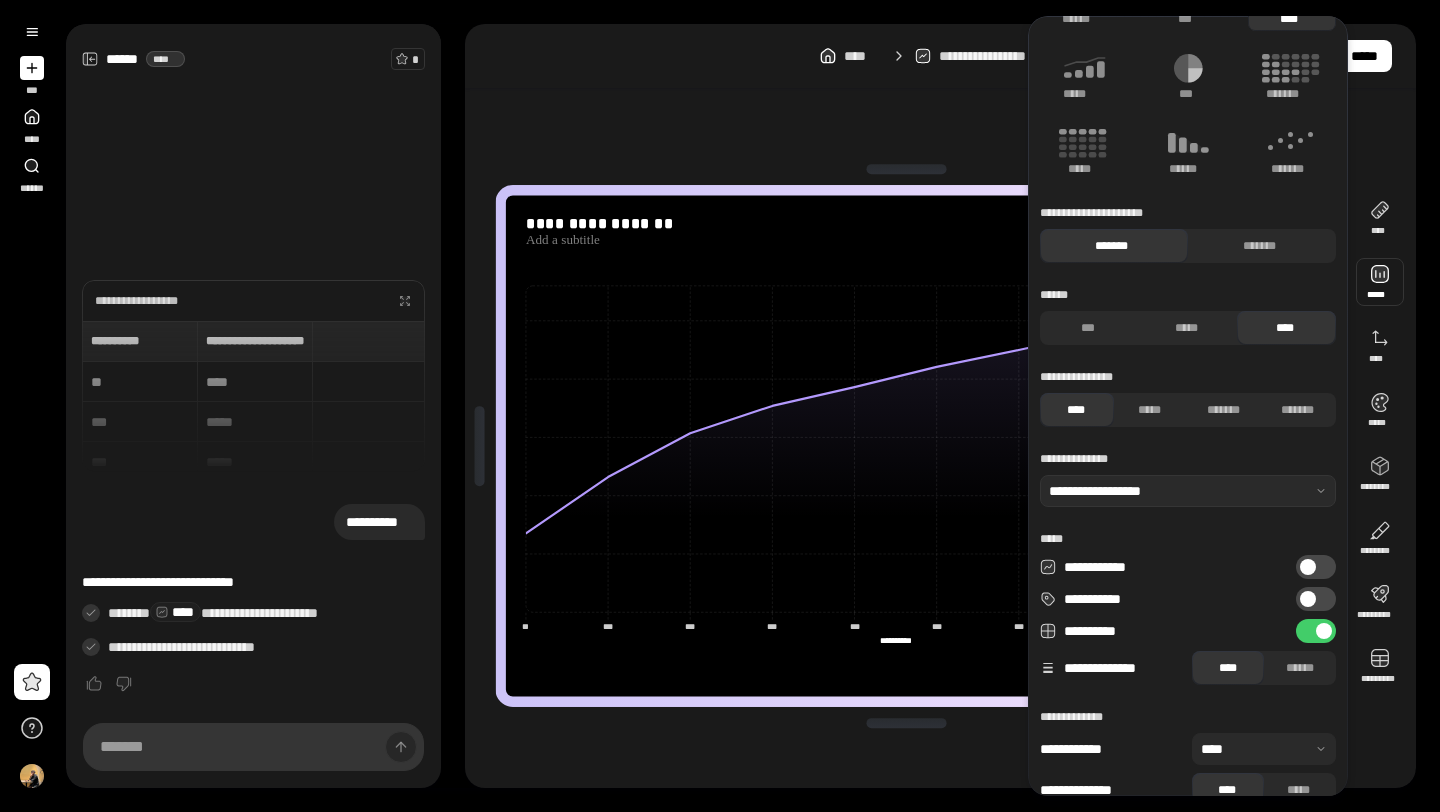 click on "**********" at bounding box center (1316, 599) 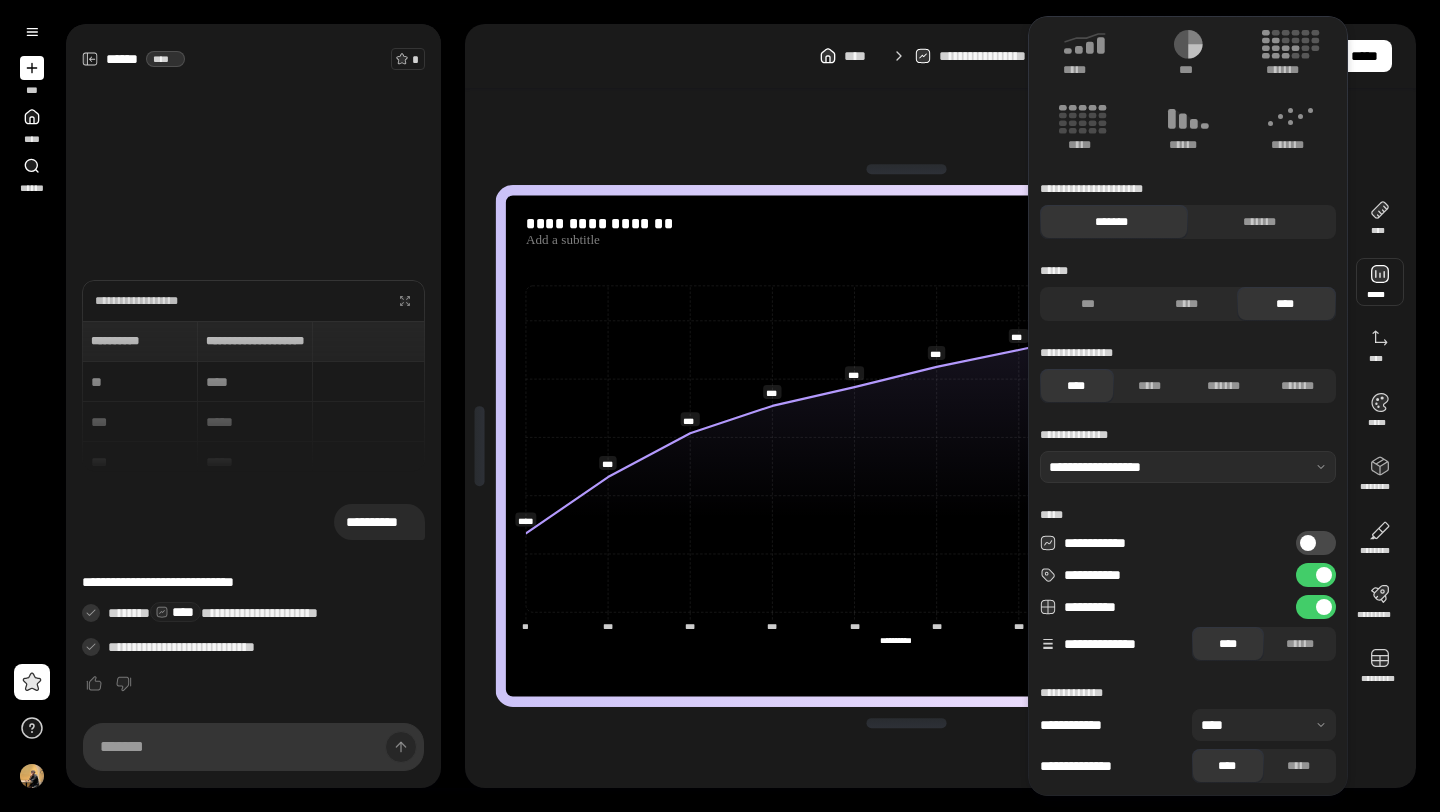 scroll, scrollTop: 87, scrollLeft: 0, axis: vertical 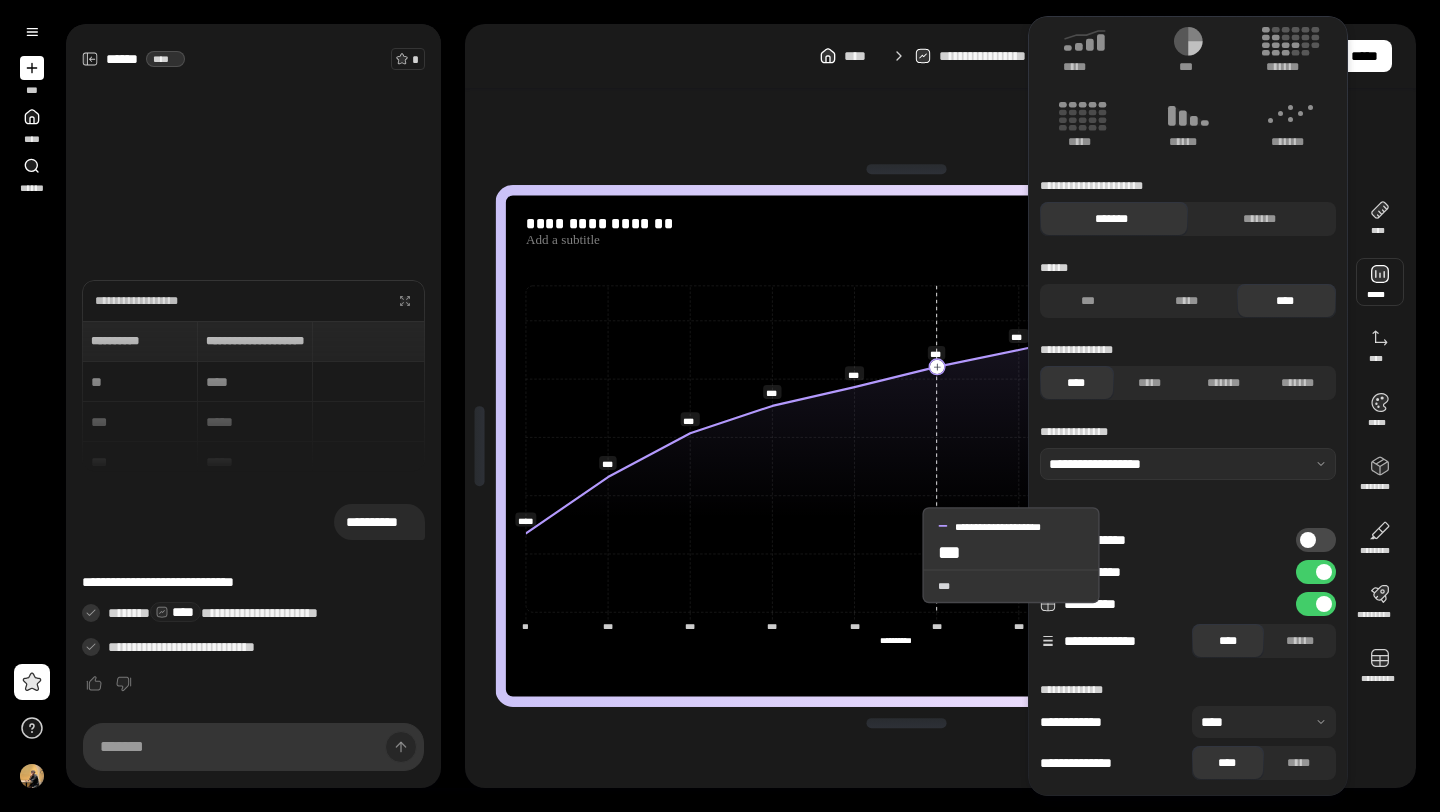 click 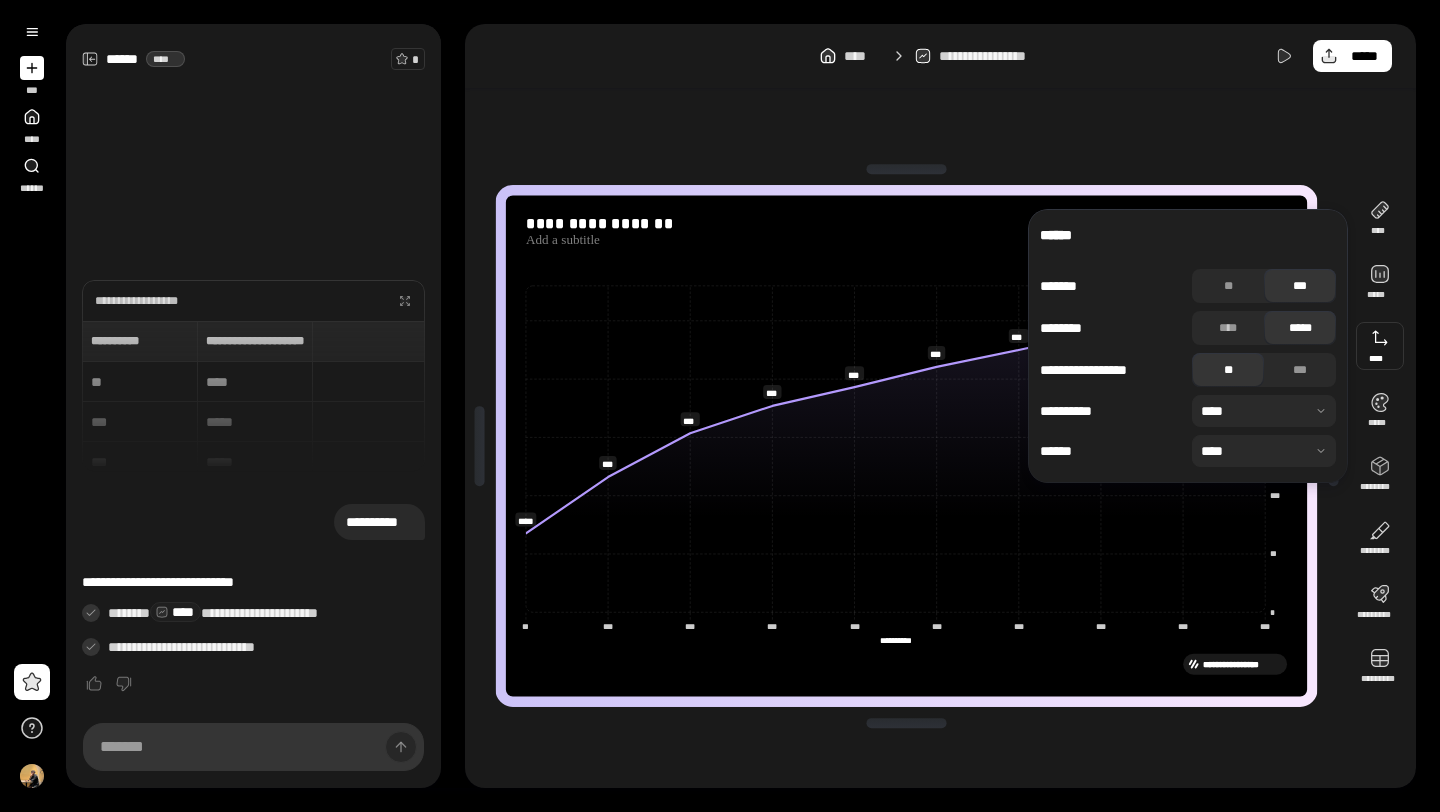 click on "**********" at bounding box center (906, 446) 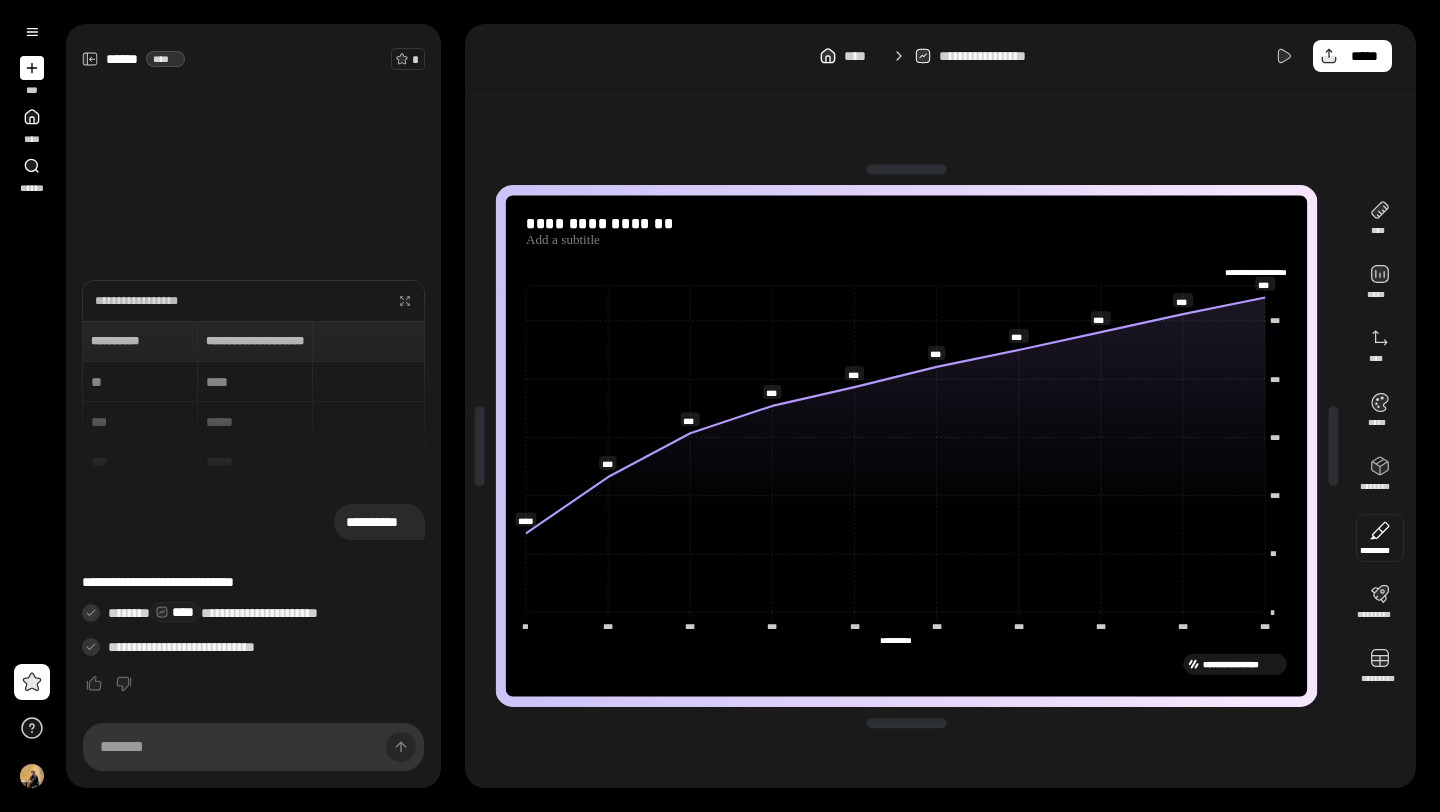click at bounding box center [1380, 538] 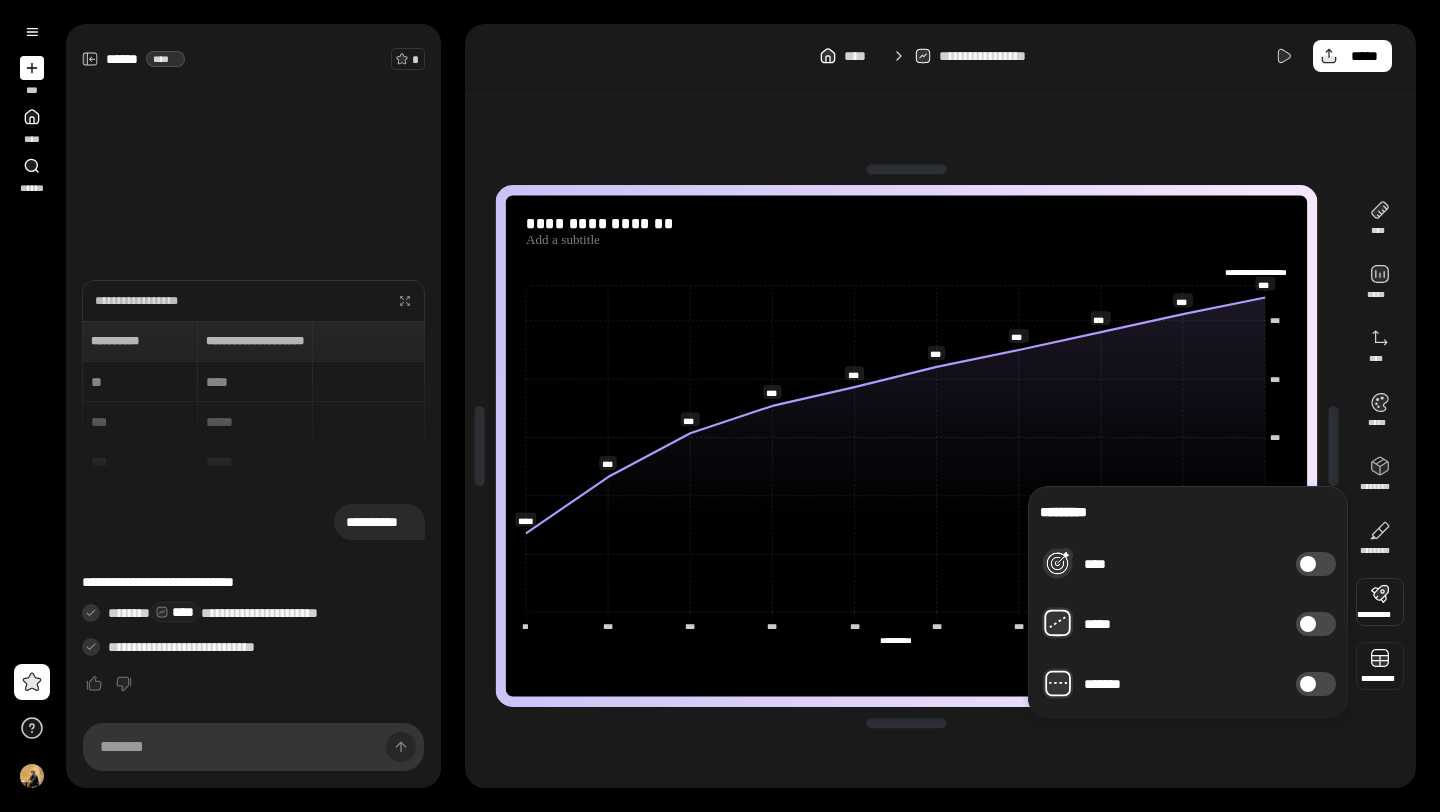 click at bounding box center (1380, 666) 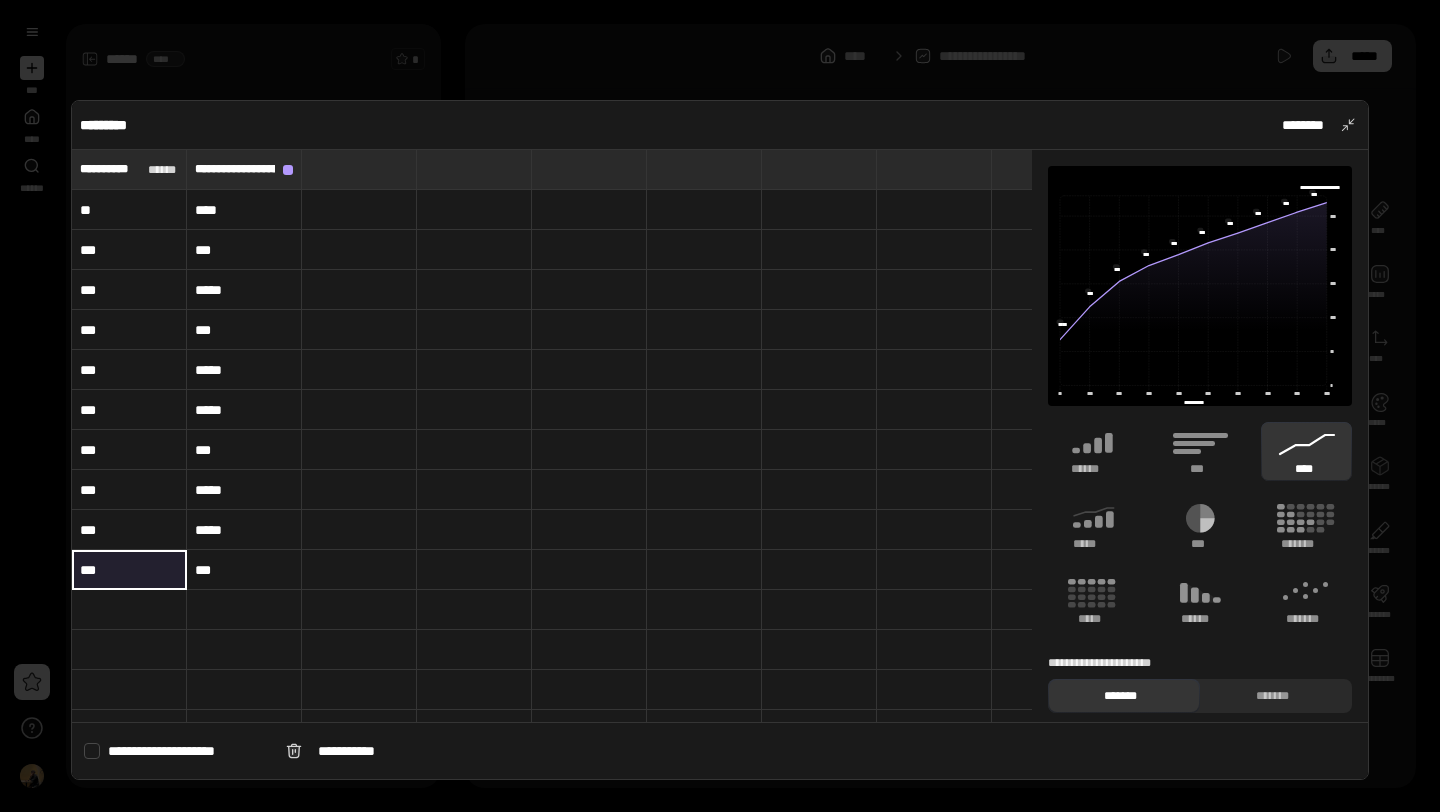 drag, startPoint x: 159, startPoint y: 567, endPoint x: 73, endPoint y: 573, distance: 86.209045 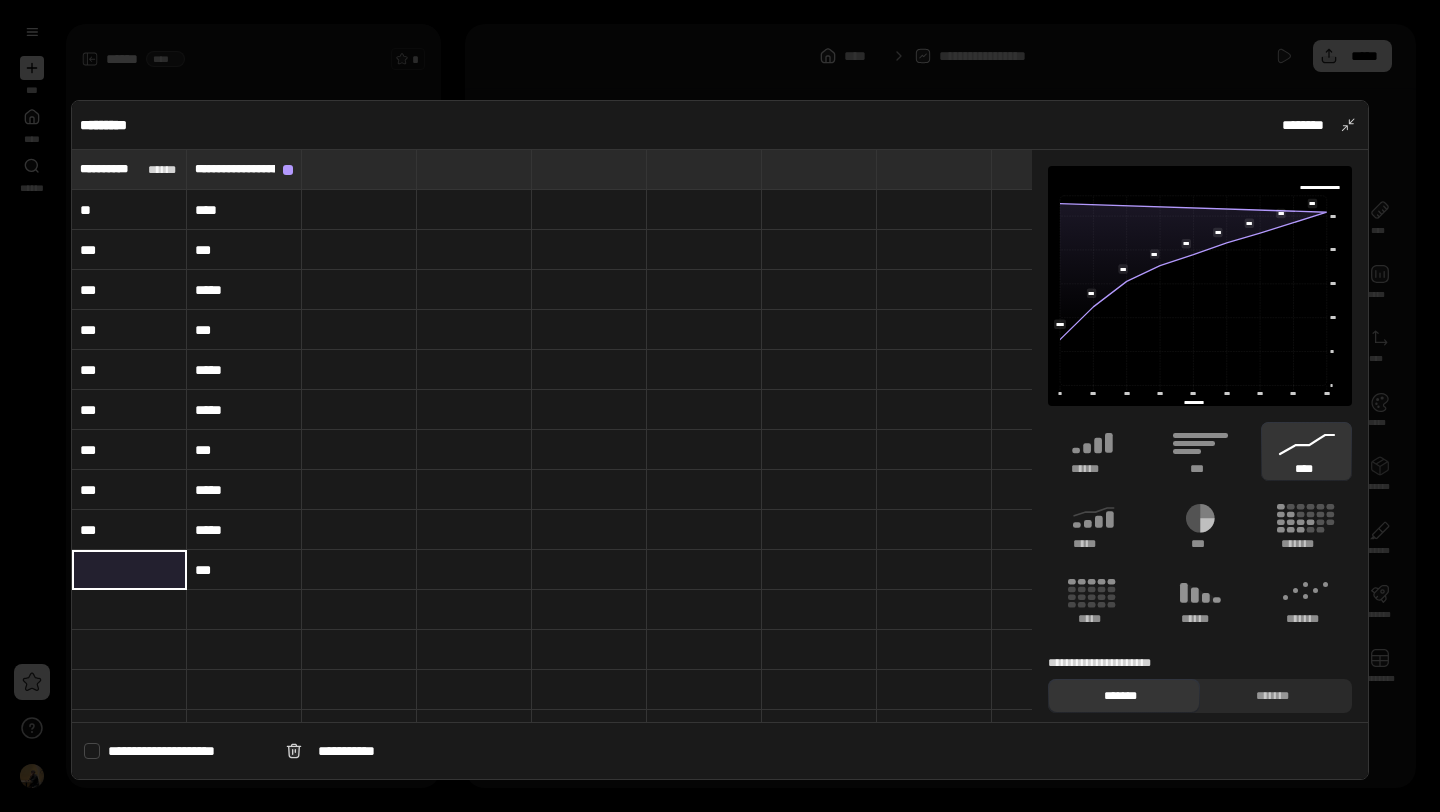 type 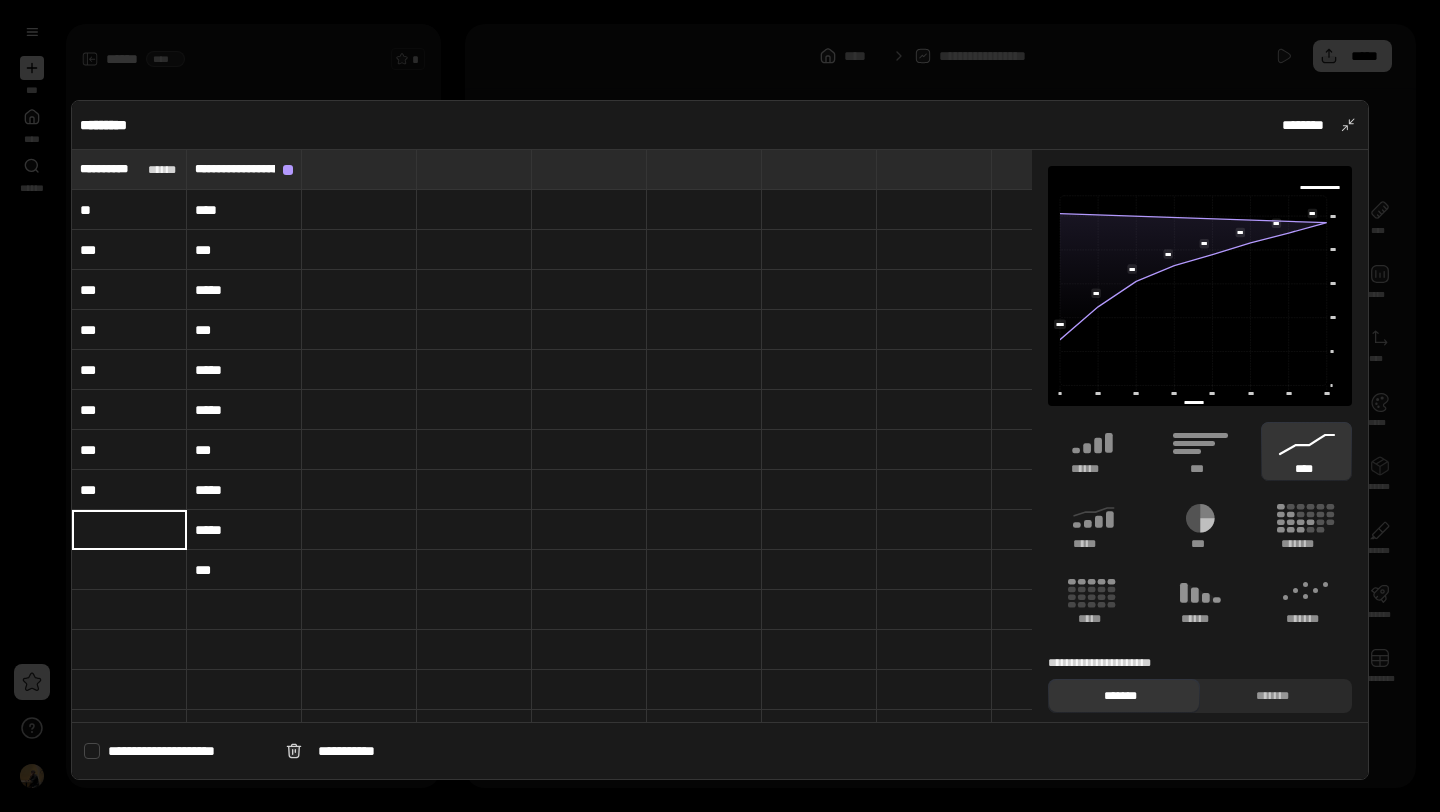 type 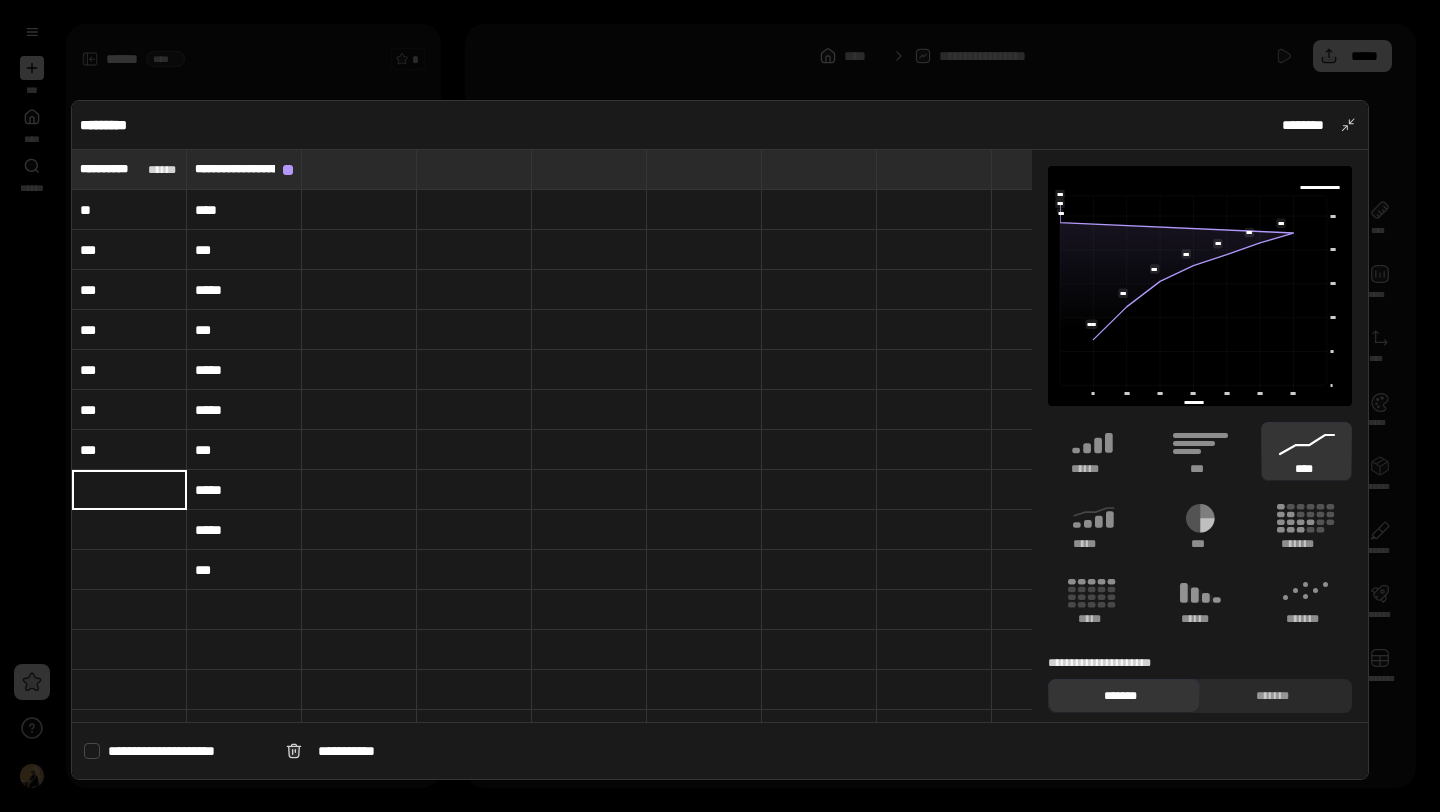 type 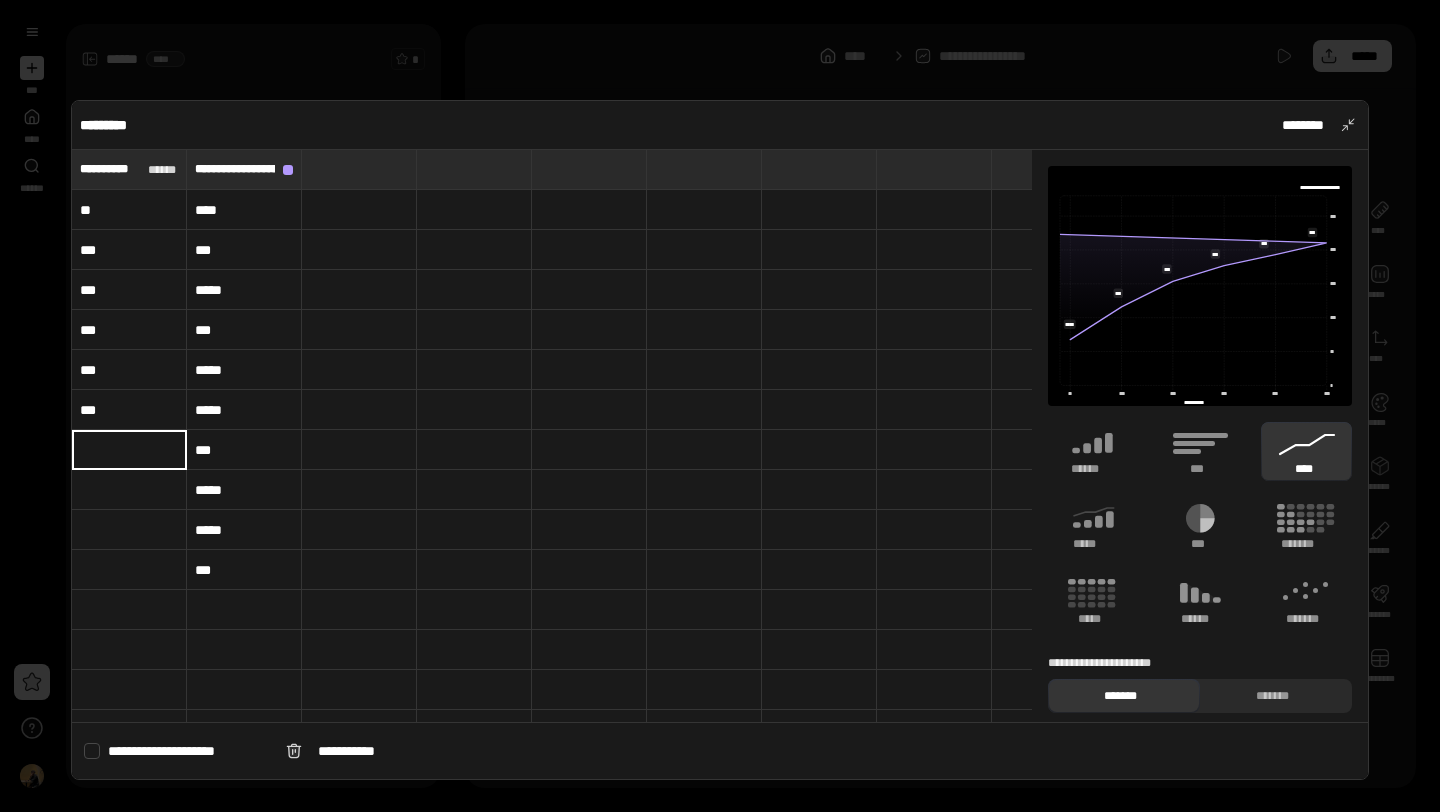 type 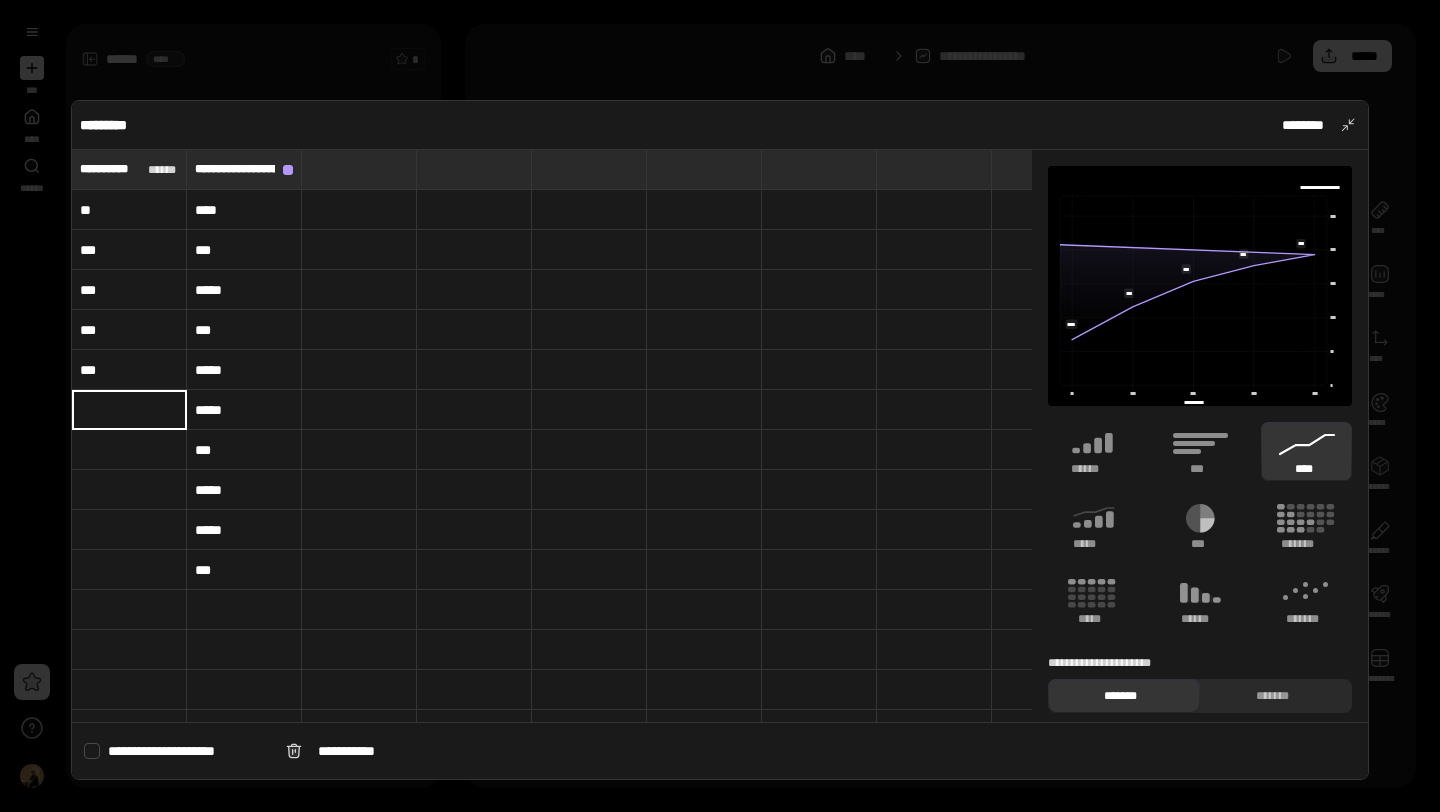 type 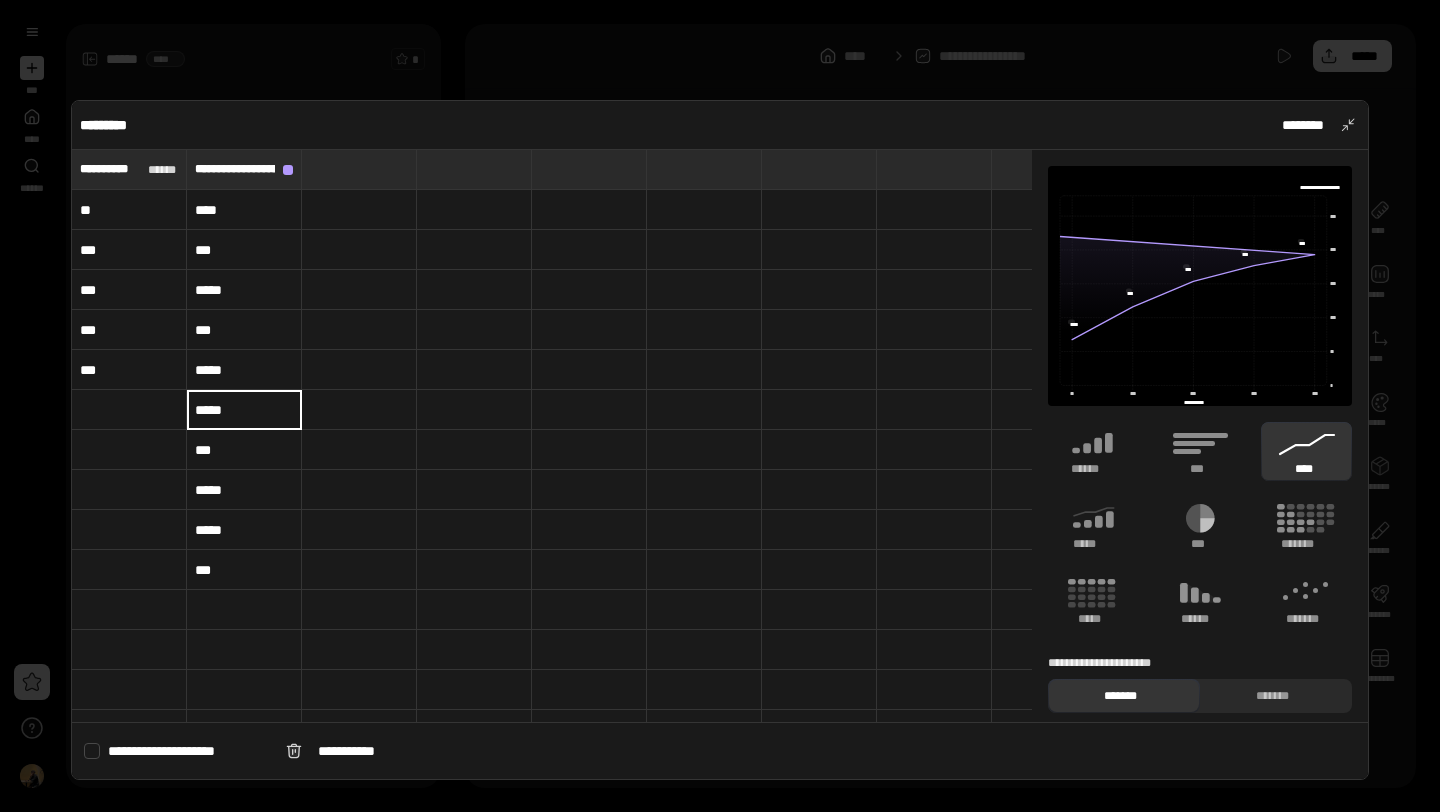 type 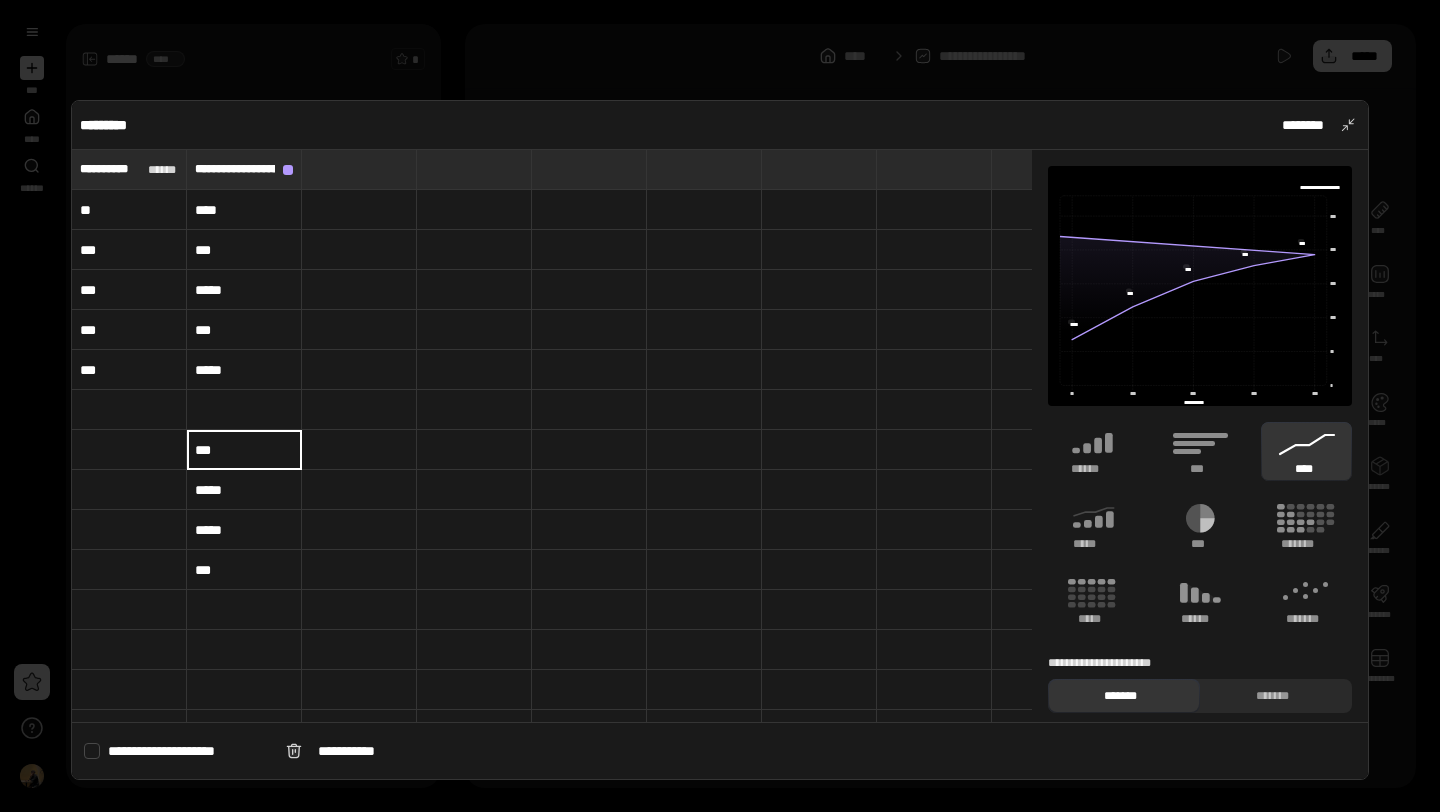 type 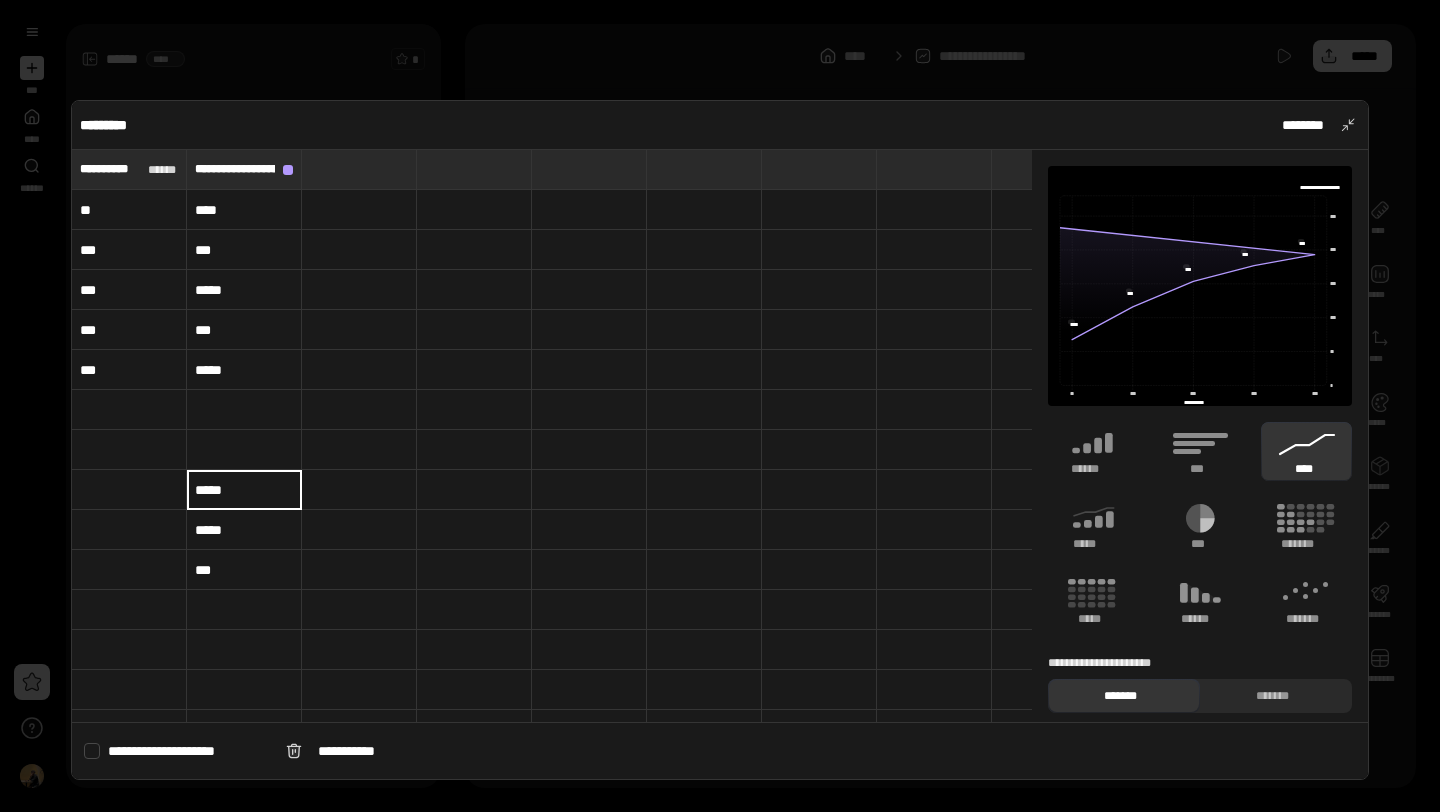 type 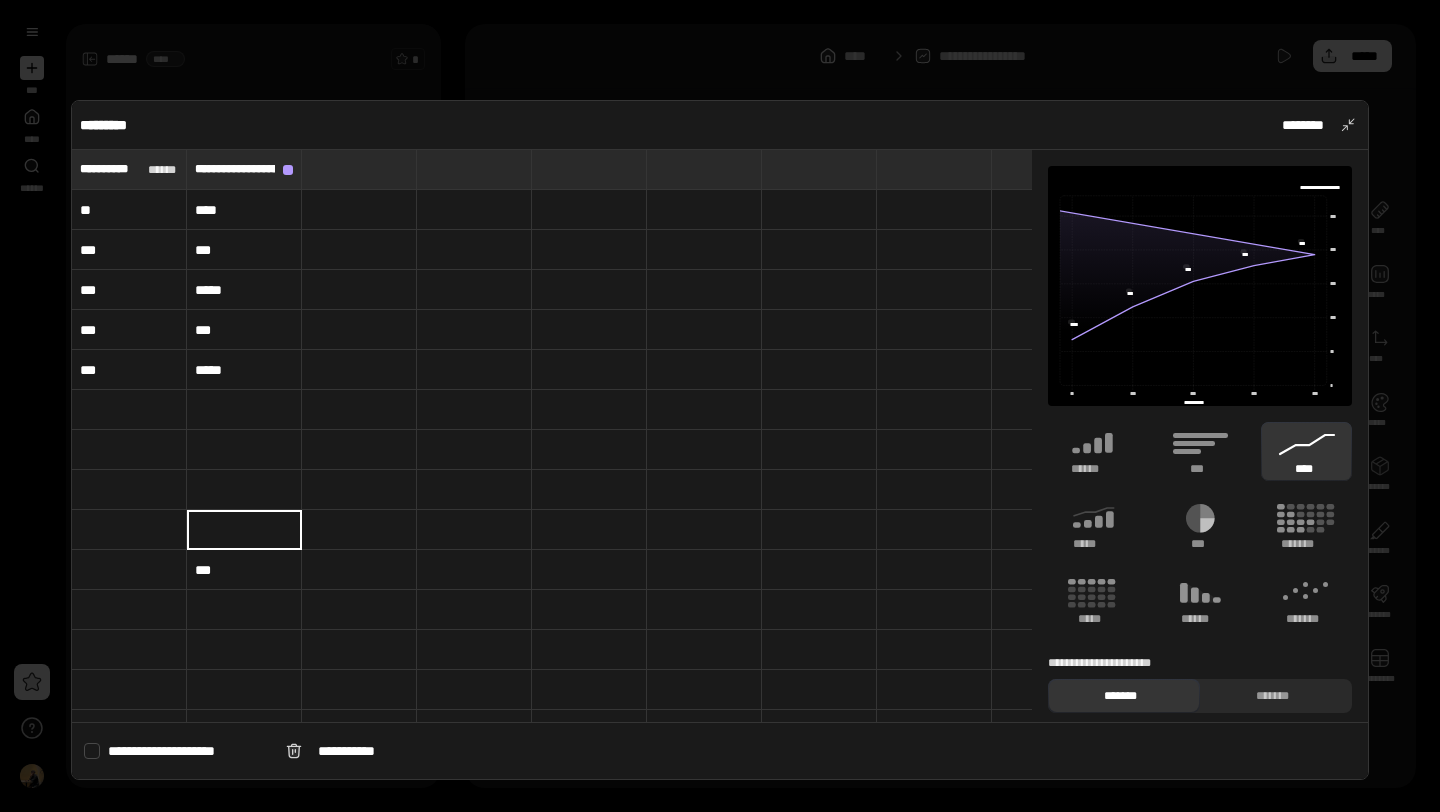 type 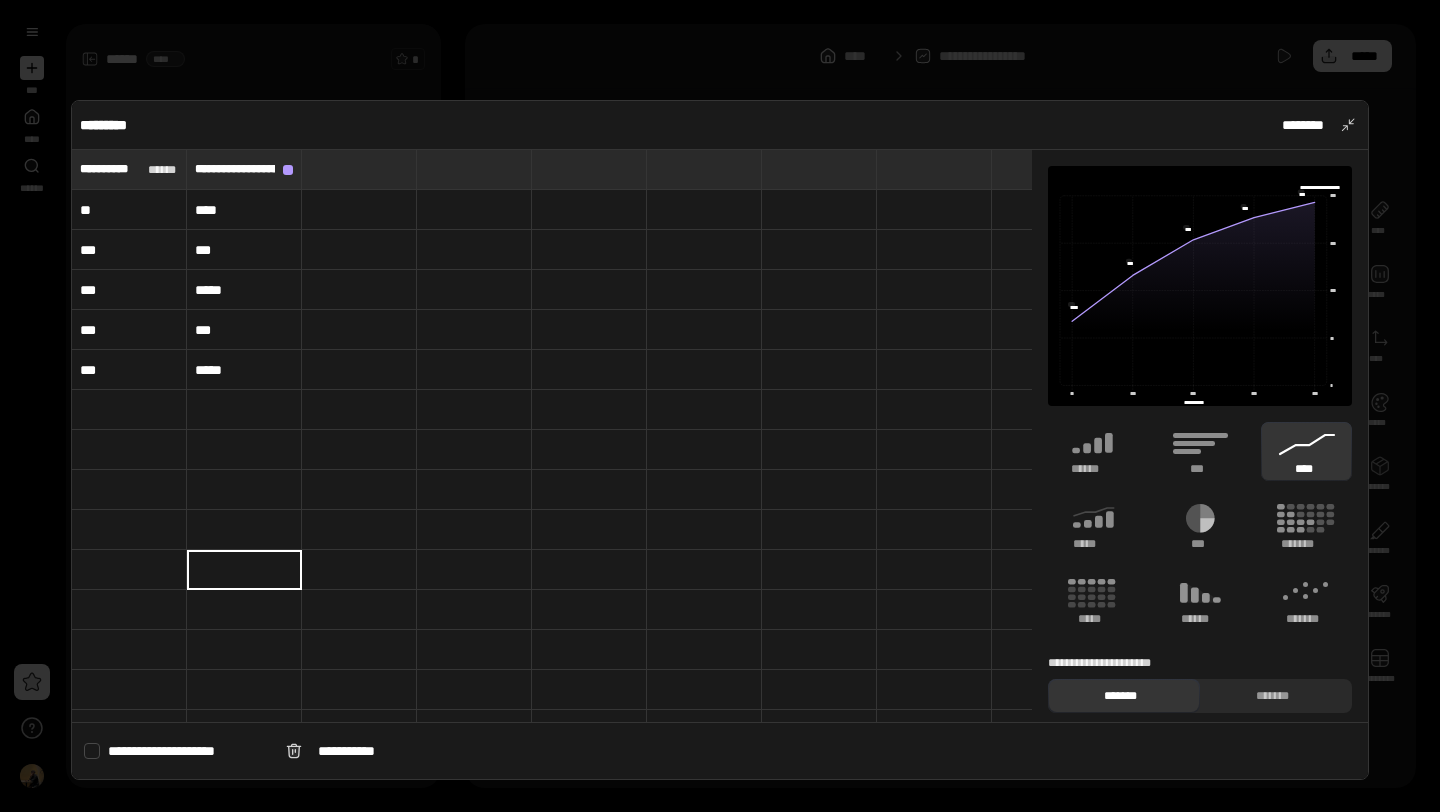 type 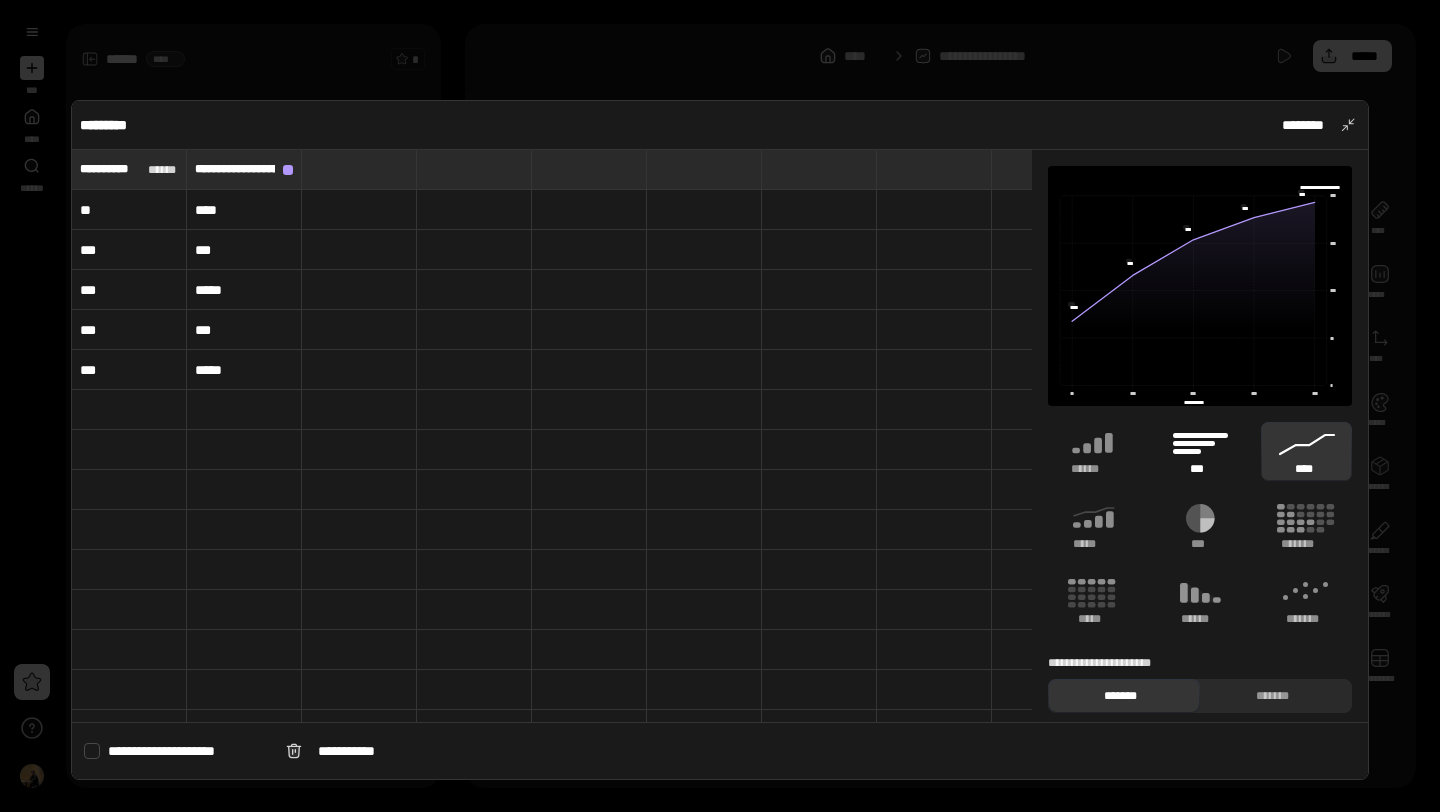 click 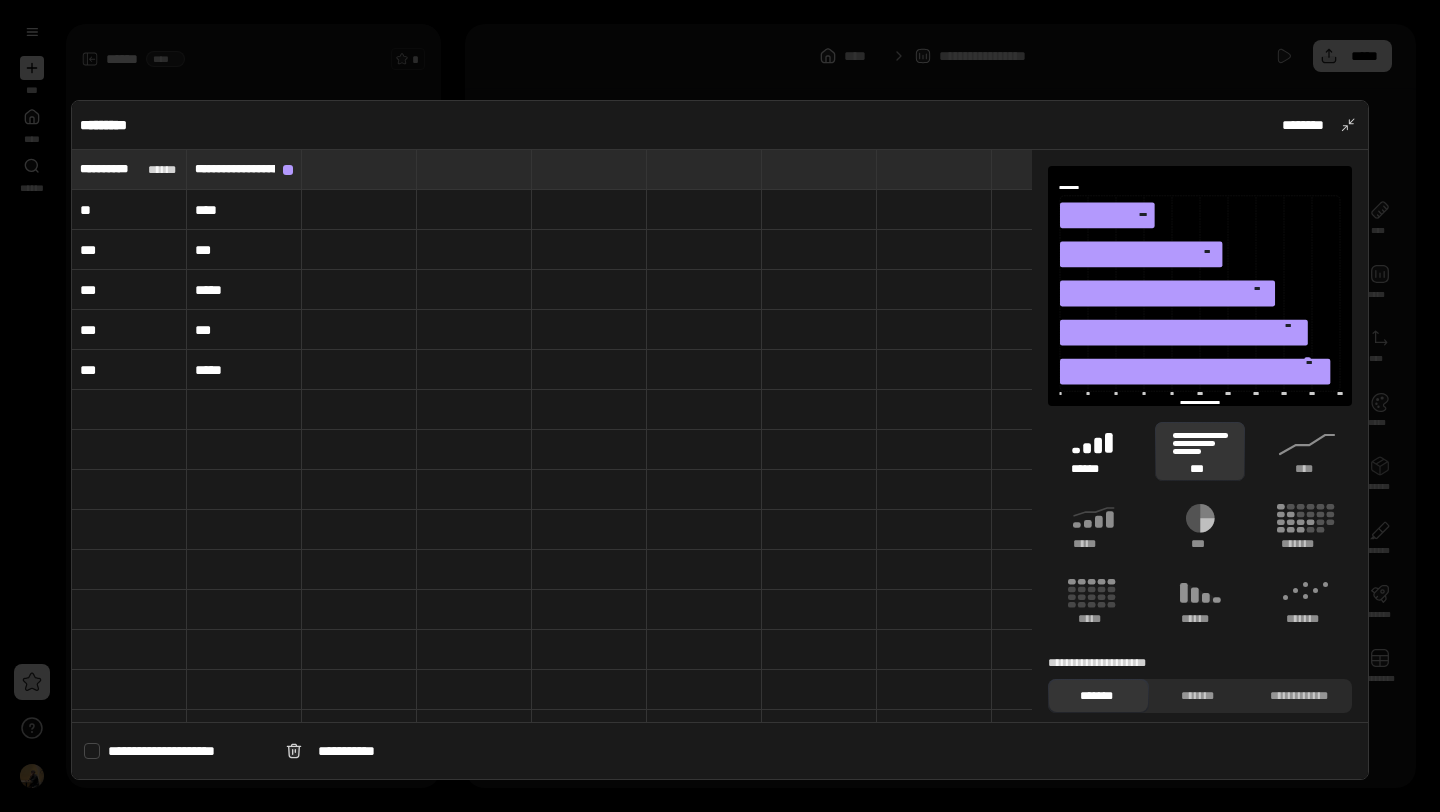 click 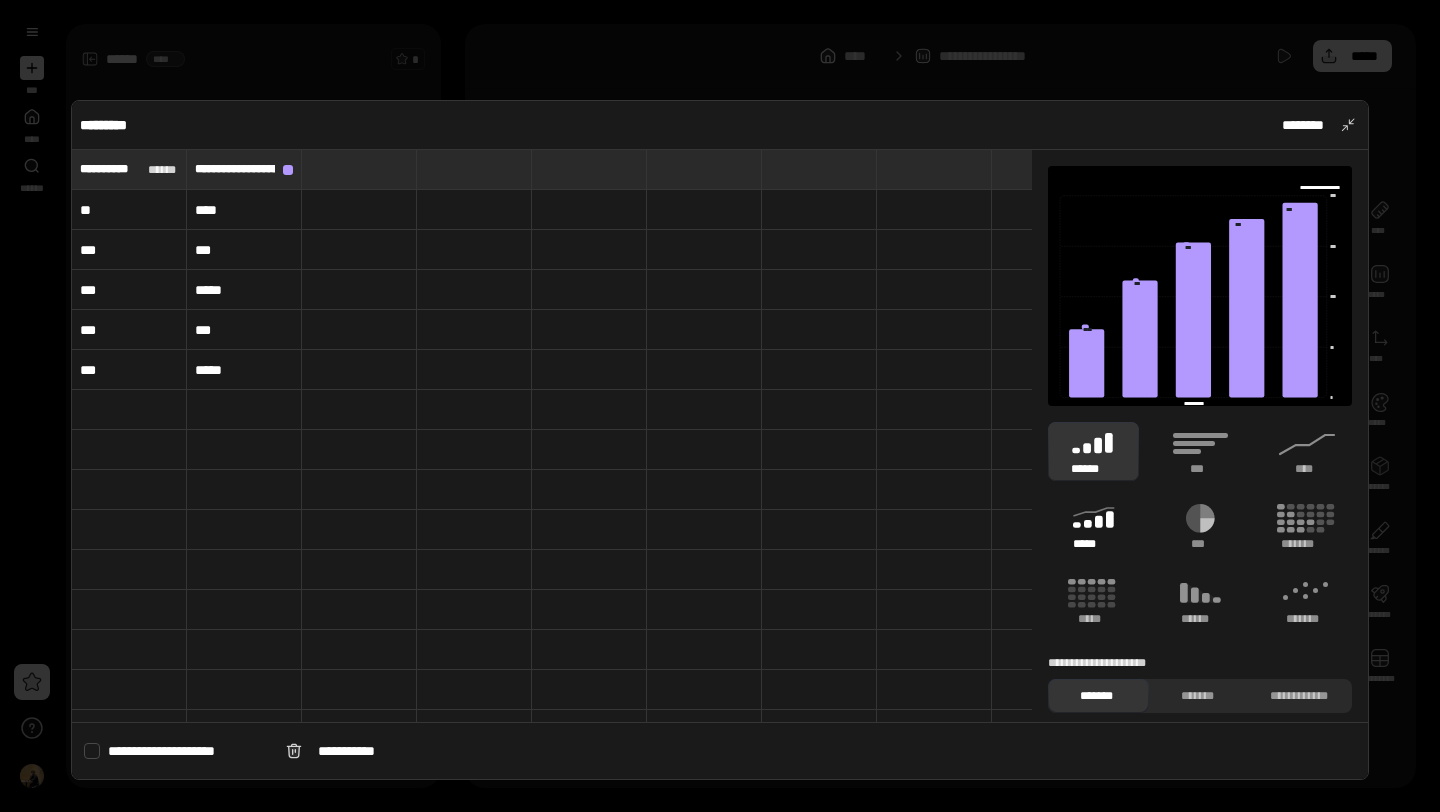 click 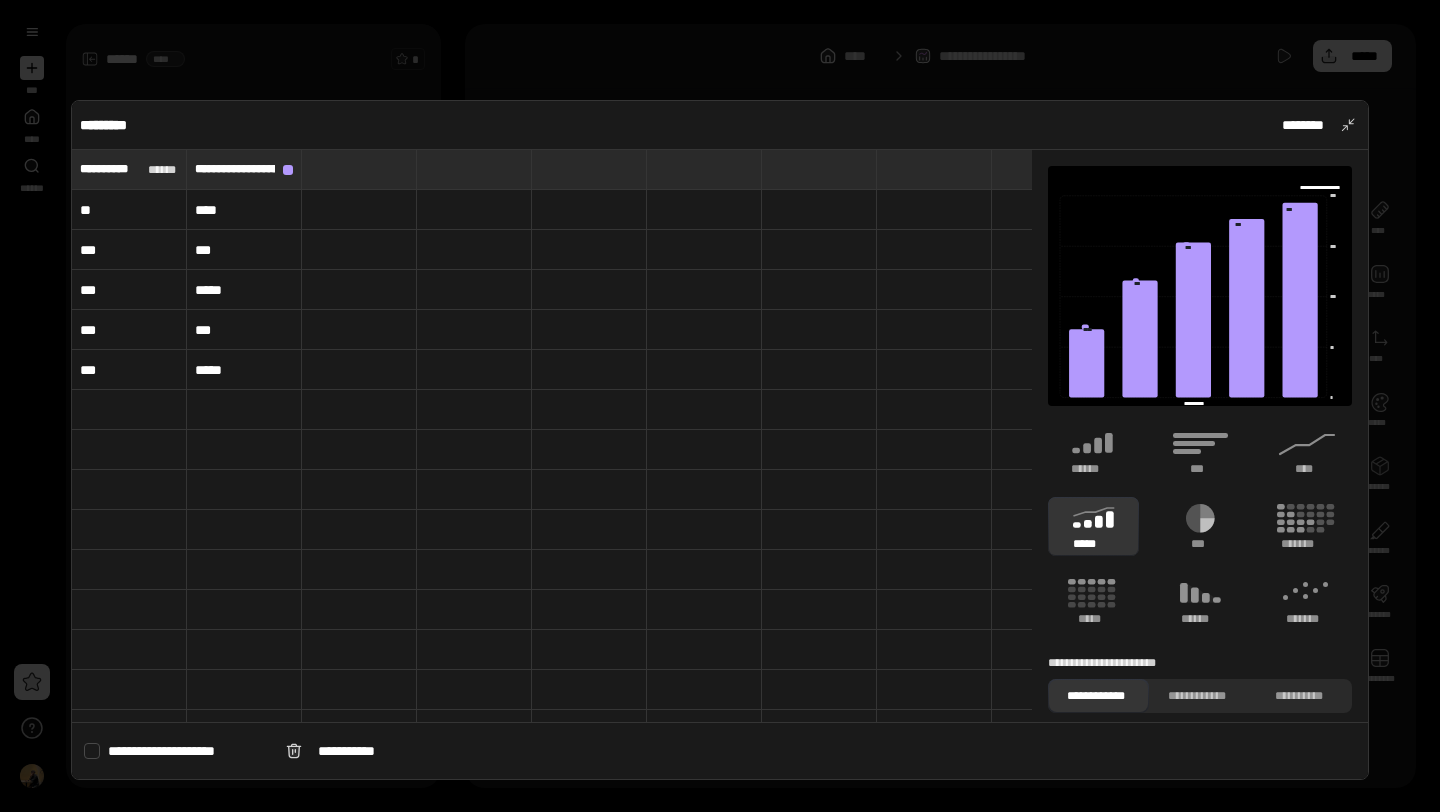 click on "*****" at bounding box center (1093, 526) 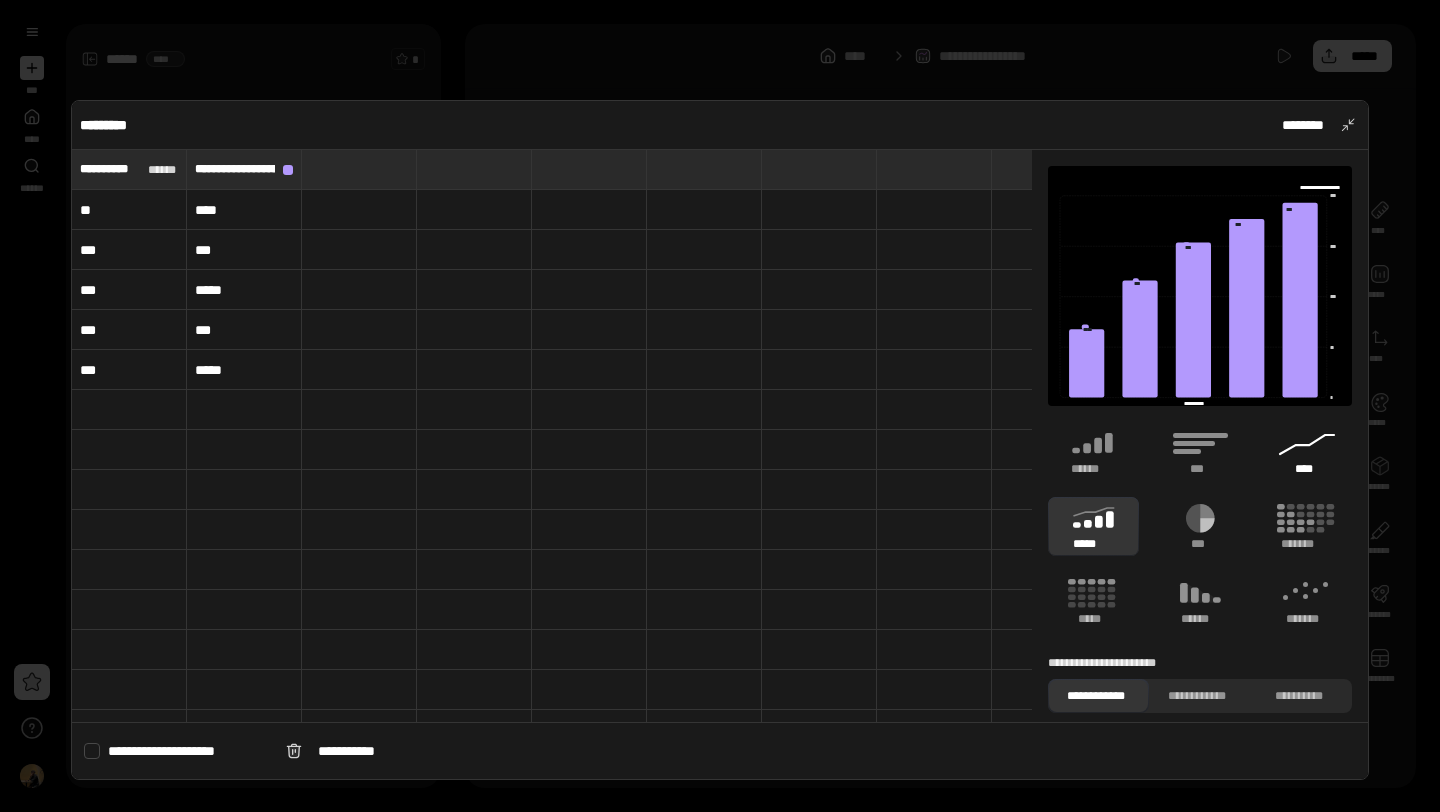 click on "****" at bounding box center (1307, 469) 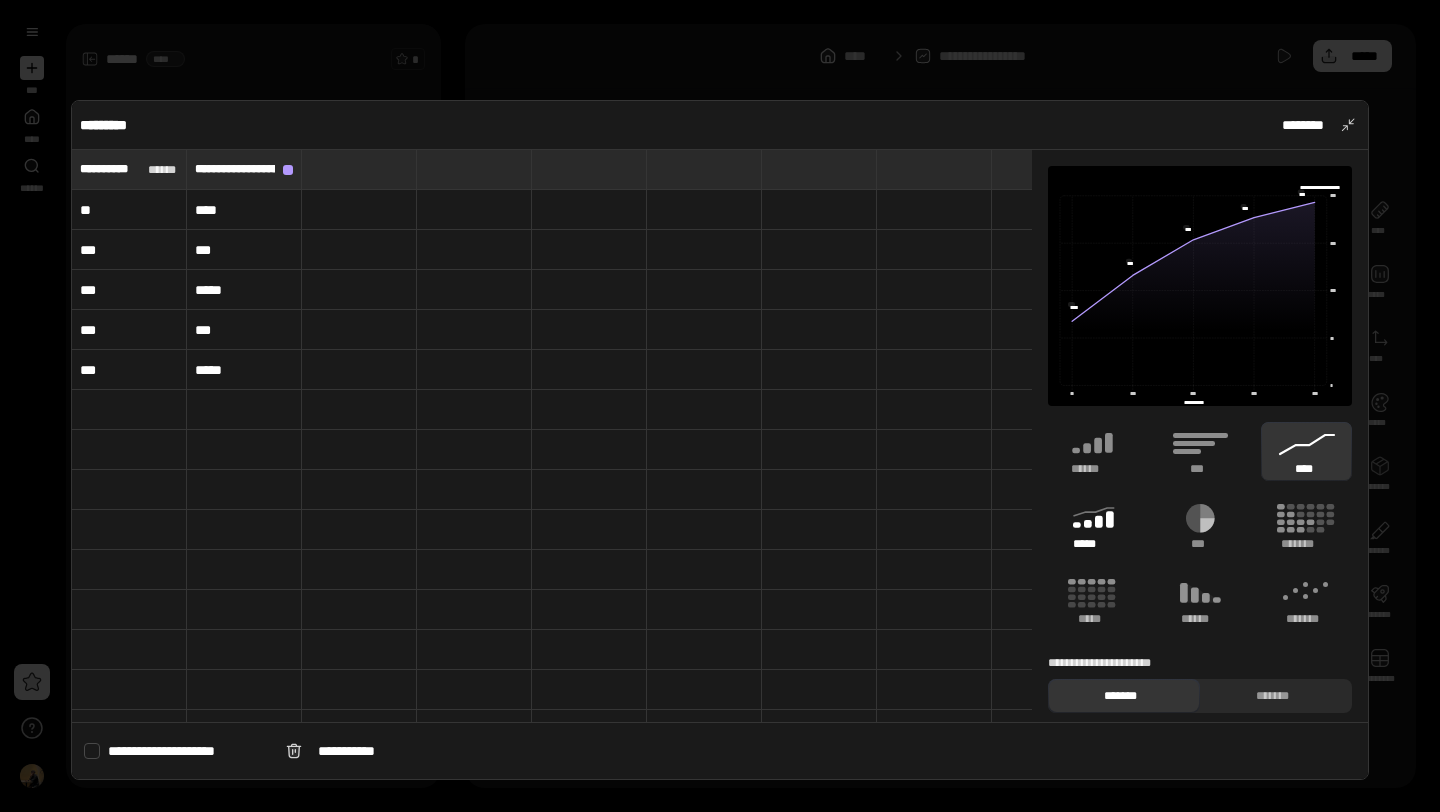 click 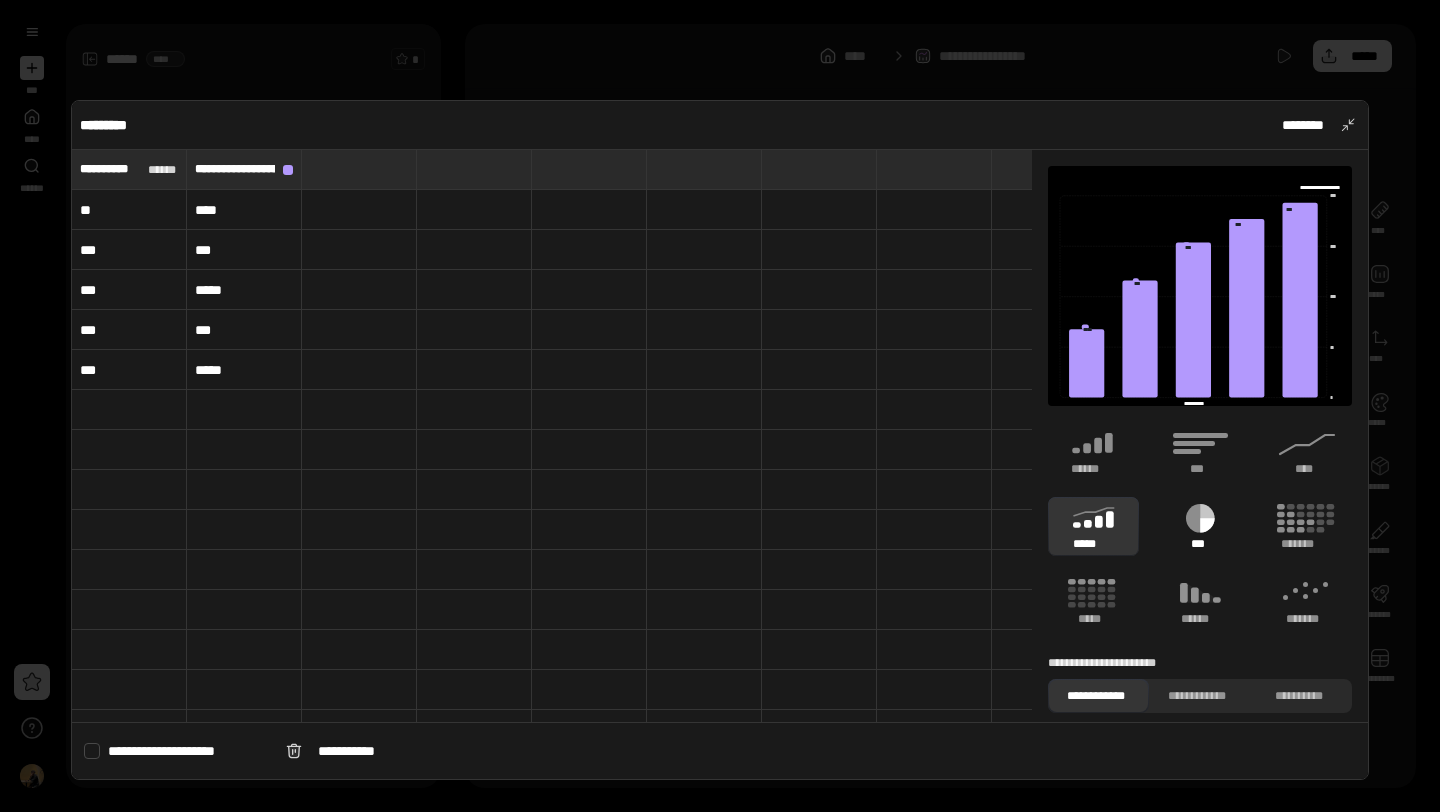 click 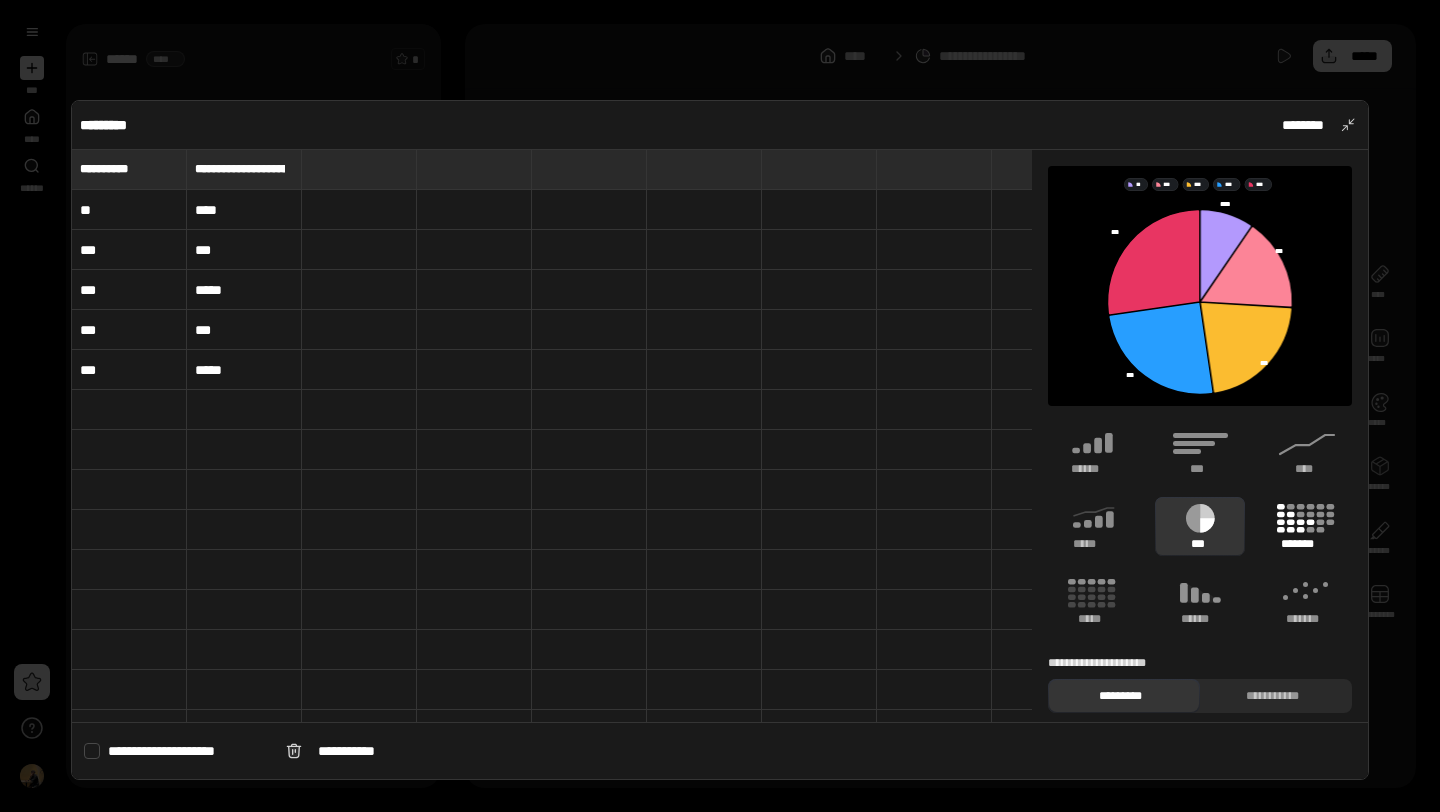 click on "*******" at bounding box center [1306, 526] 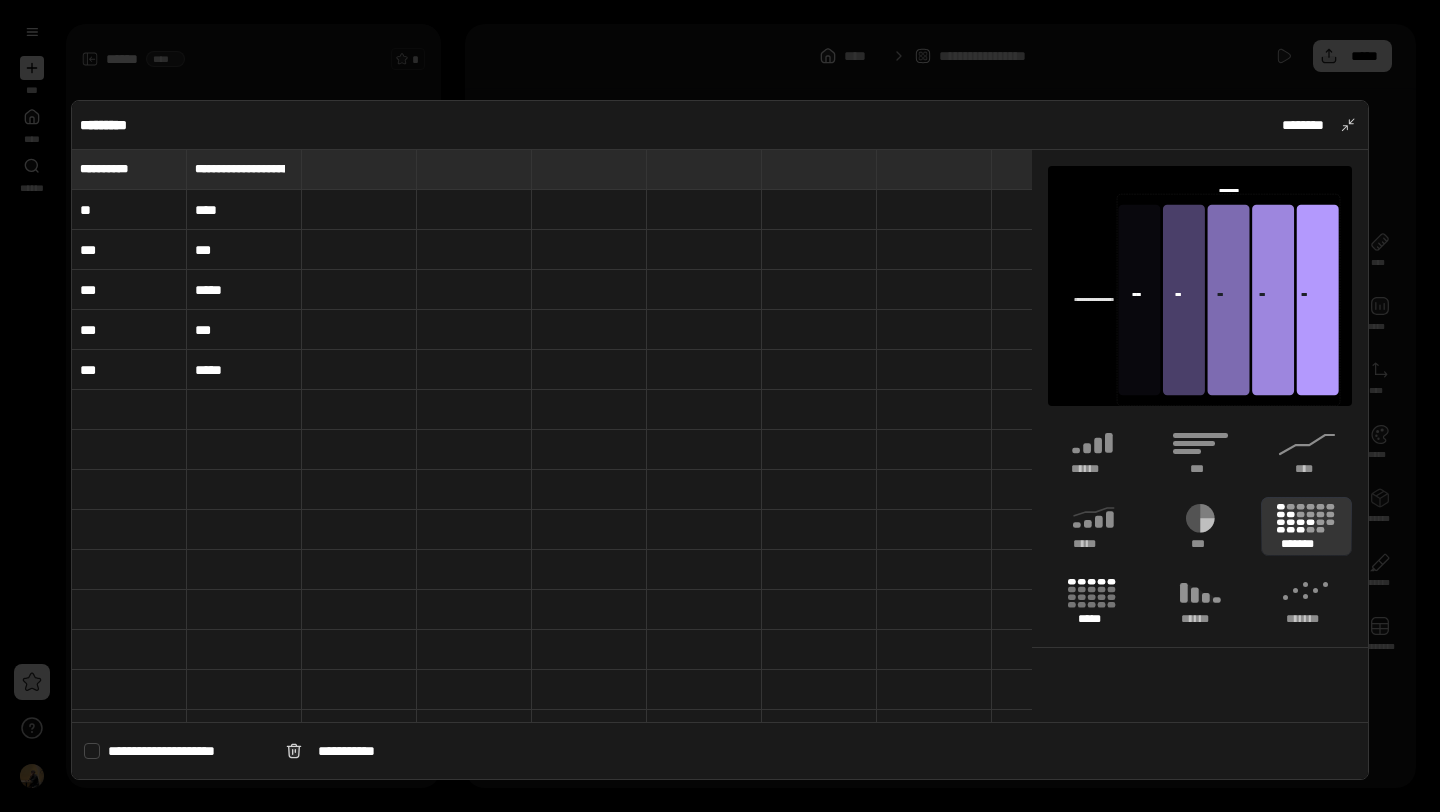 click 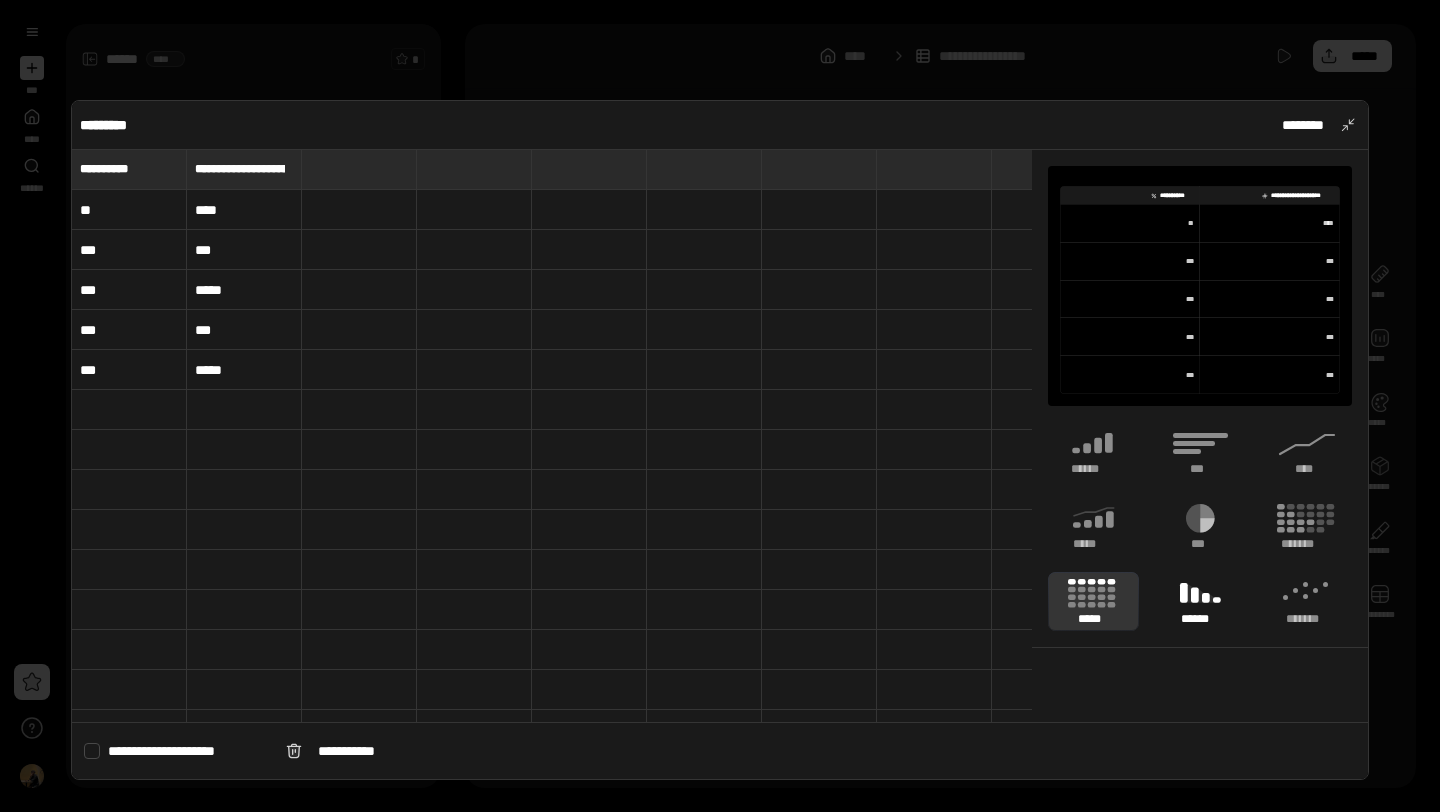 click on "******" at bounding box center [1200, 601] 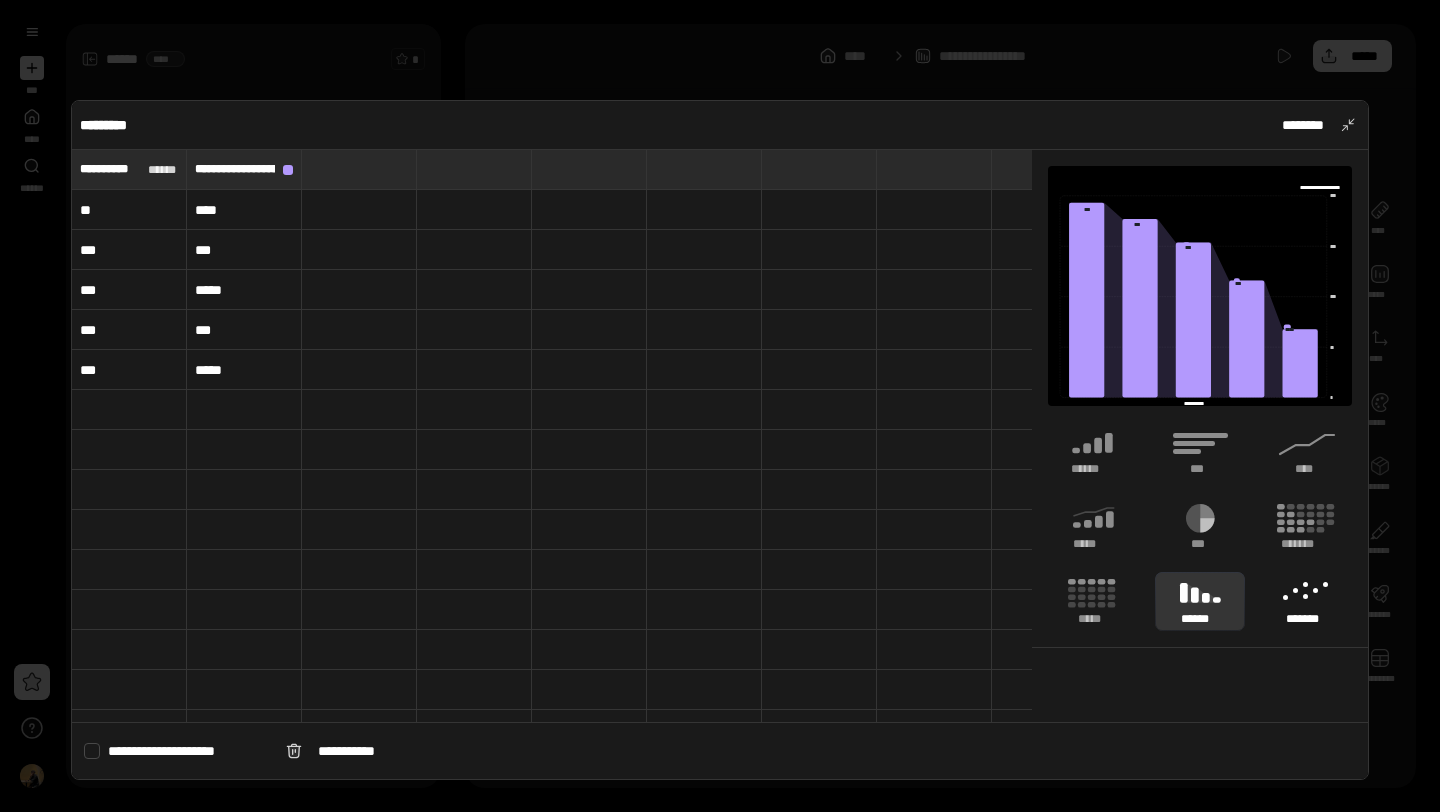click 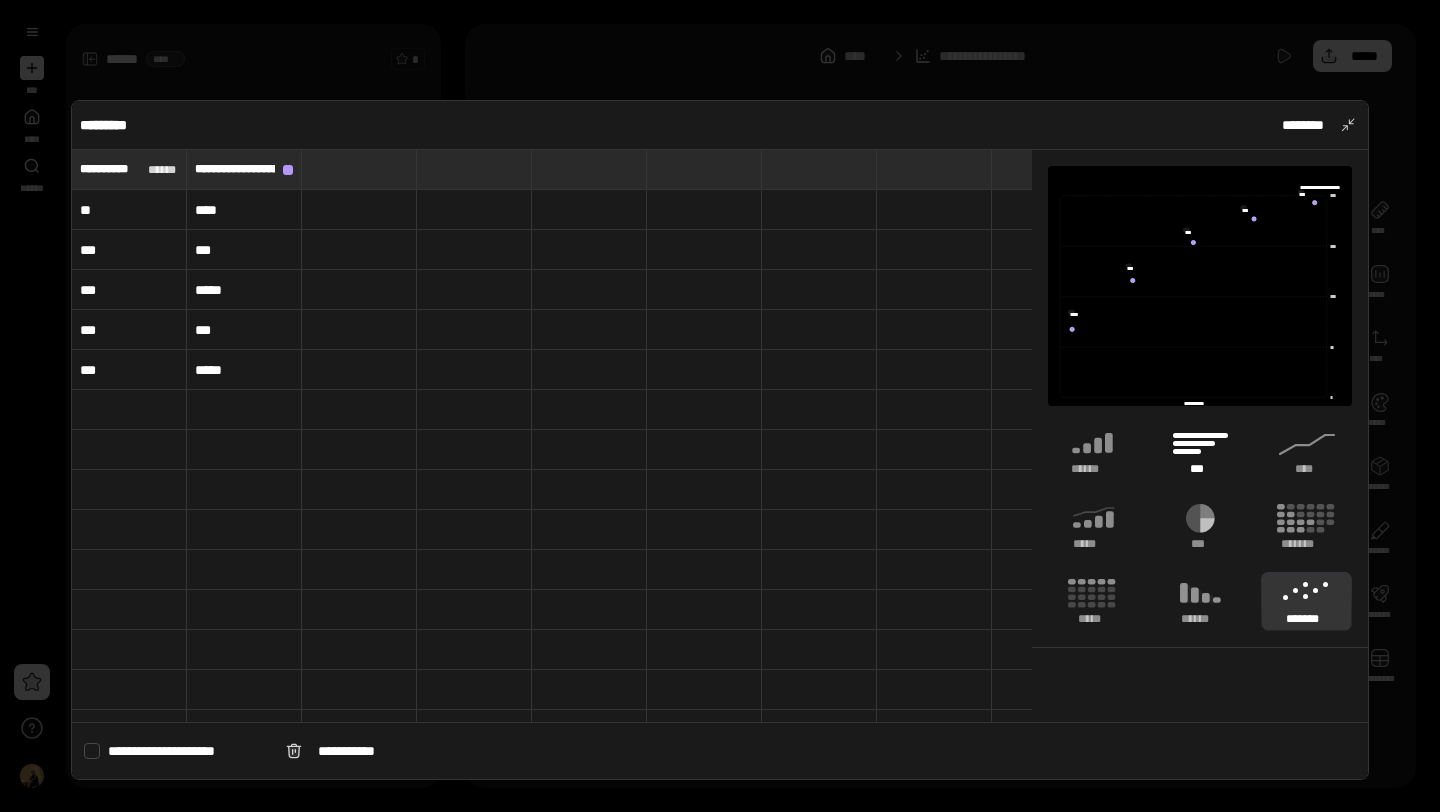 click 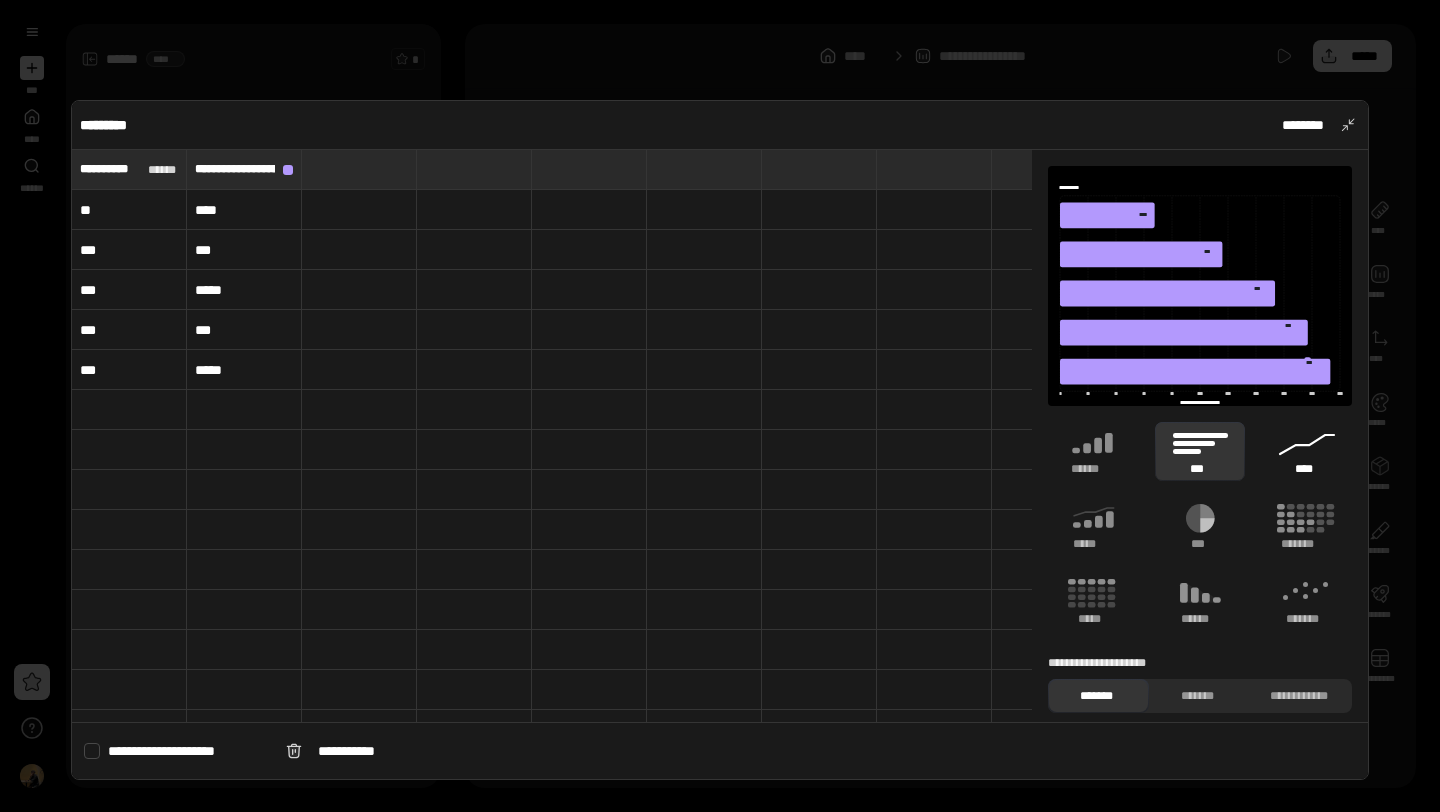 click 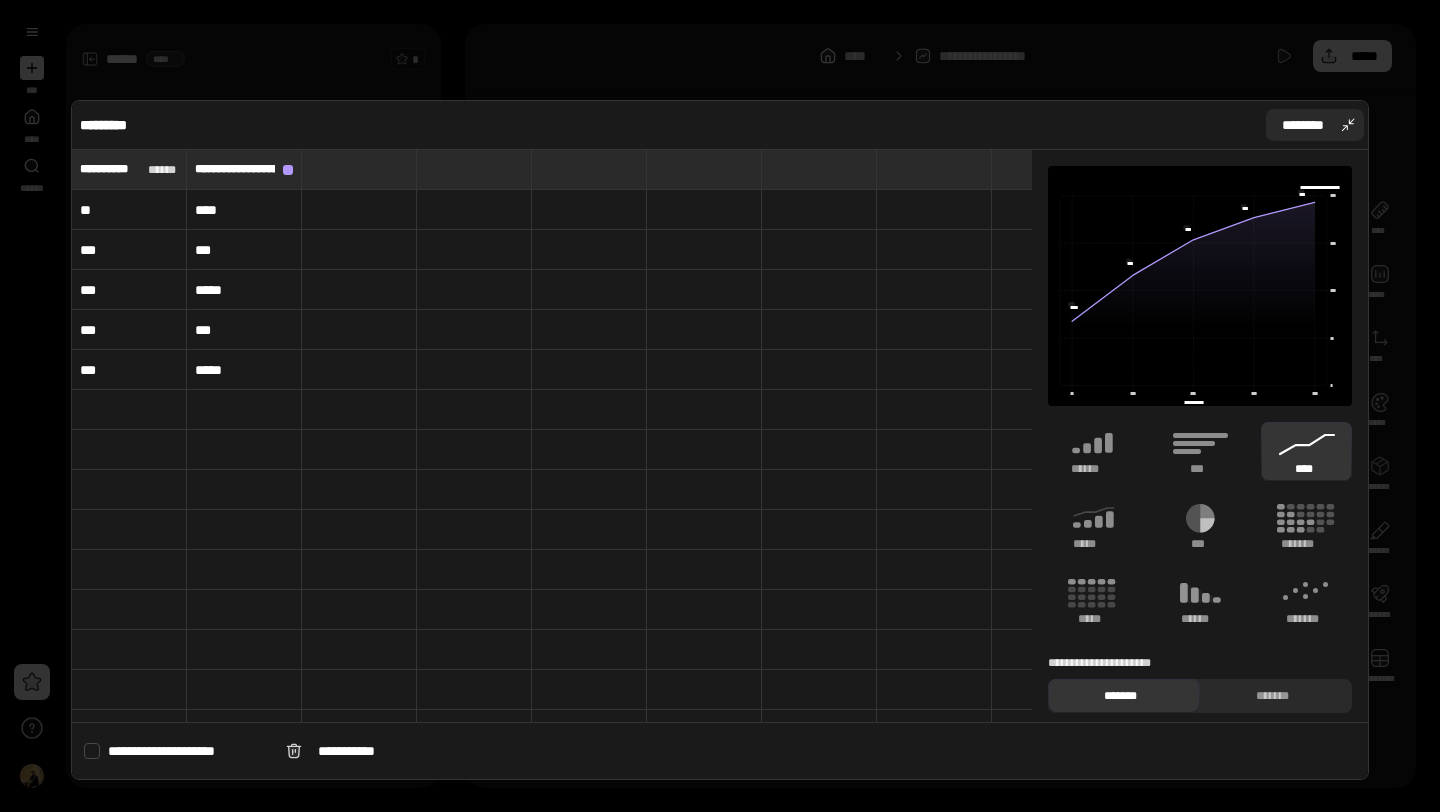click on "********" at bounding box center (1315, 125) 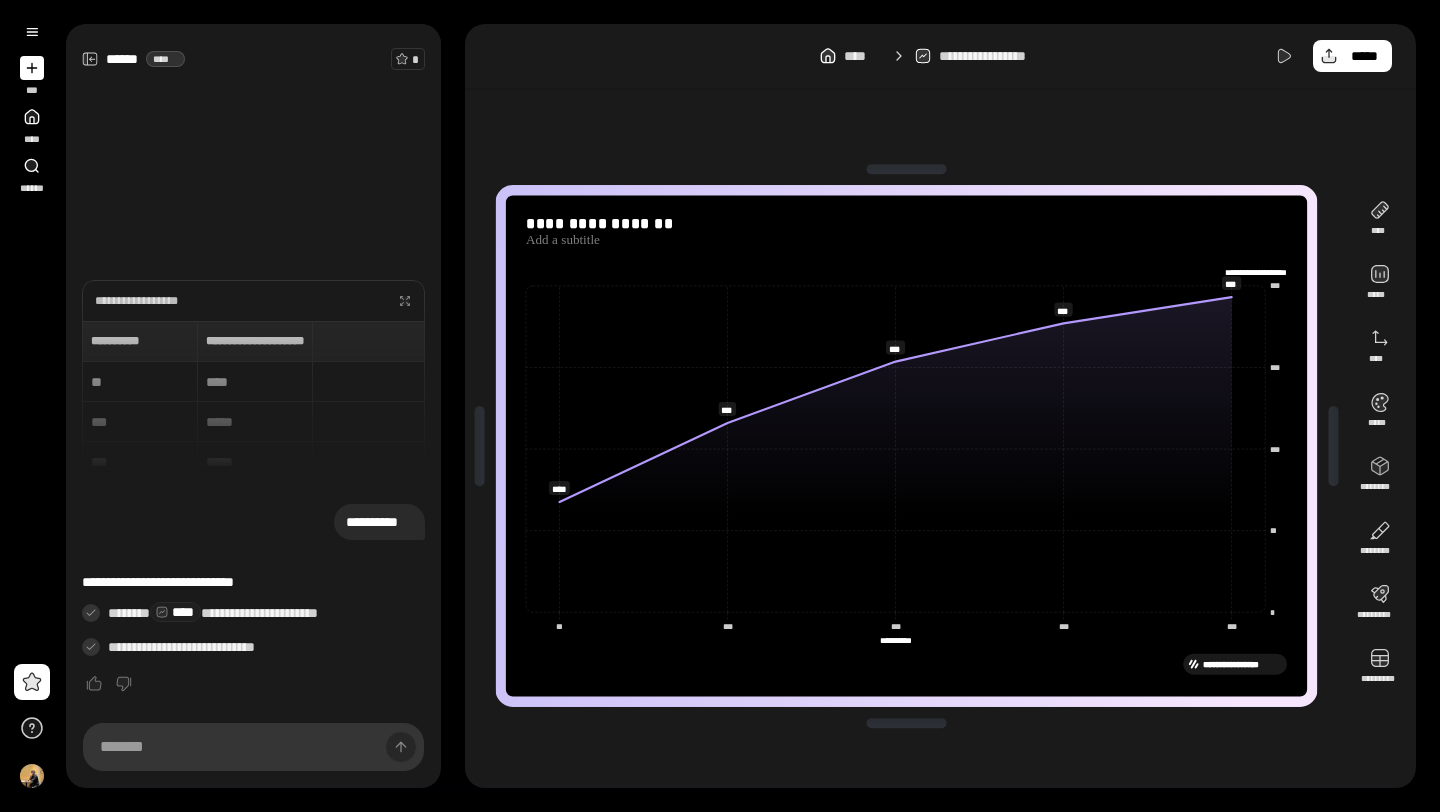 click on "**********" at bounding box center (253, 396) 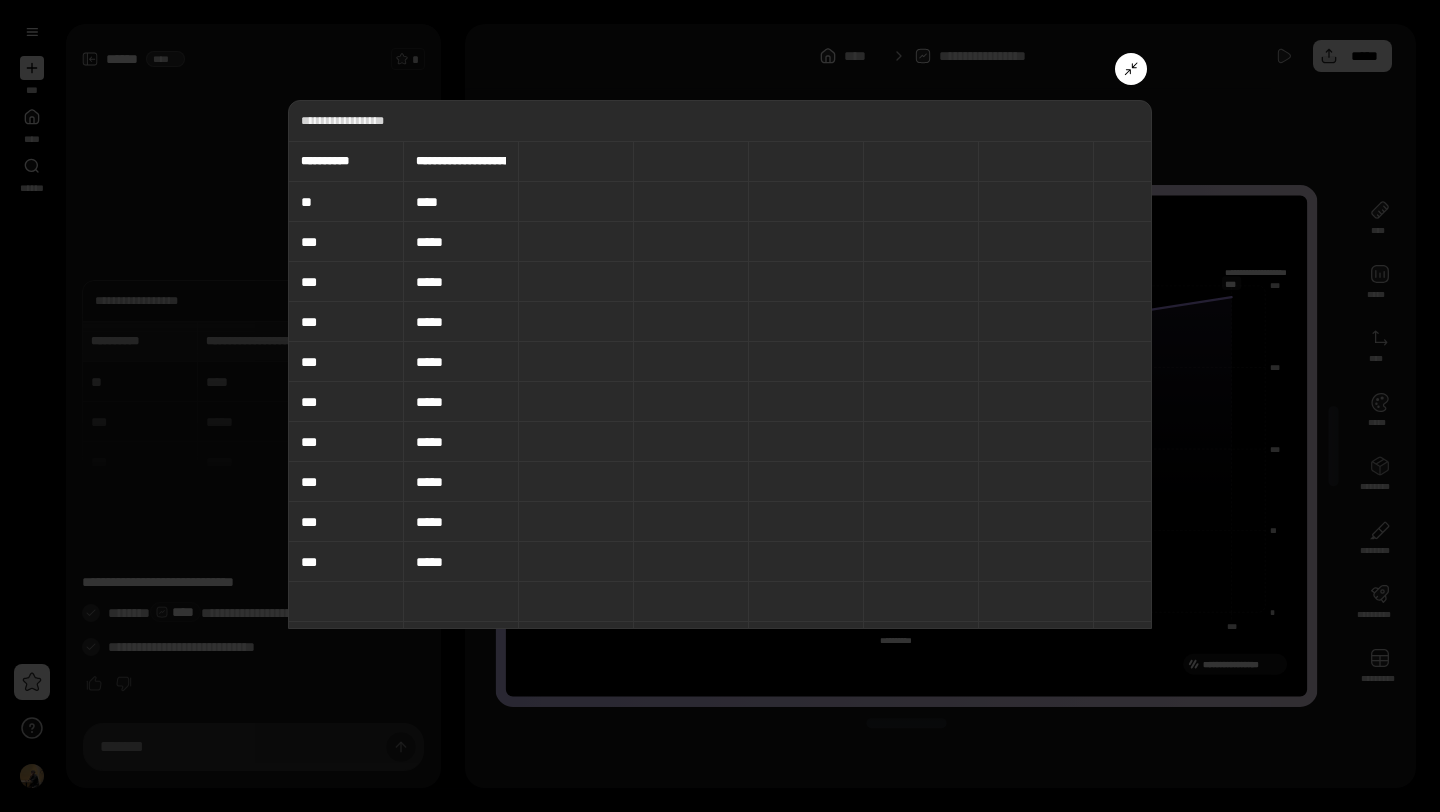 click 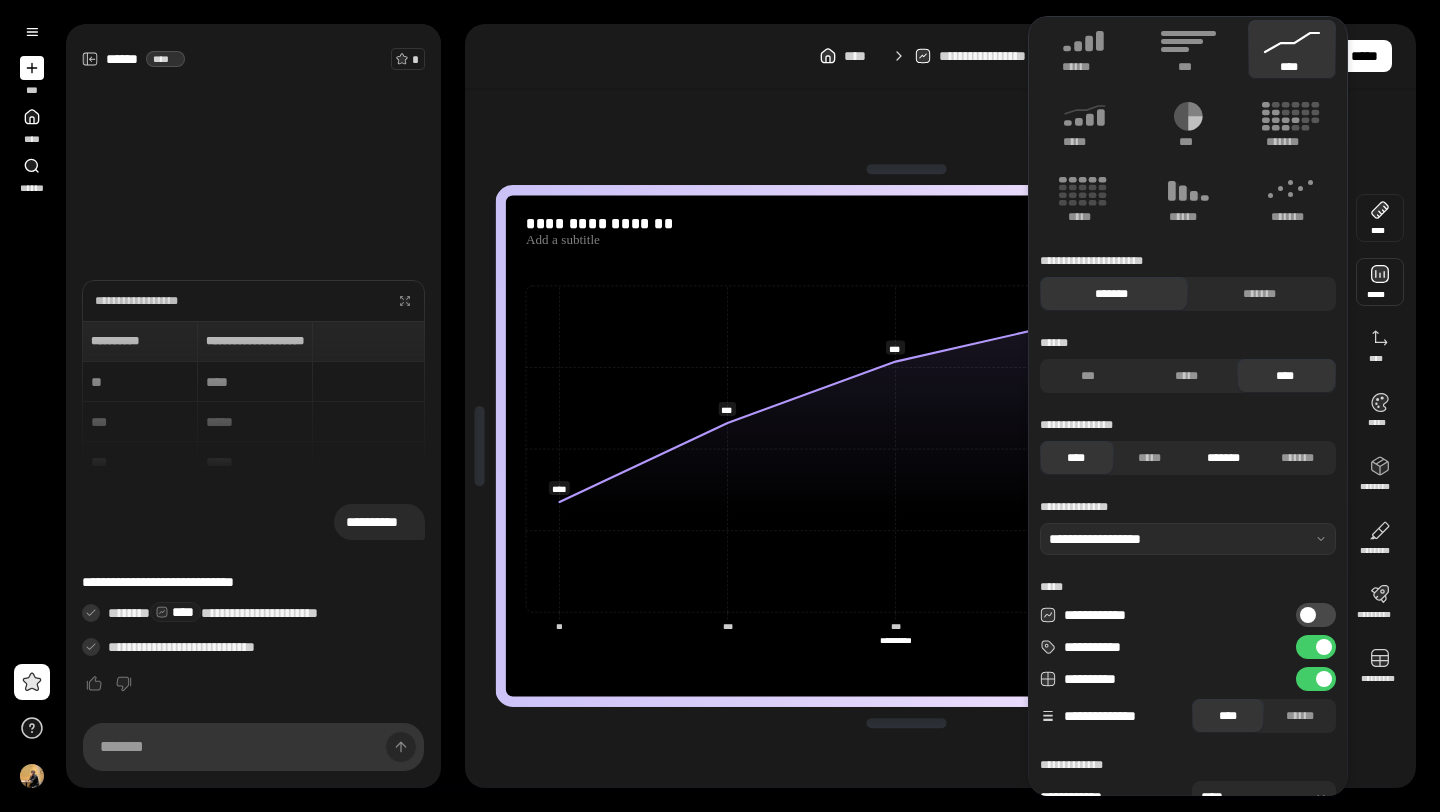 scroll, scrollTop: 8, scrollLeft: 0, axis: vertical 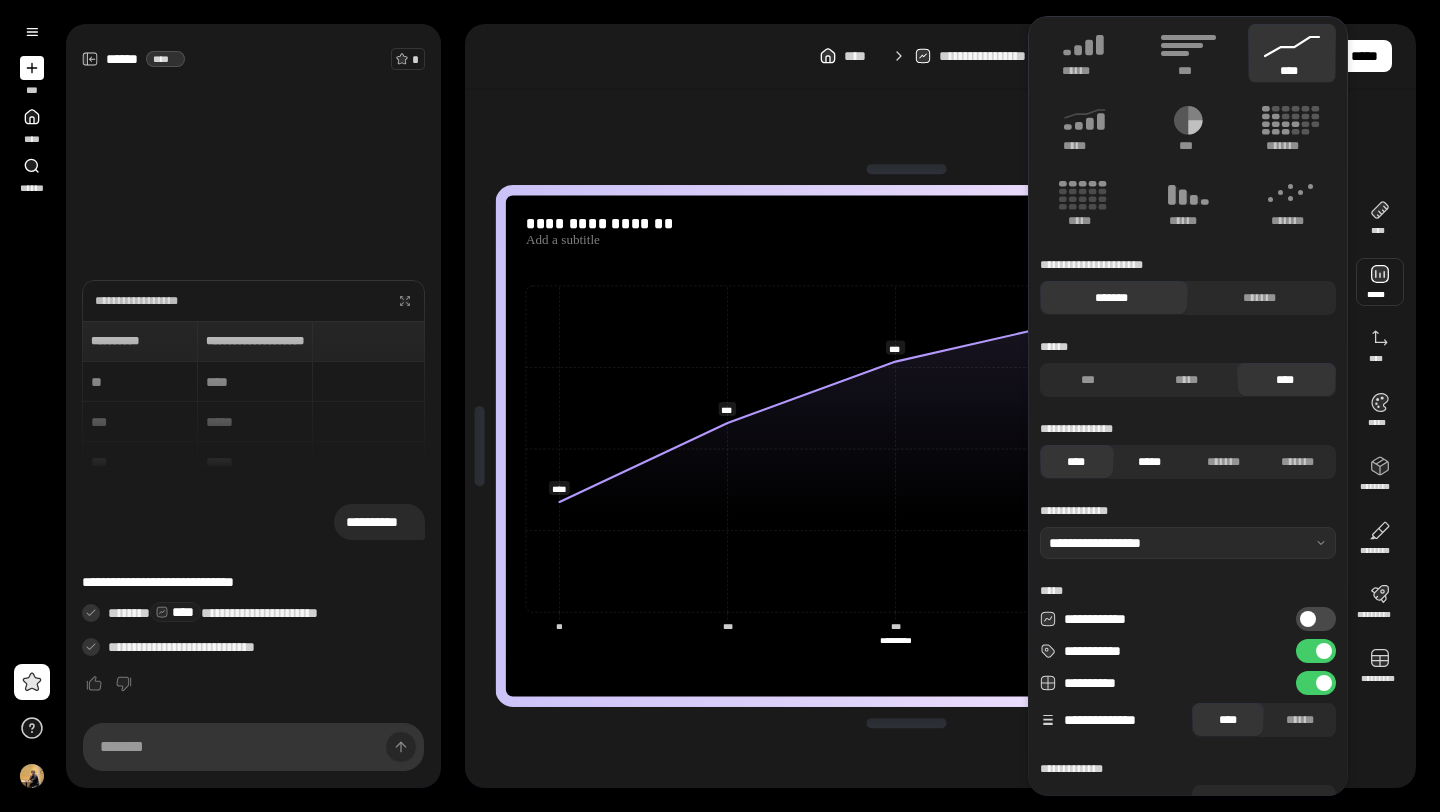 click on "*****" at bounding box center (1149, 462) 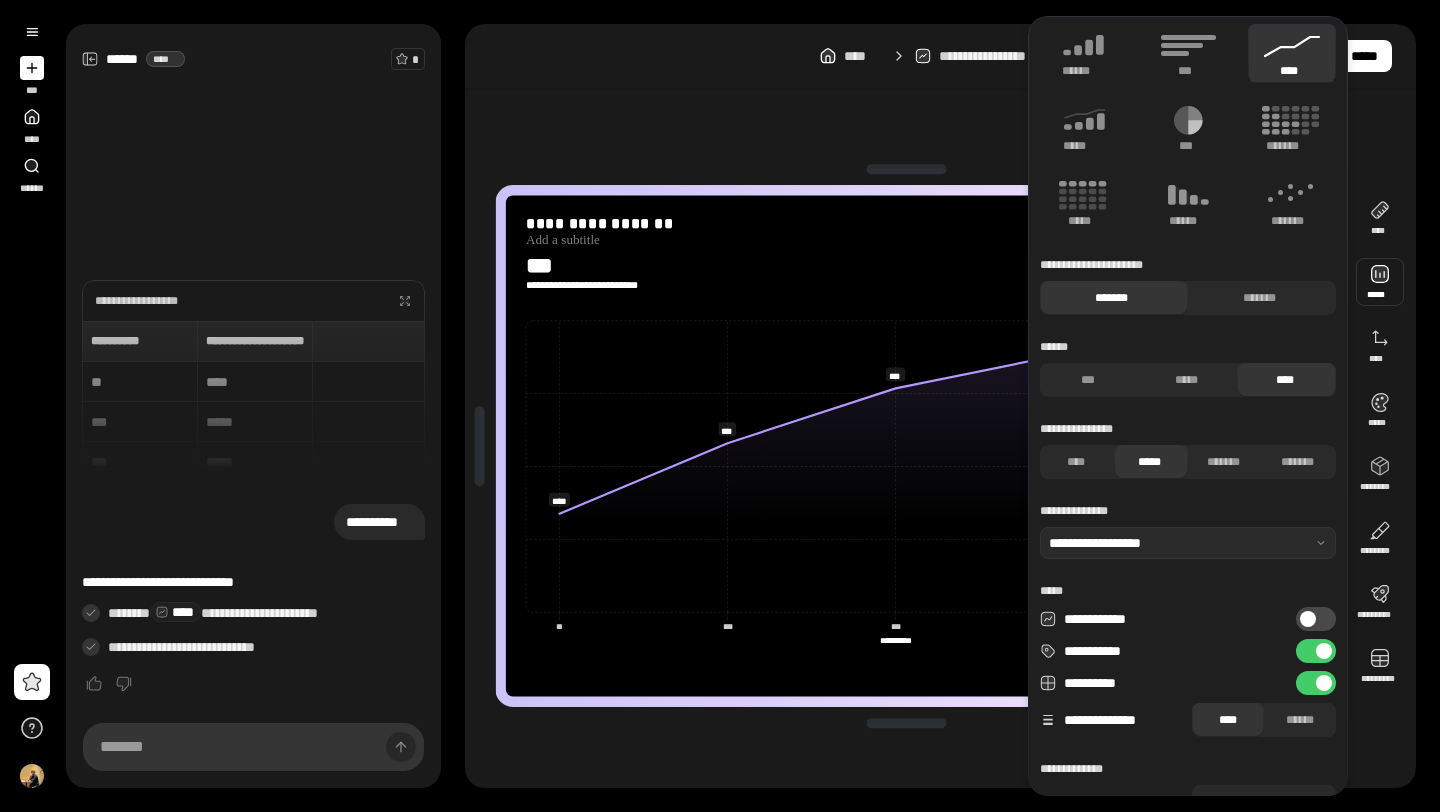 click on "*****" at bounding box center (1149, 462) 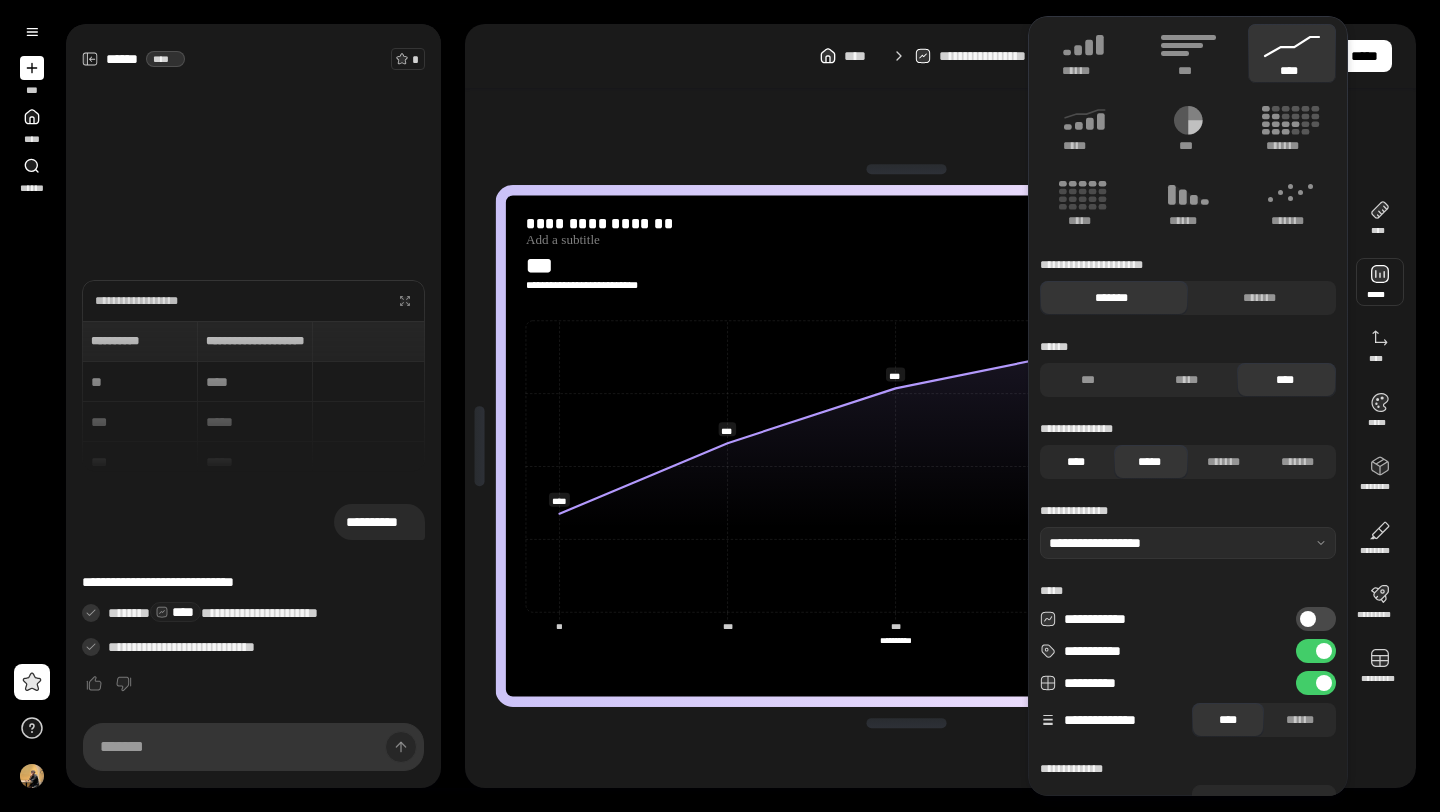 click on "****" at bounding box center (1075, 462) 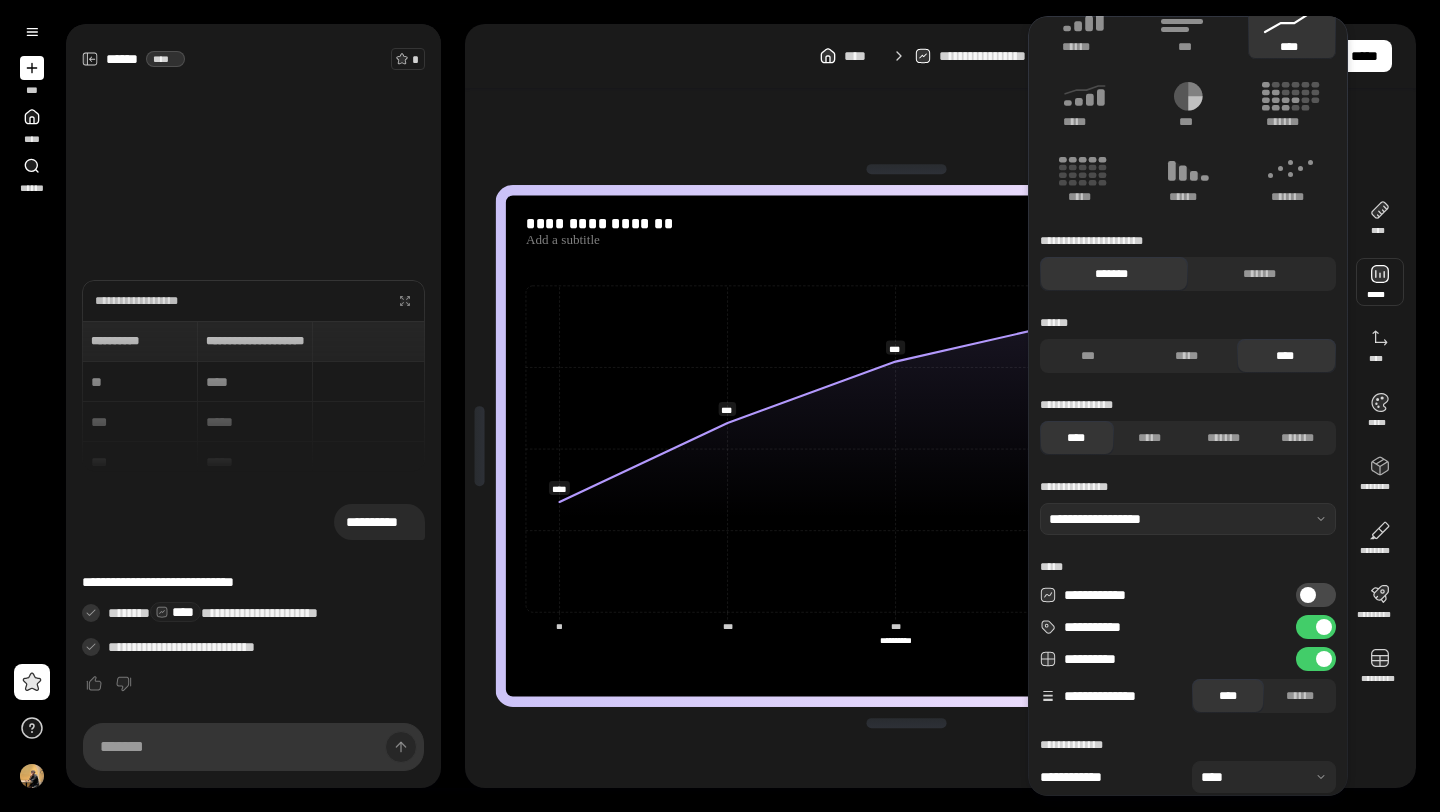 scroll, scrollTop: 33, scrollLeft: 0, axis: vertical 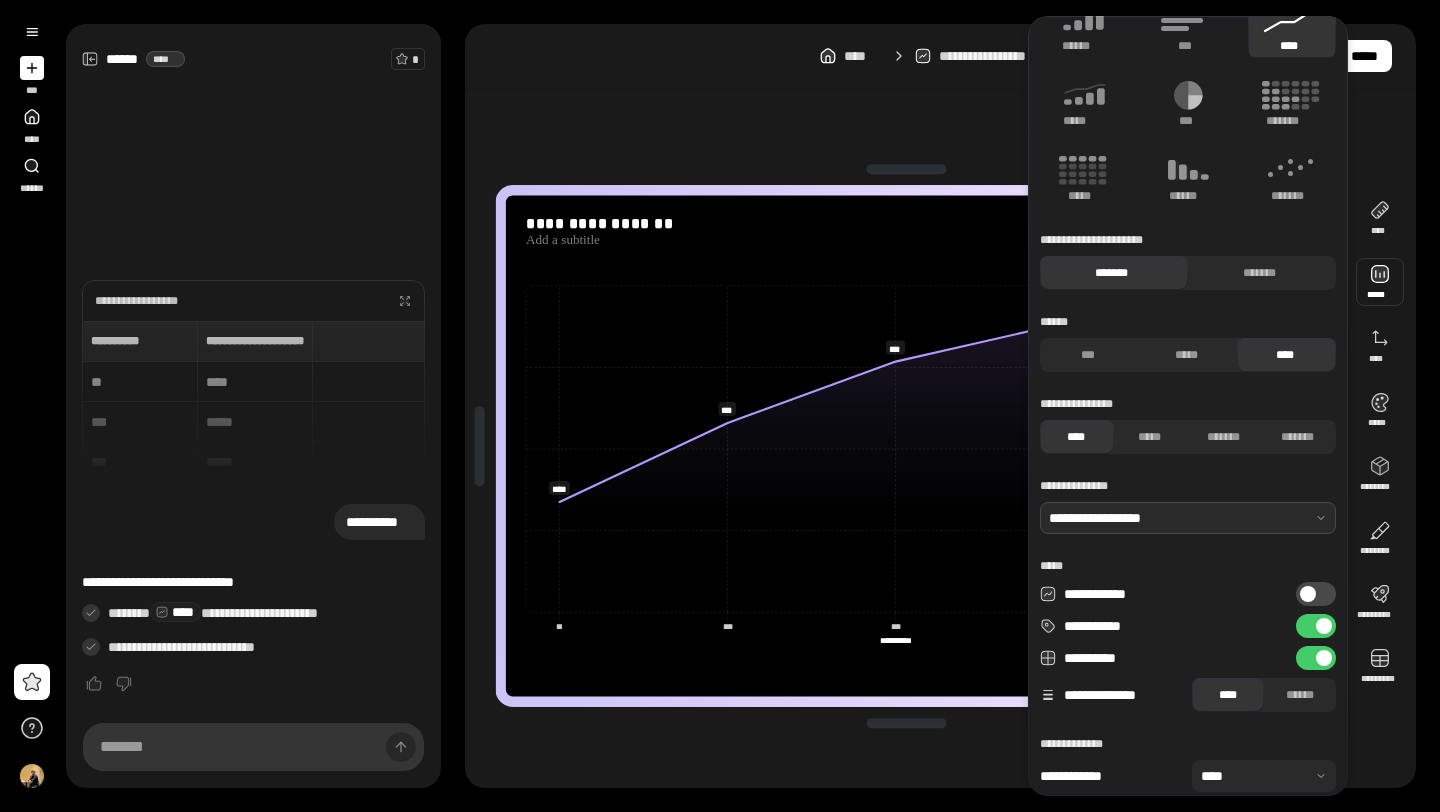 click at bounding box center [1188, 518] 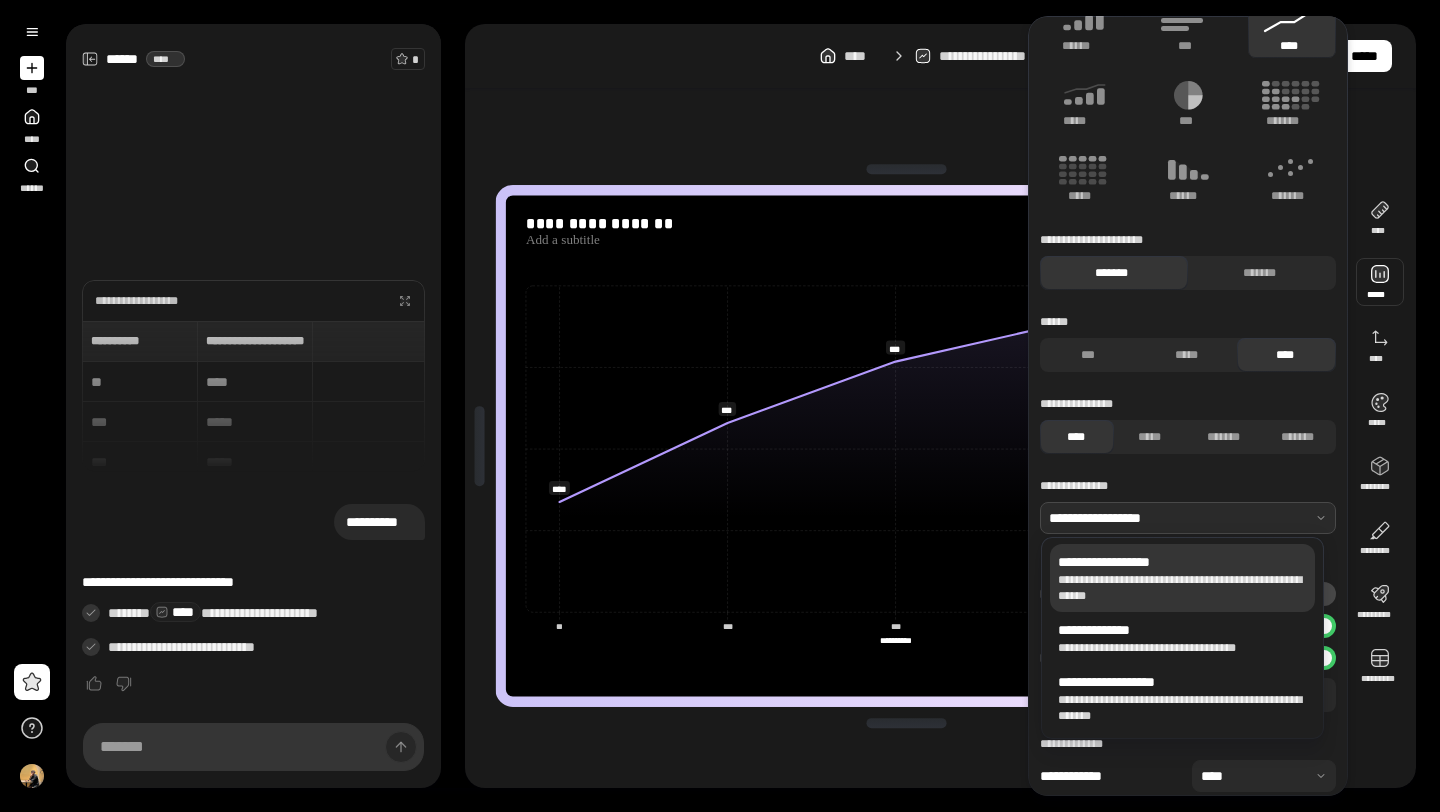 click at bounding box center (1188, 518) 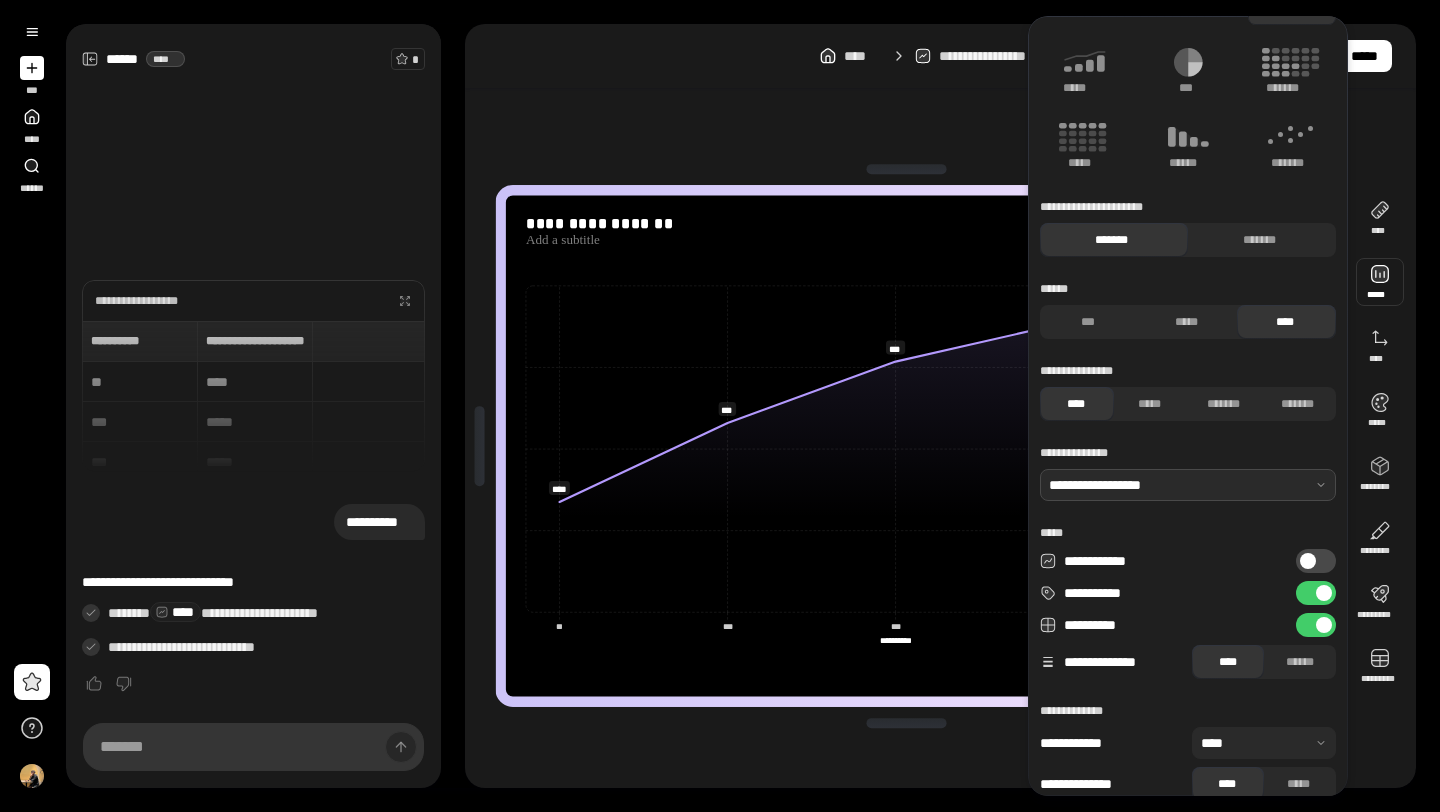 scroll, scrollTop: 87, scrollLeft: 0, axis: vertical 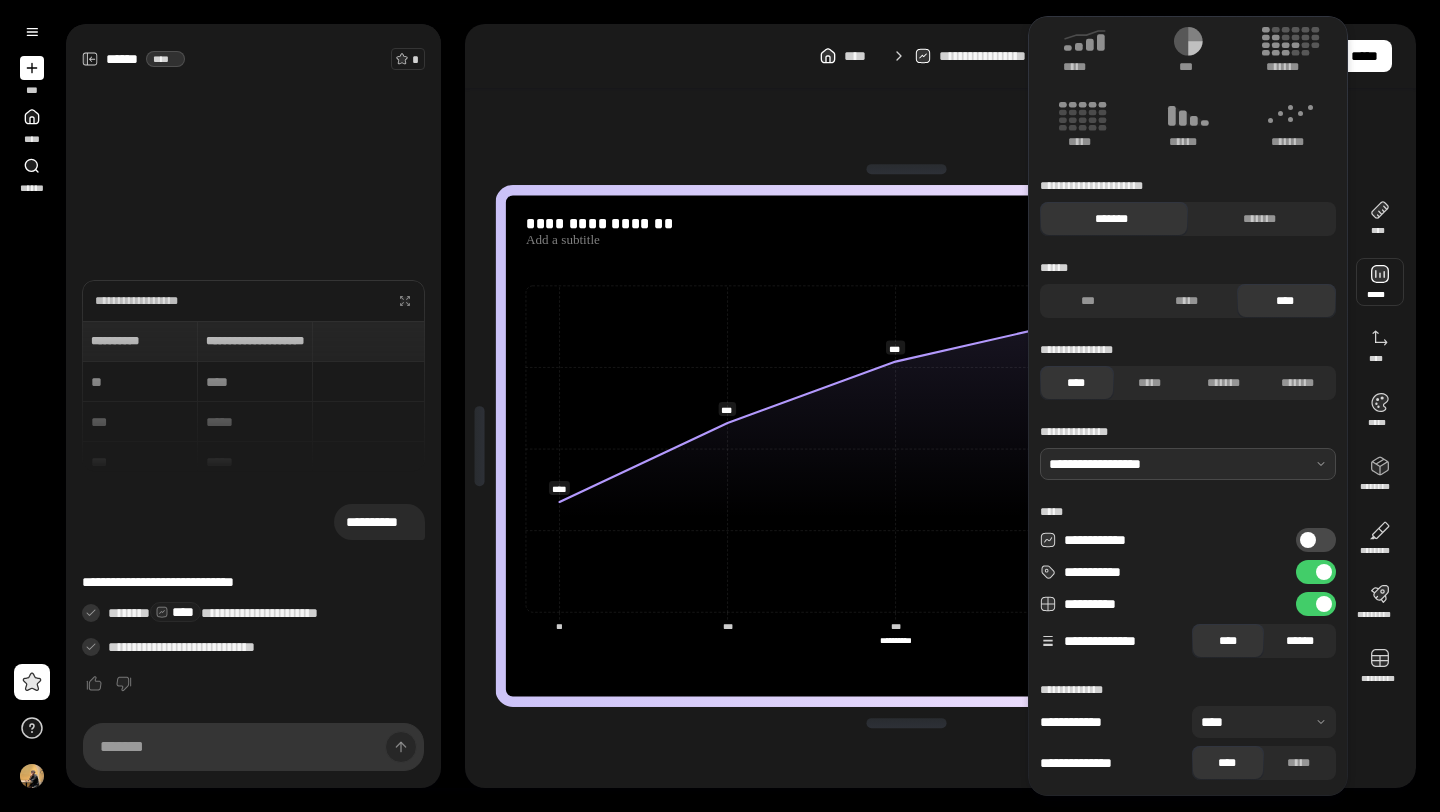 click on "******" at bounding box center (1300, 641) 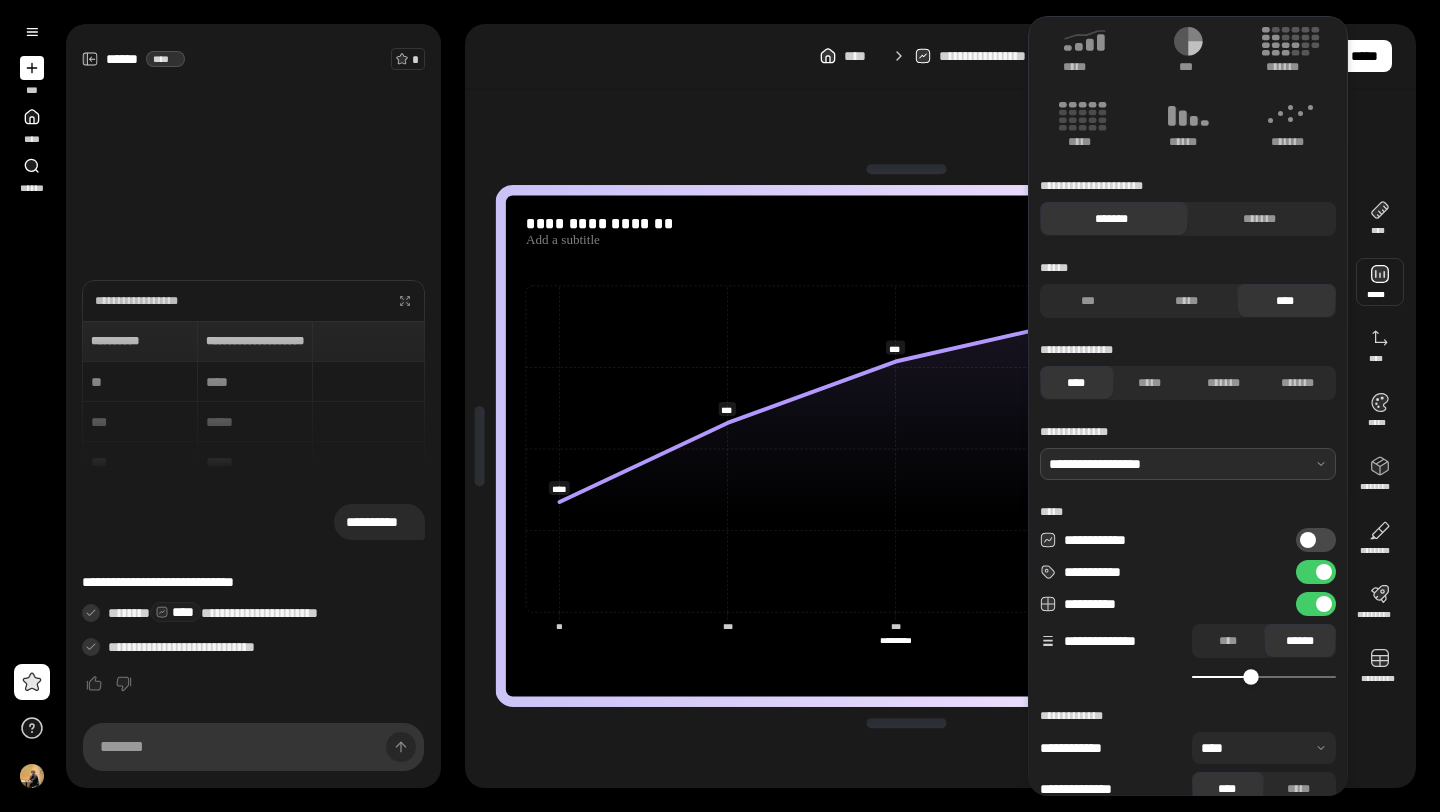 click at bounding box center (1250, 676) 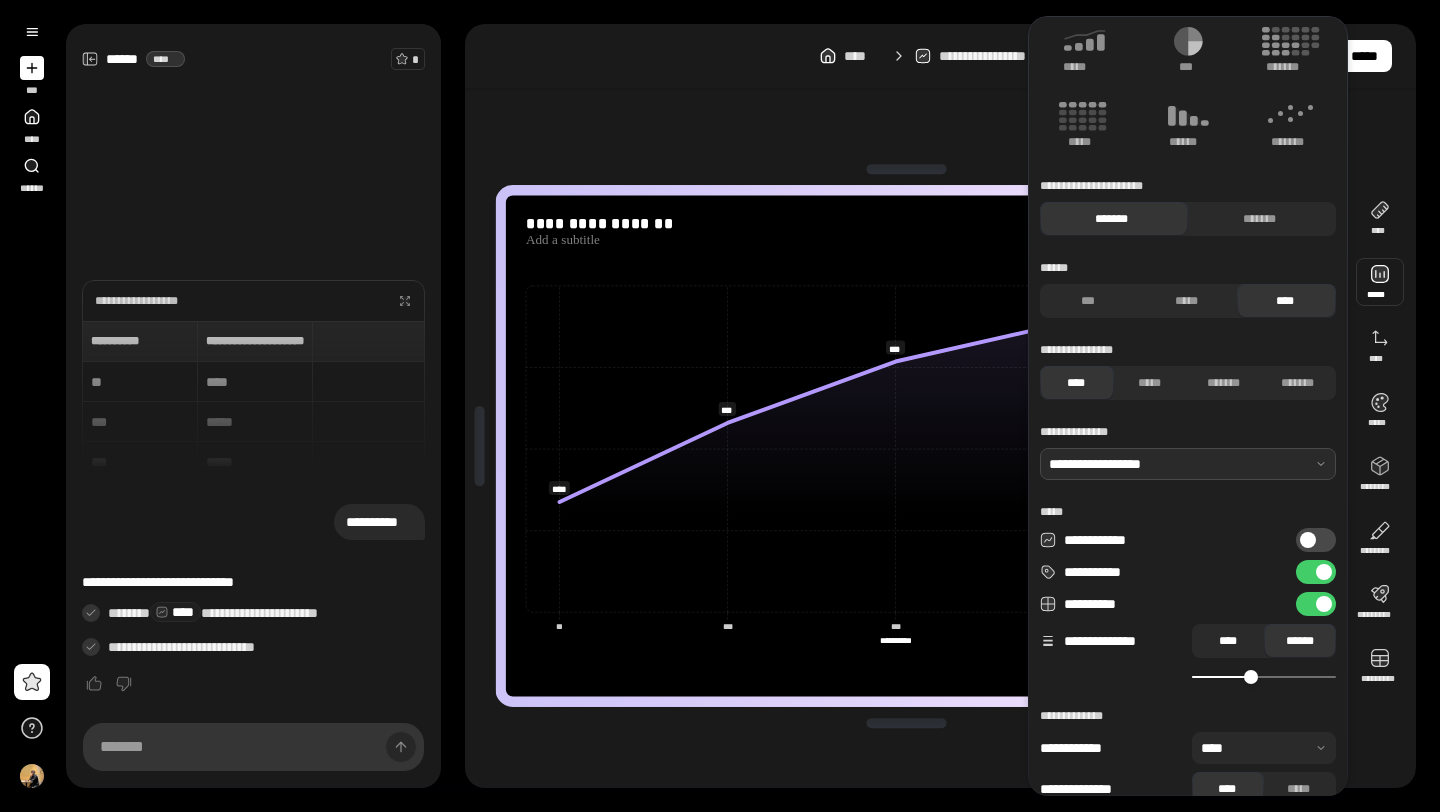 click on "****" at bounding box center (1228, 641) 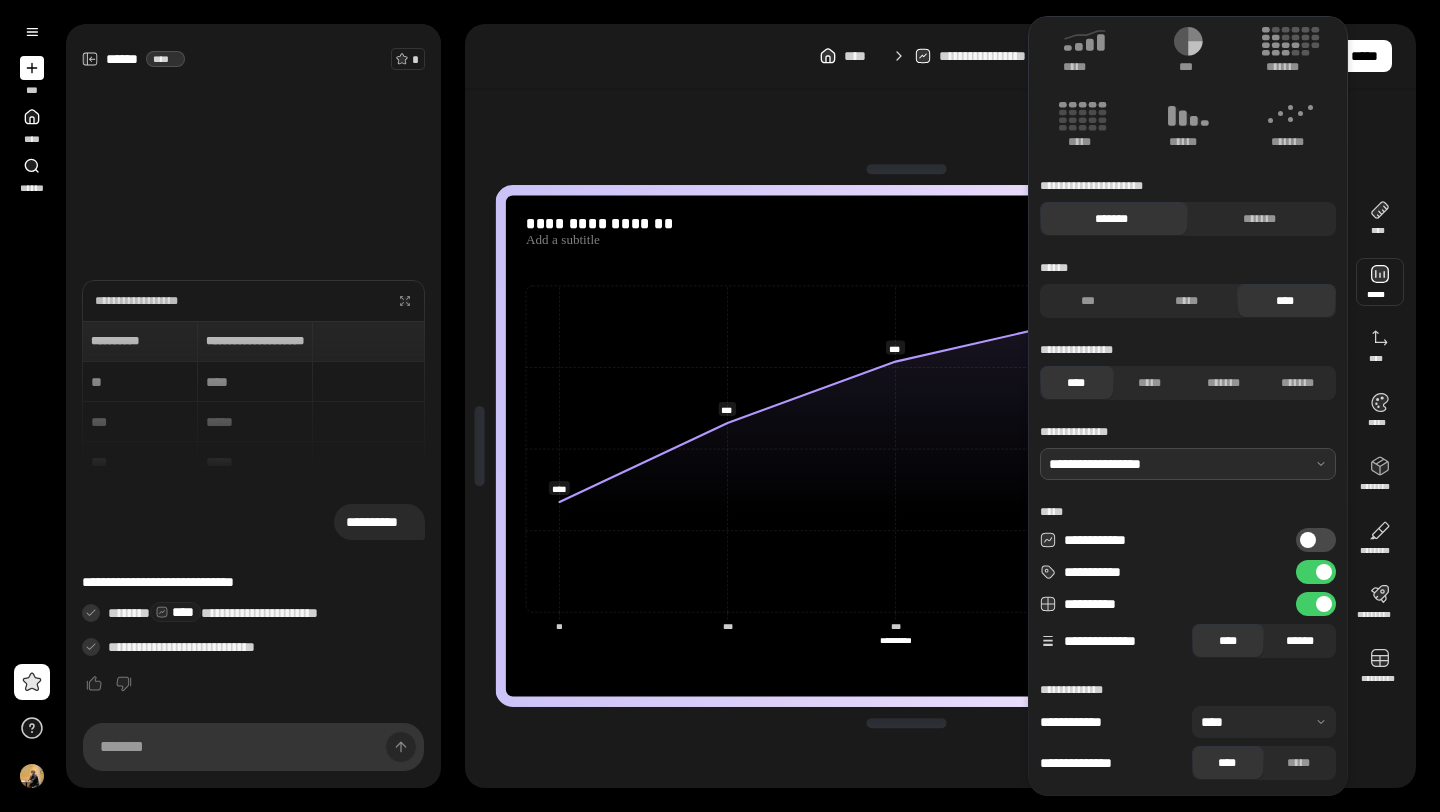 click on "******" at bounding box center (1300, 641) 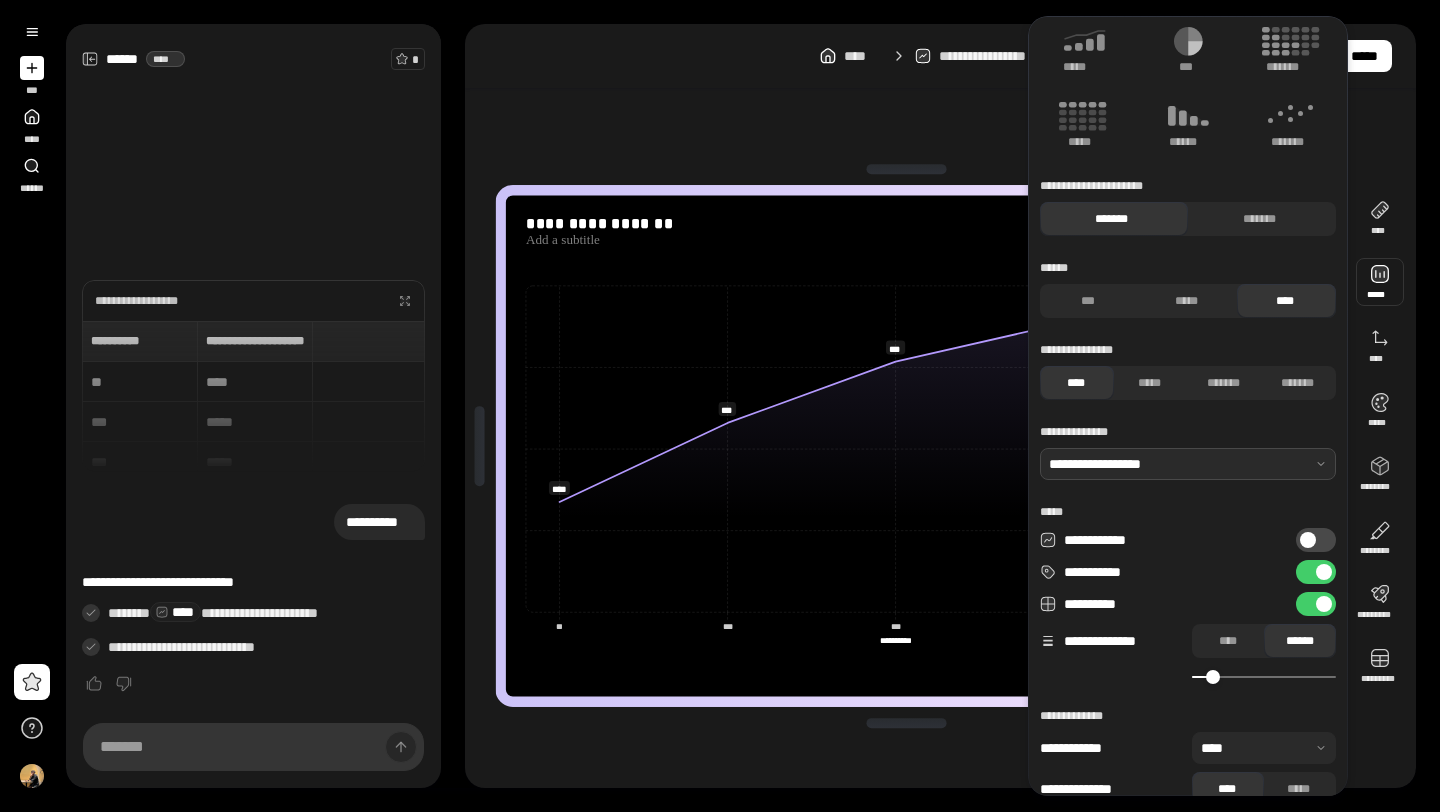 click at bounding box center [1264, 677] 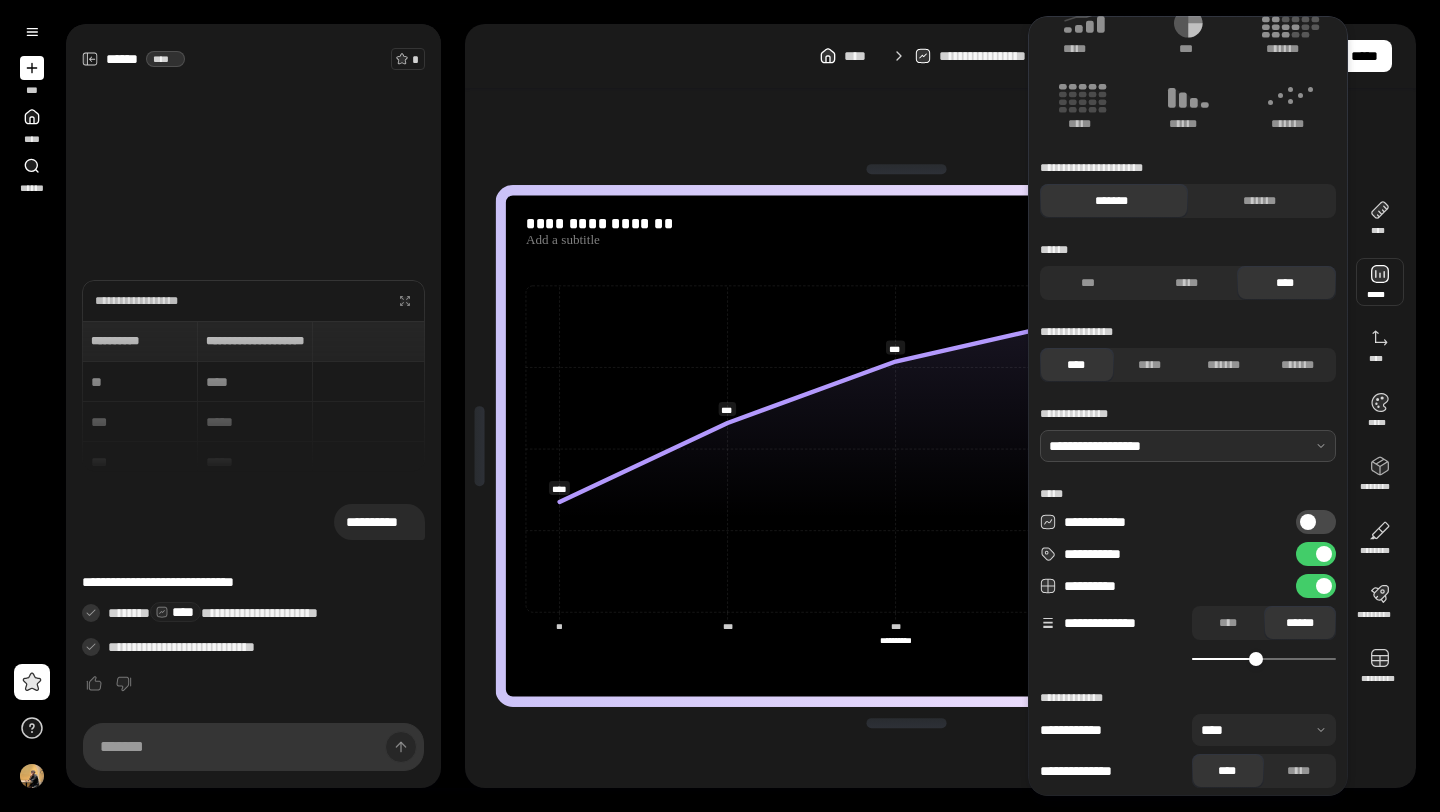scroll, scrollTop: 113, scrollLeft: 0, axis: vertical 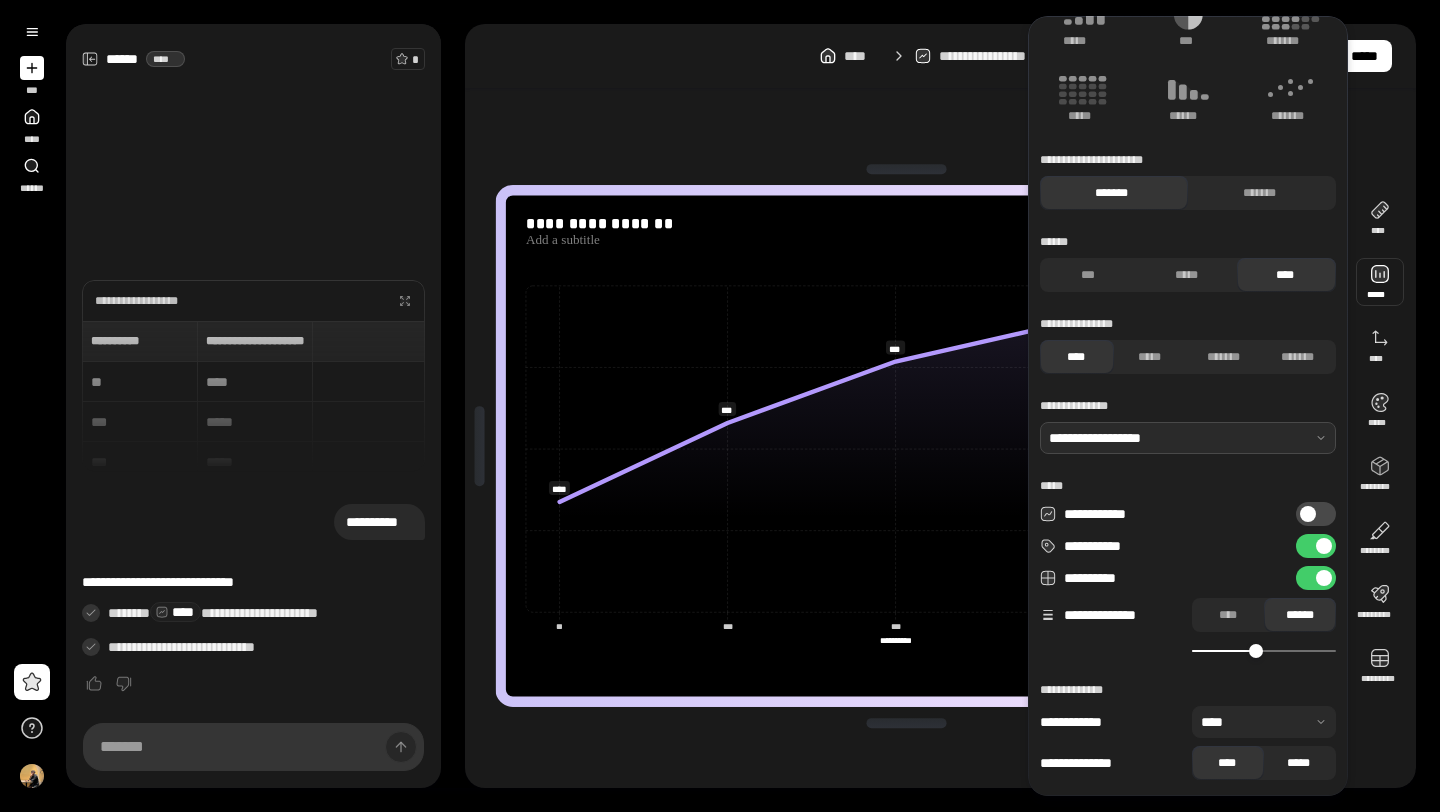 click on "*****" at bounding box center [1298, 763] 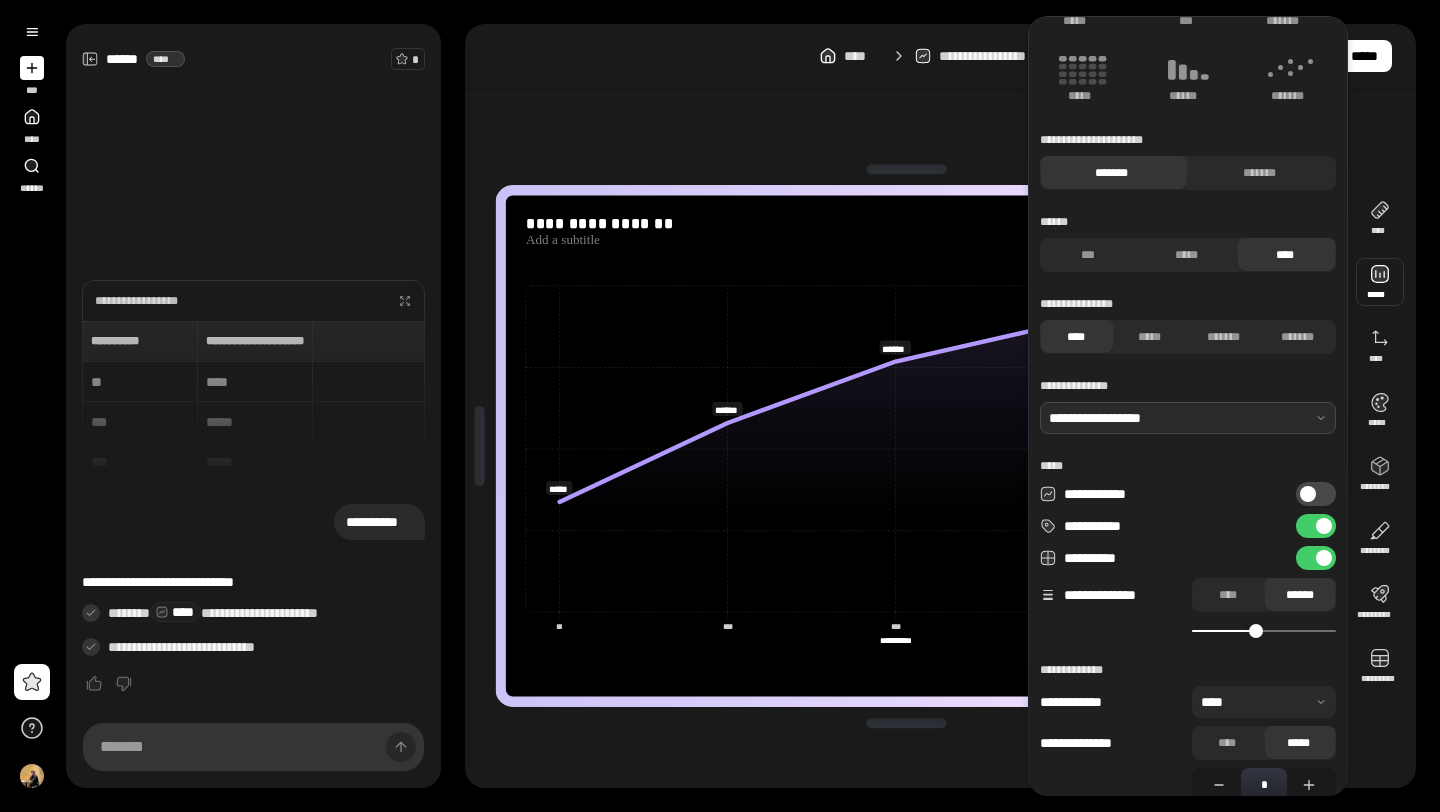 scroll, scrollTop: 155, scrollLeft: 0, axis: vertical 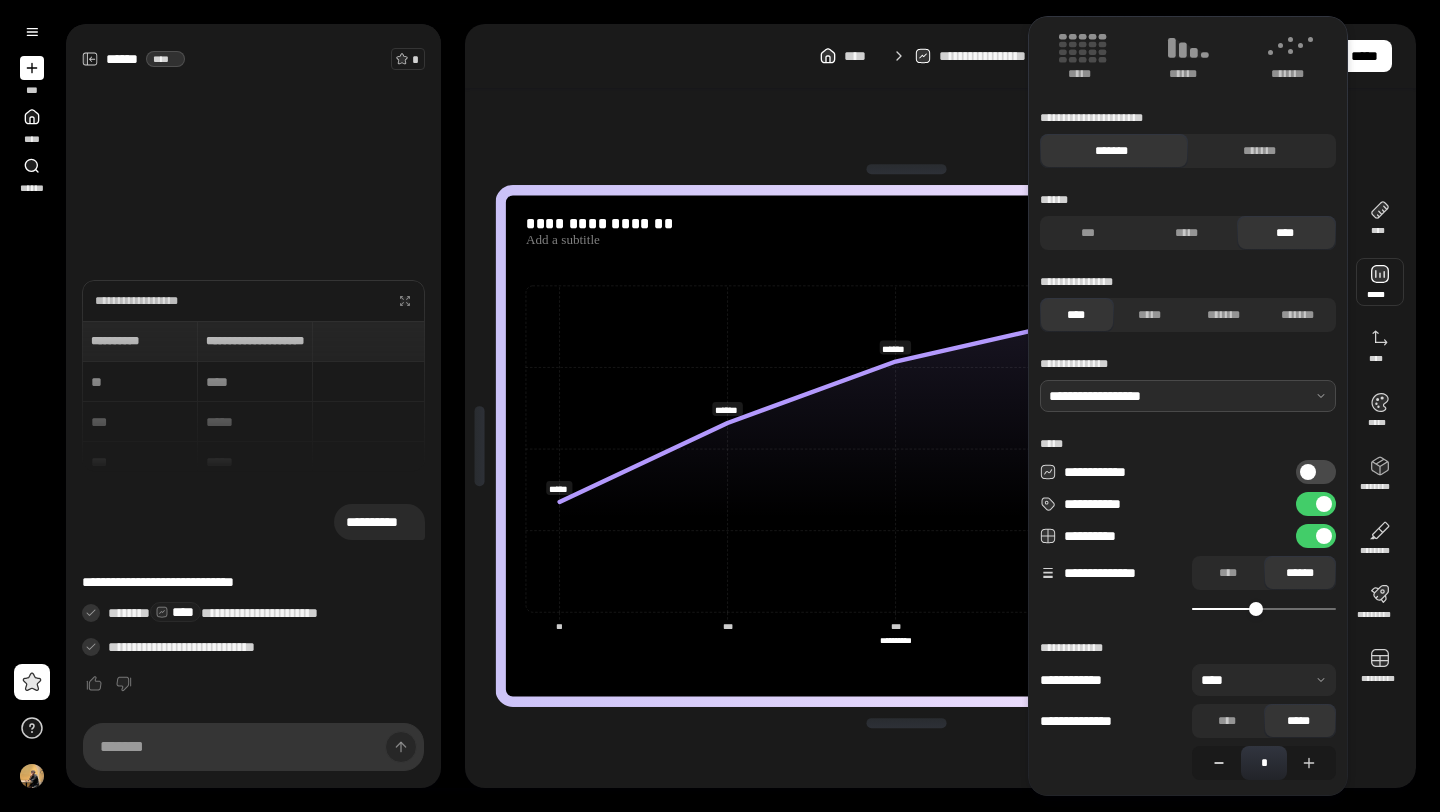 click 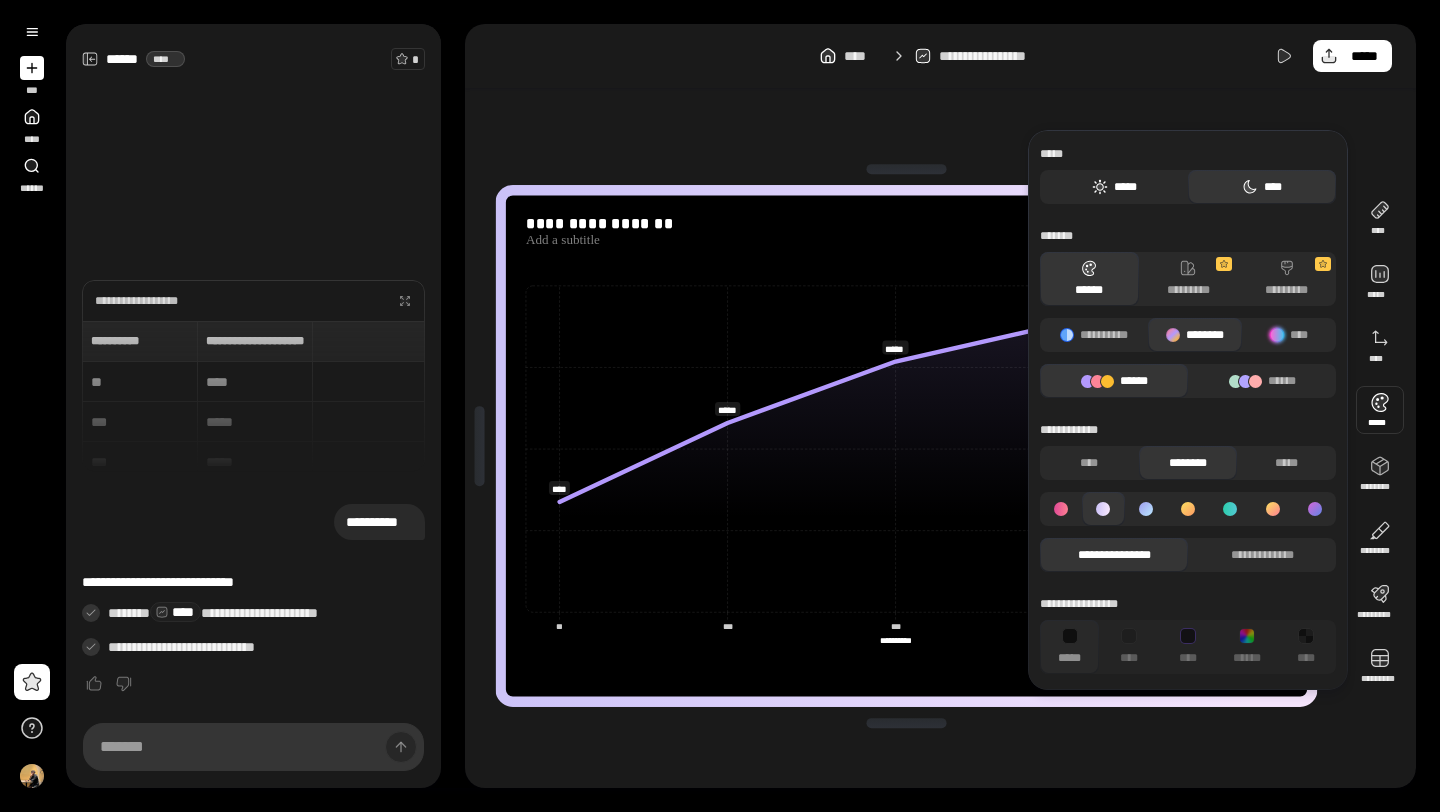 click on "*****" at bounding box center [1114, 187] 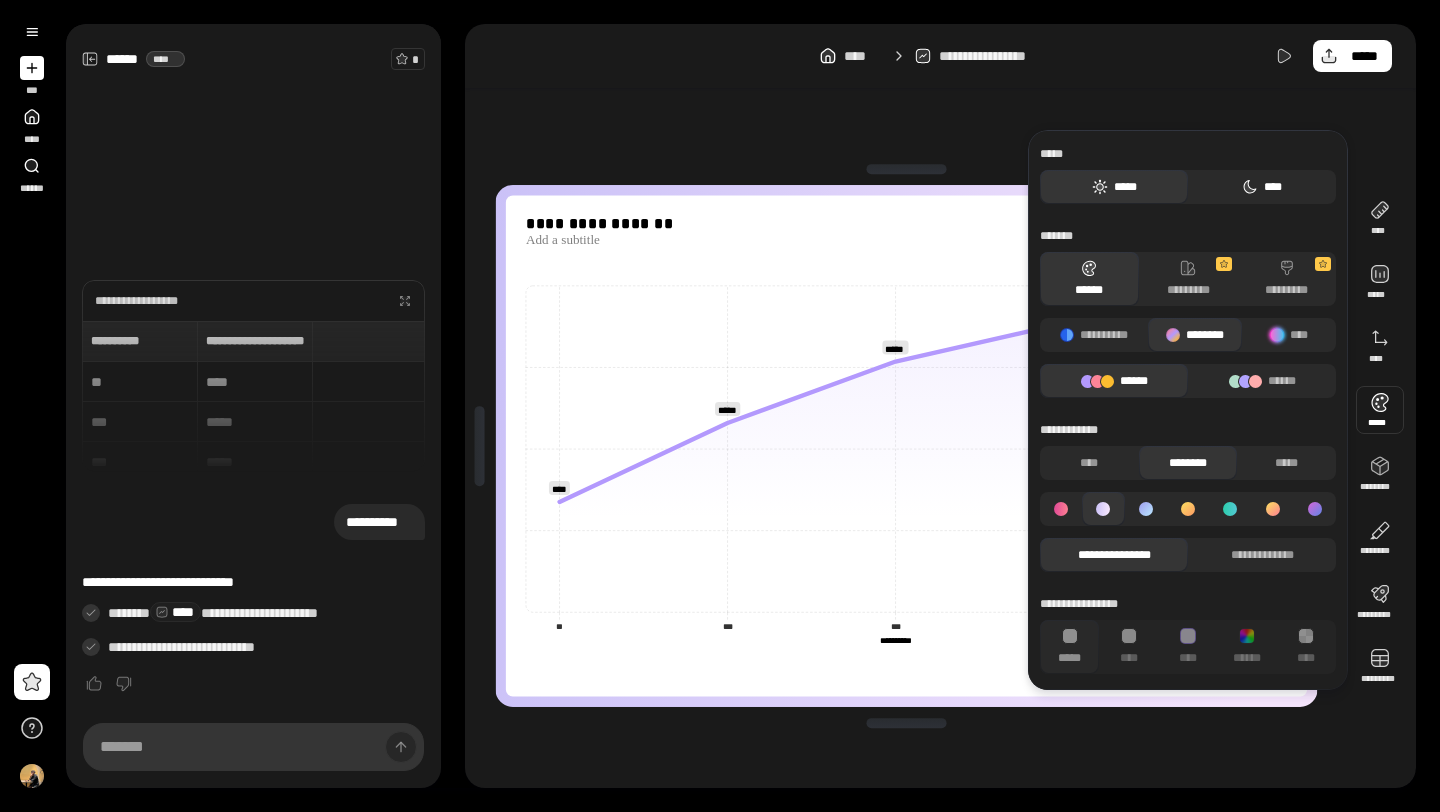 click on "****" at bounding box center [1262, 187] 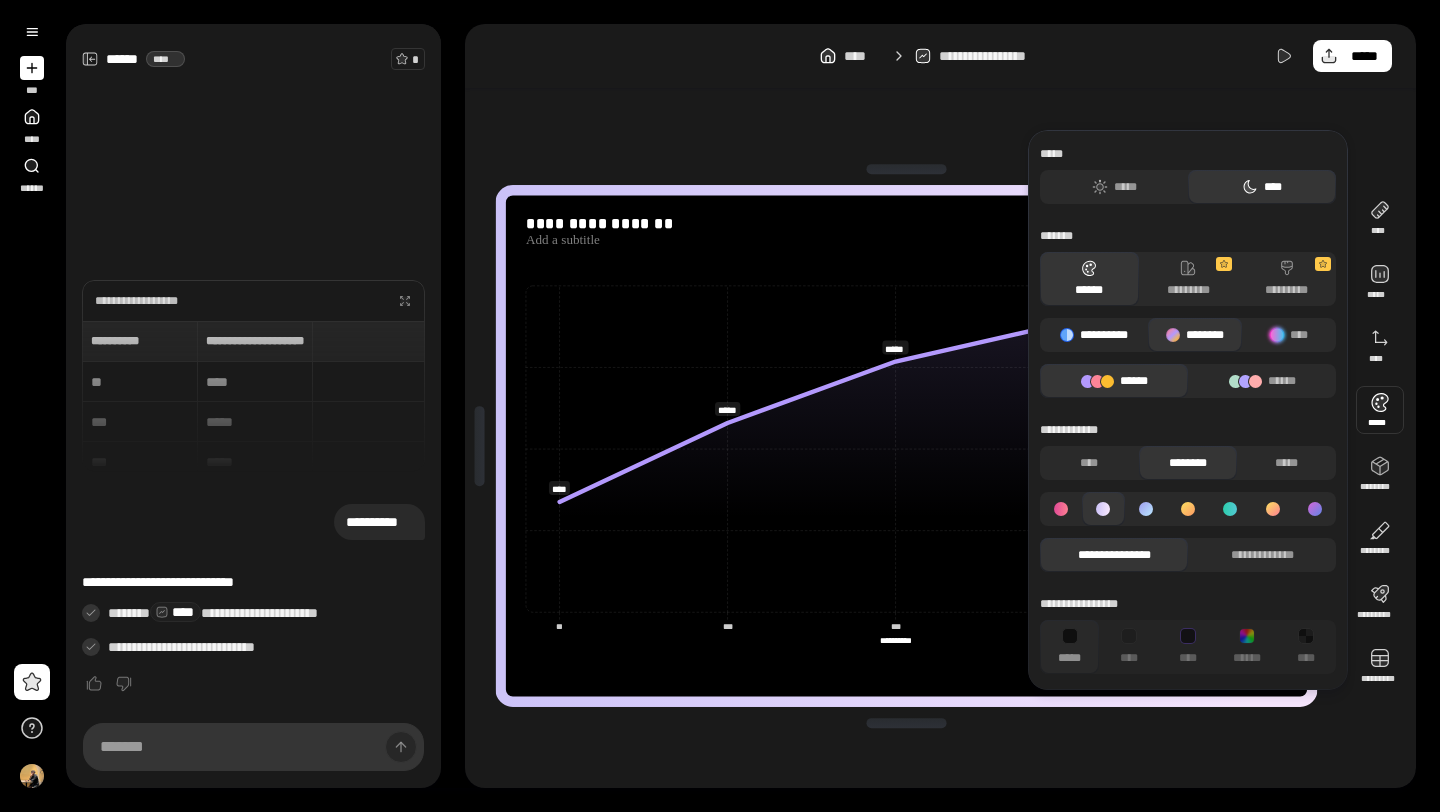 click on "**********" at bounding box center [1094, 335] 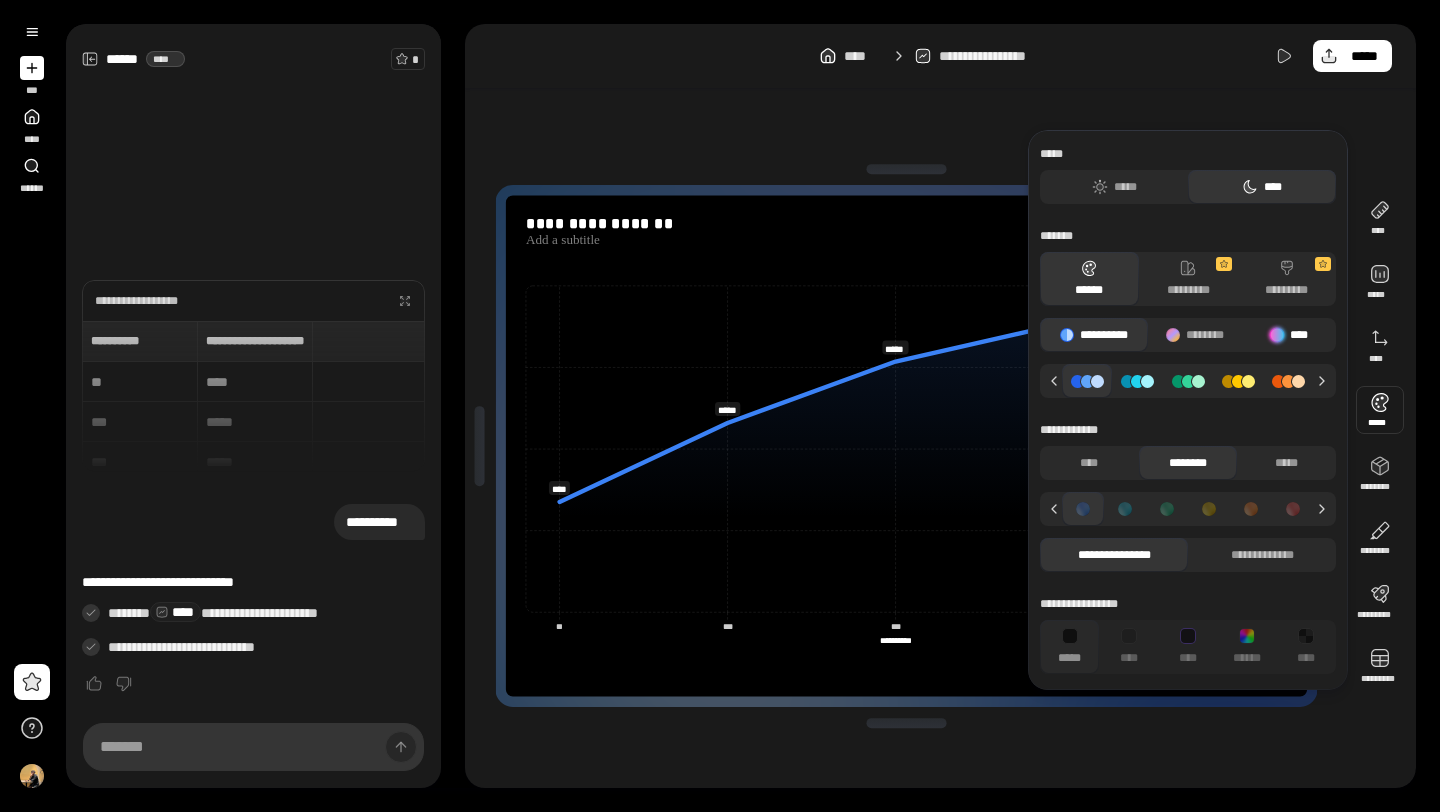 click on "****" at bounding box center [1289, 335] 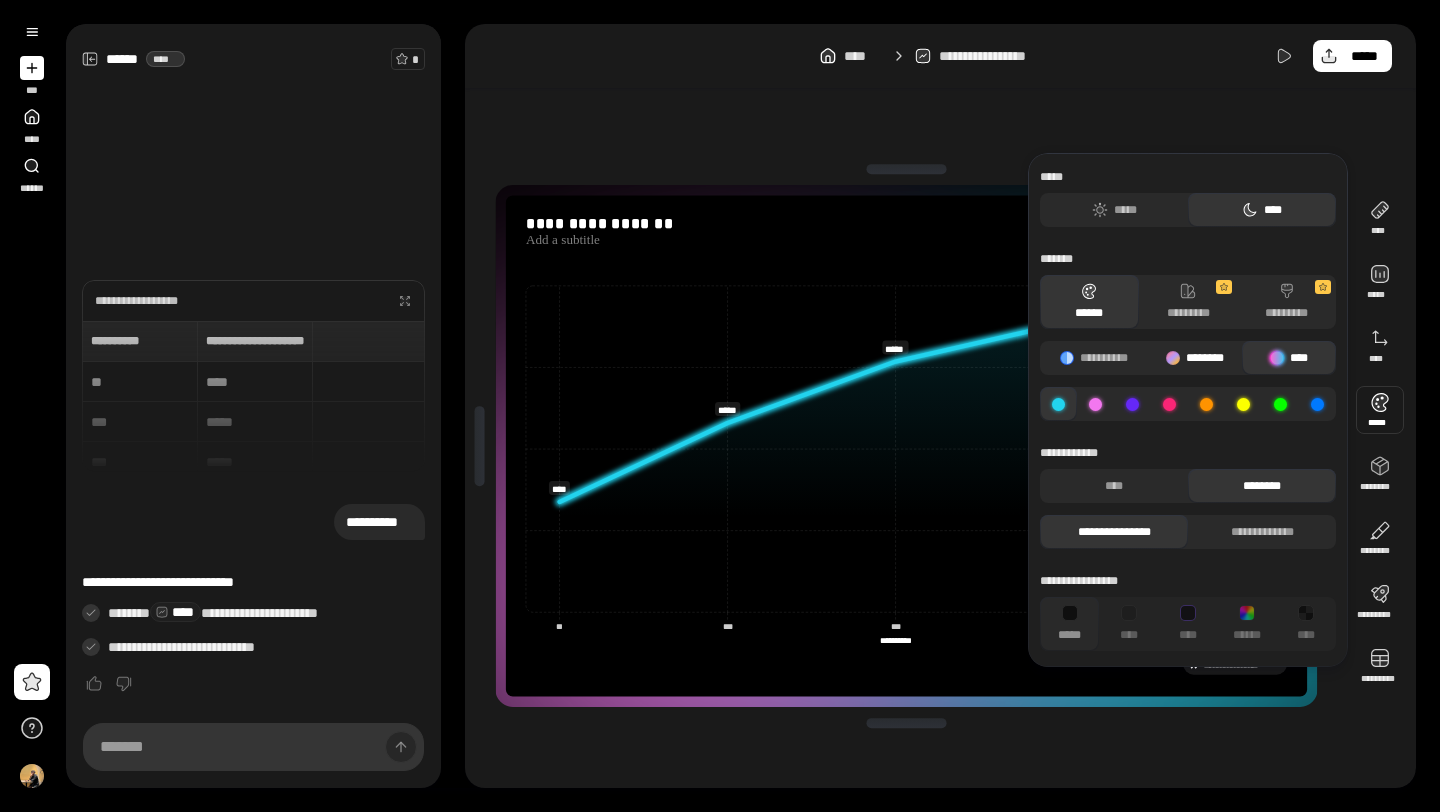 click on "********" at bounding box center (1195, 358) 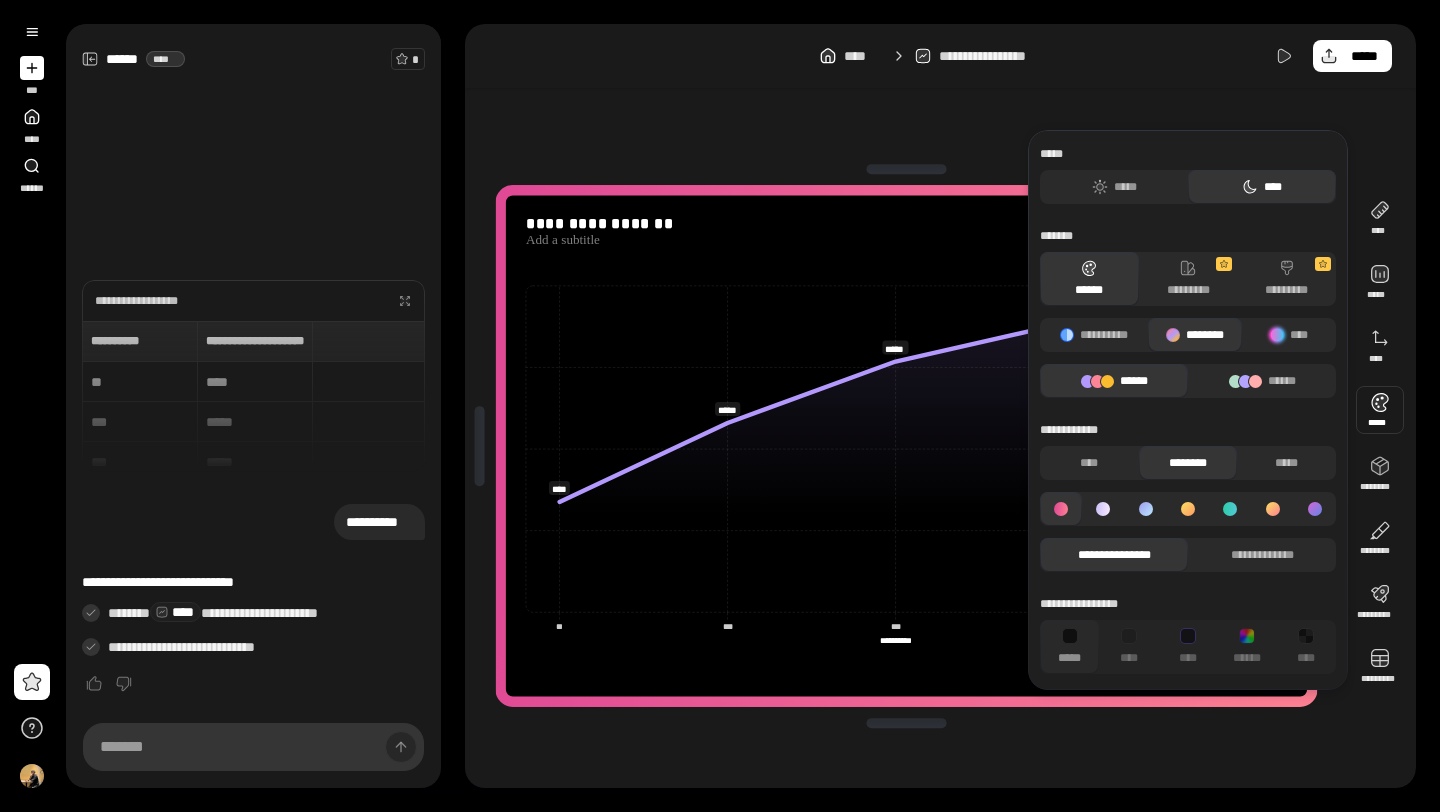 click on "********" at bounding box center (1195, 335) 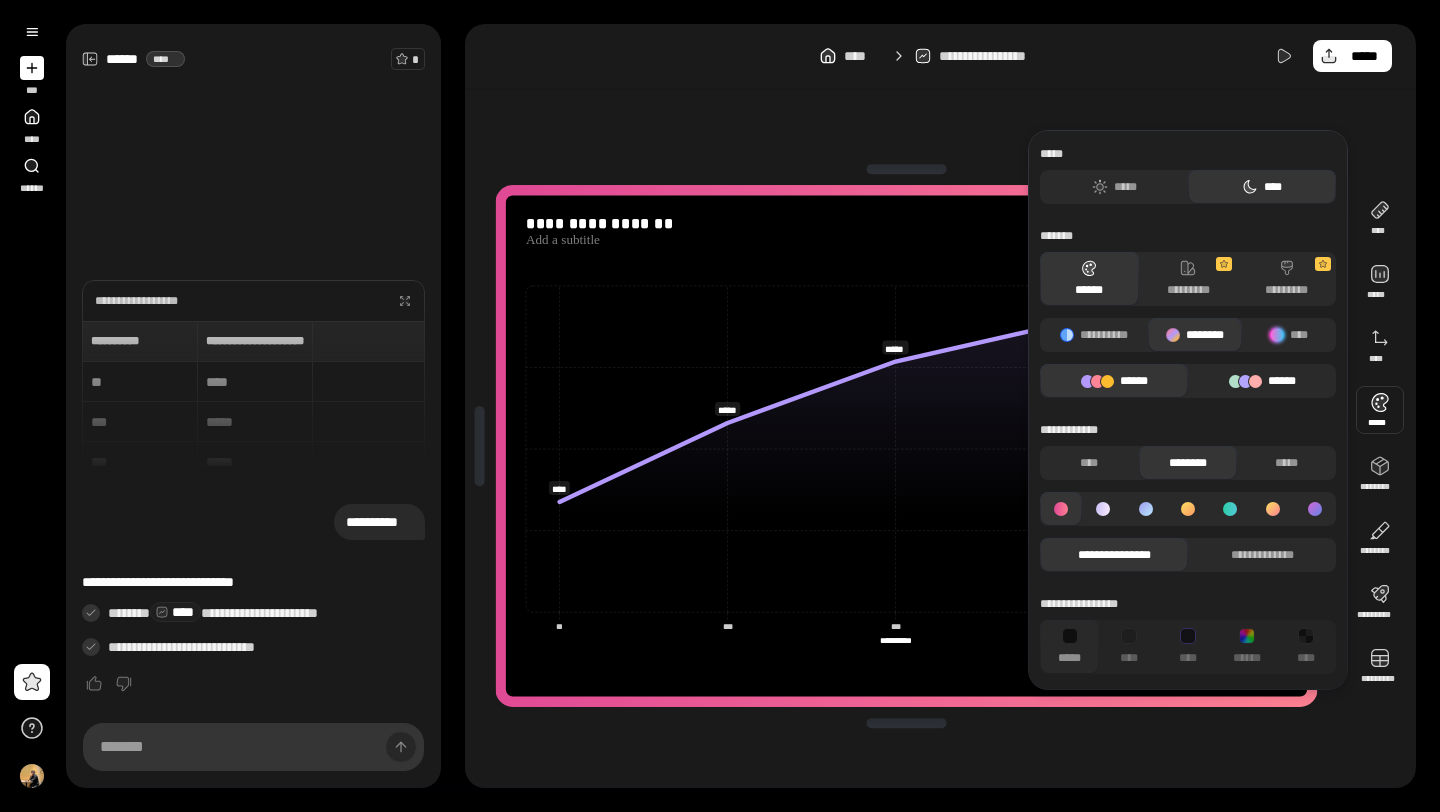 click on "******" at bounding box center (1262, 381) 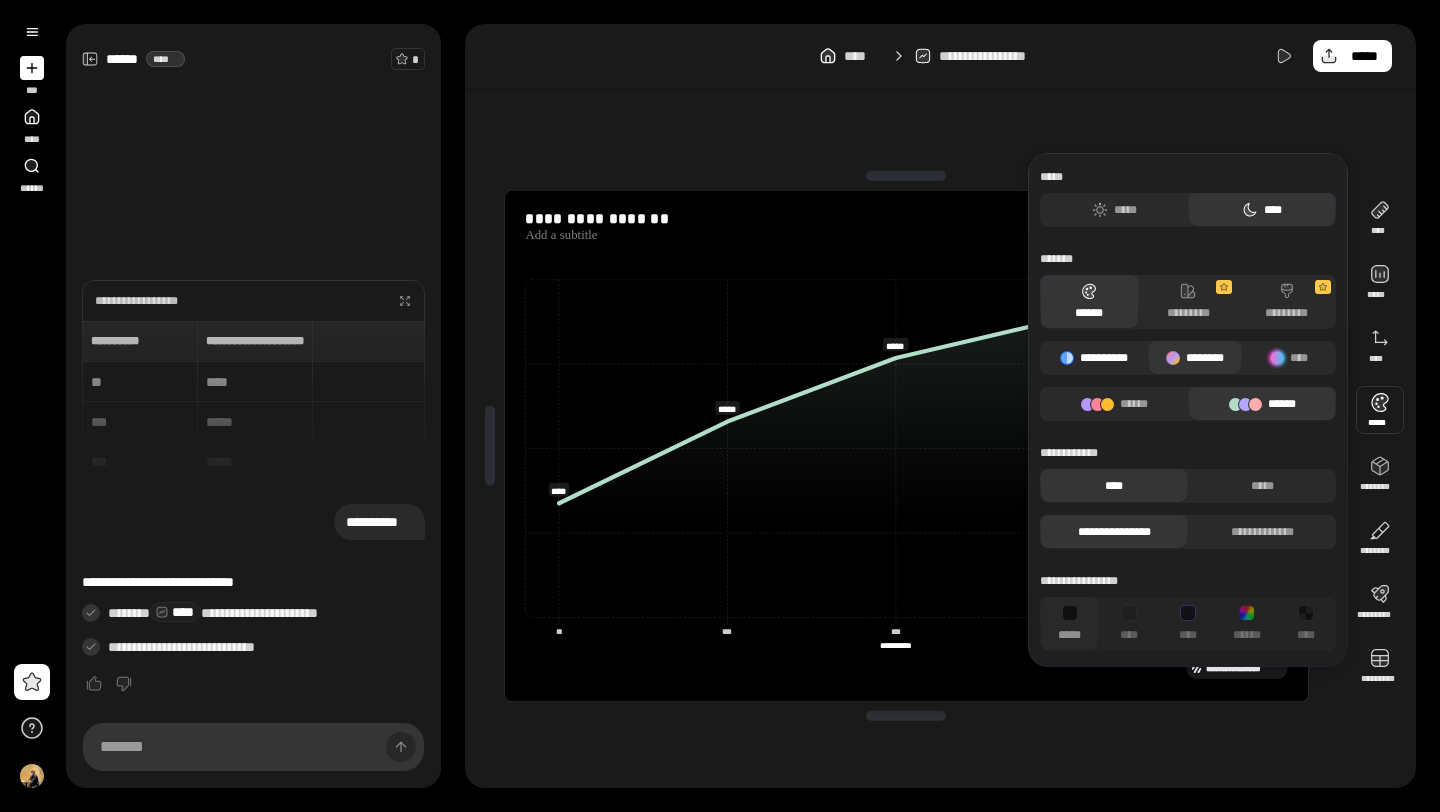 click on "**********" at bounding box center (1094, 358) 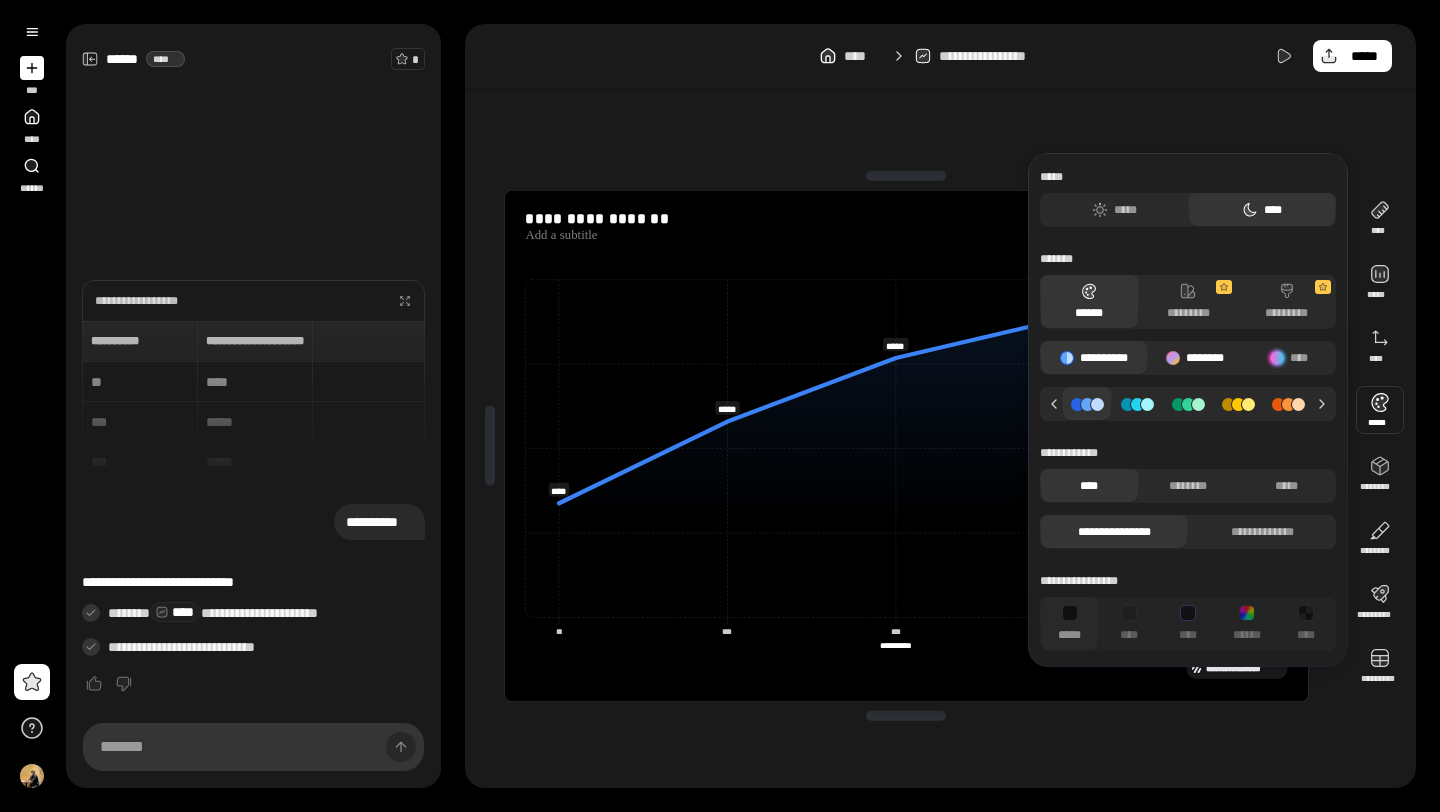 click on "********" at bounding box center (1195, 358) 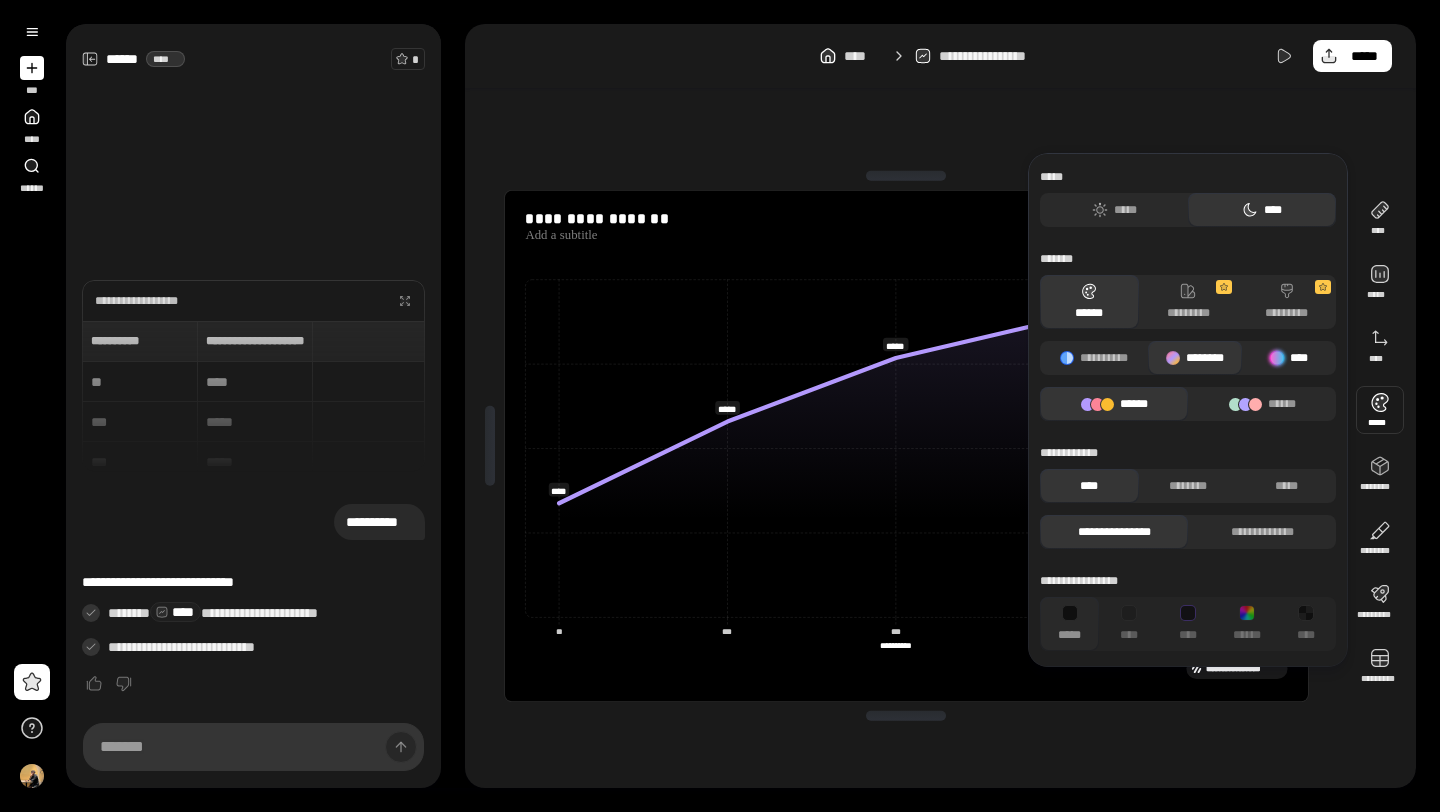 click at bounding box center (1277, 358) 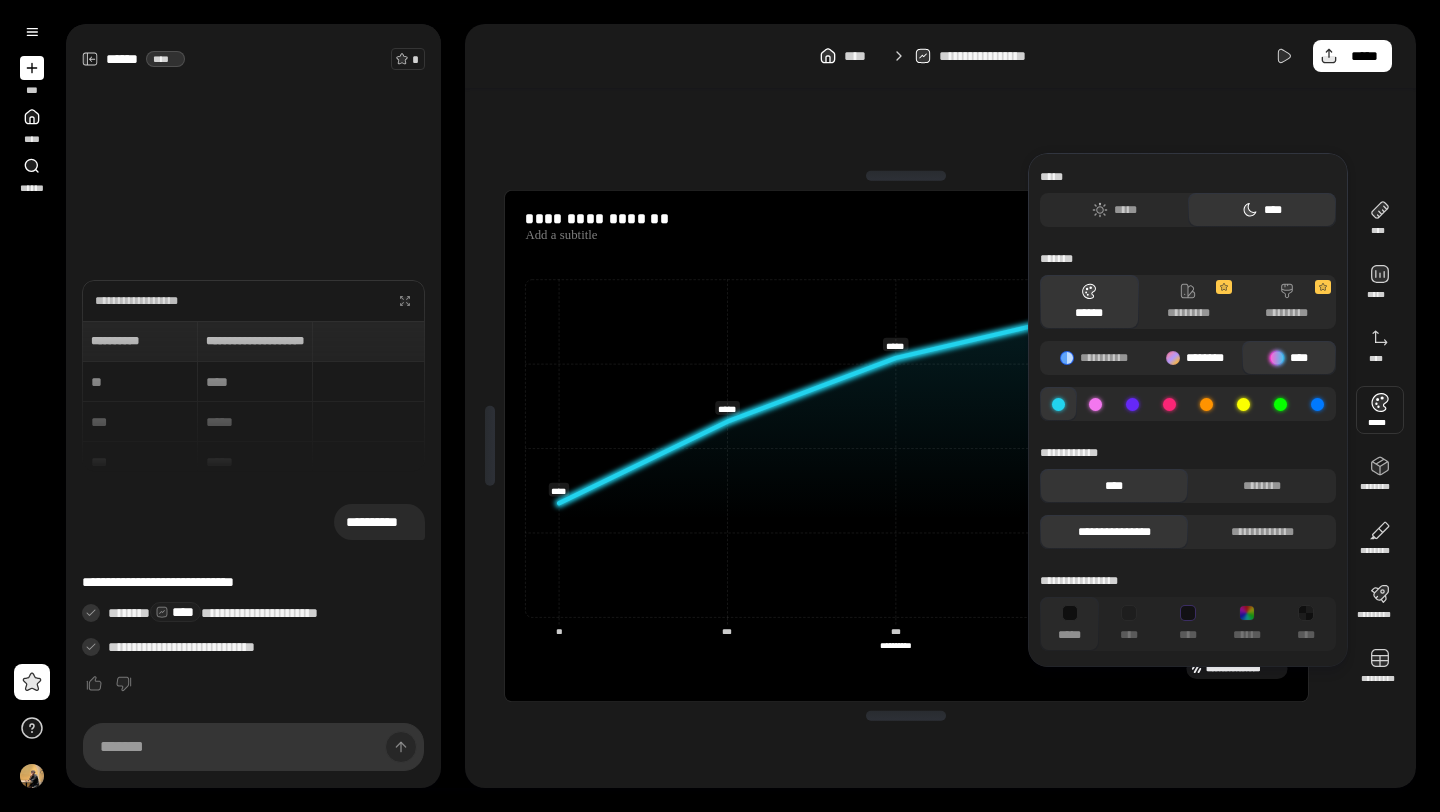 click on "********" at bounding box center [1195, 358] 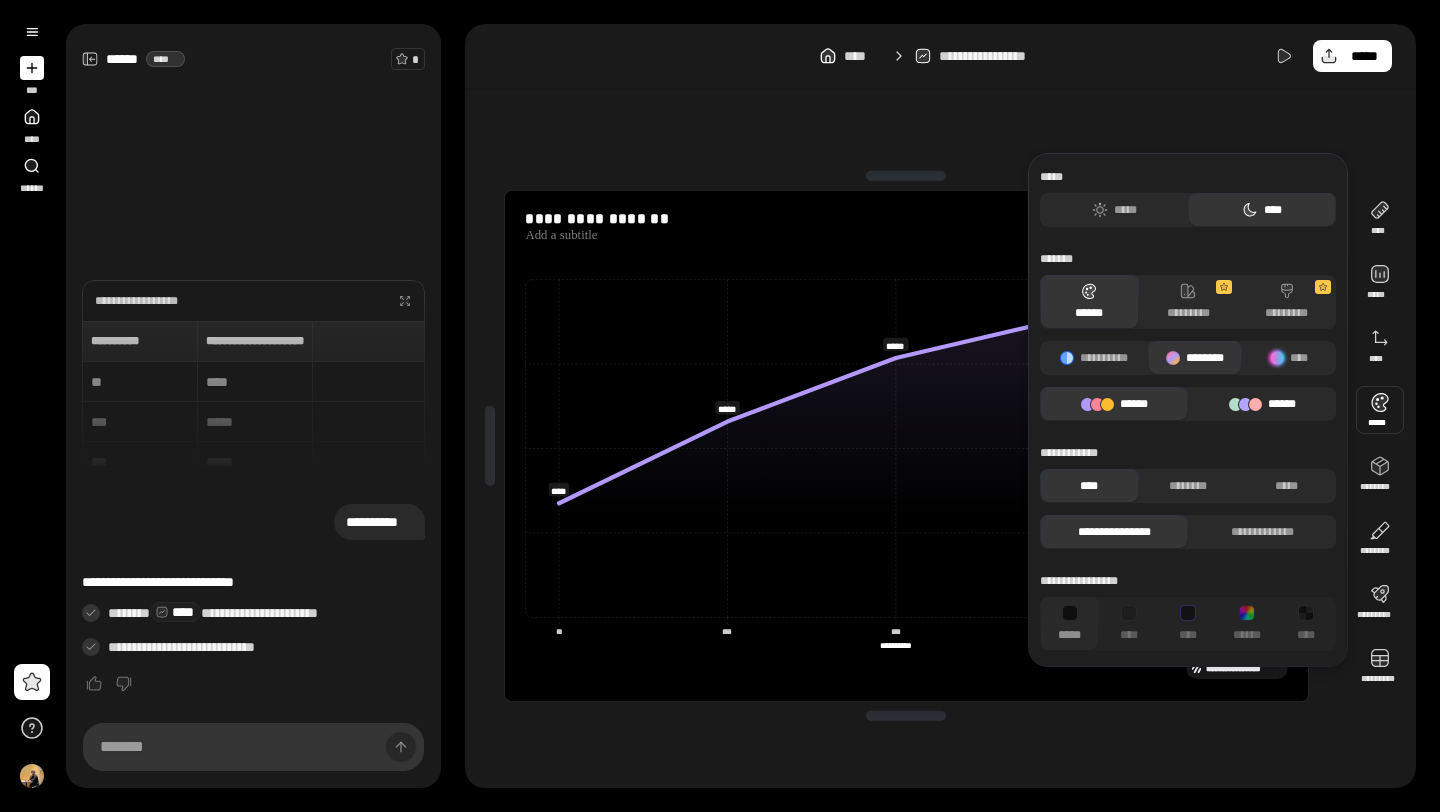 click 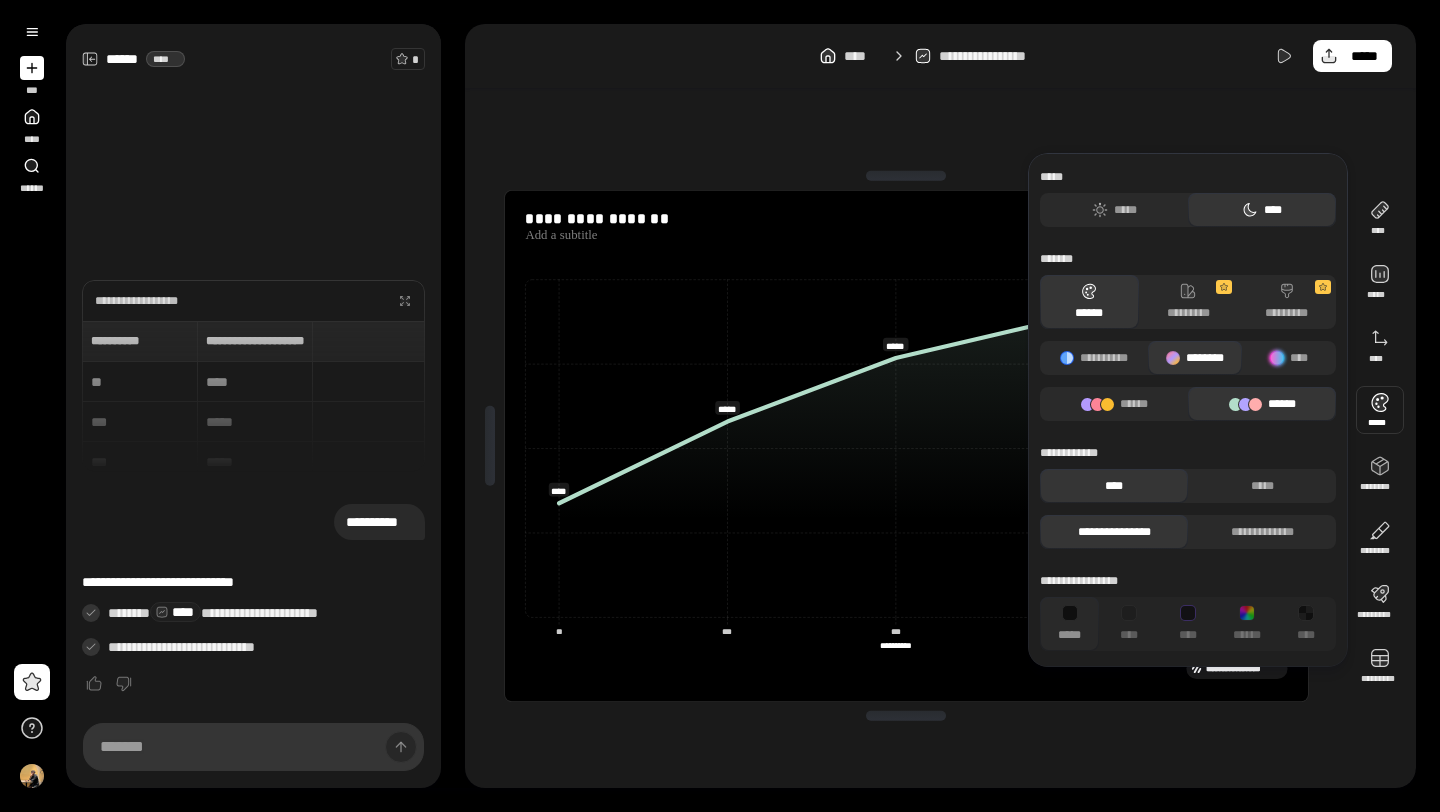 click 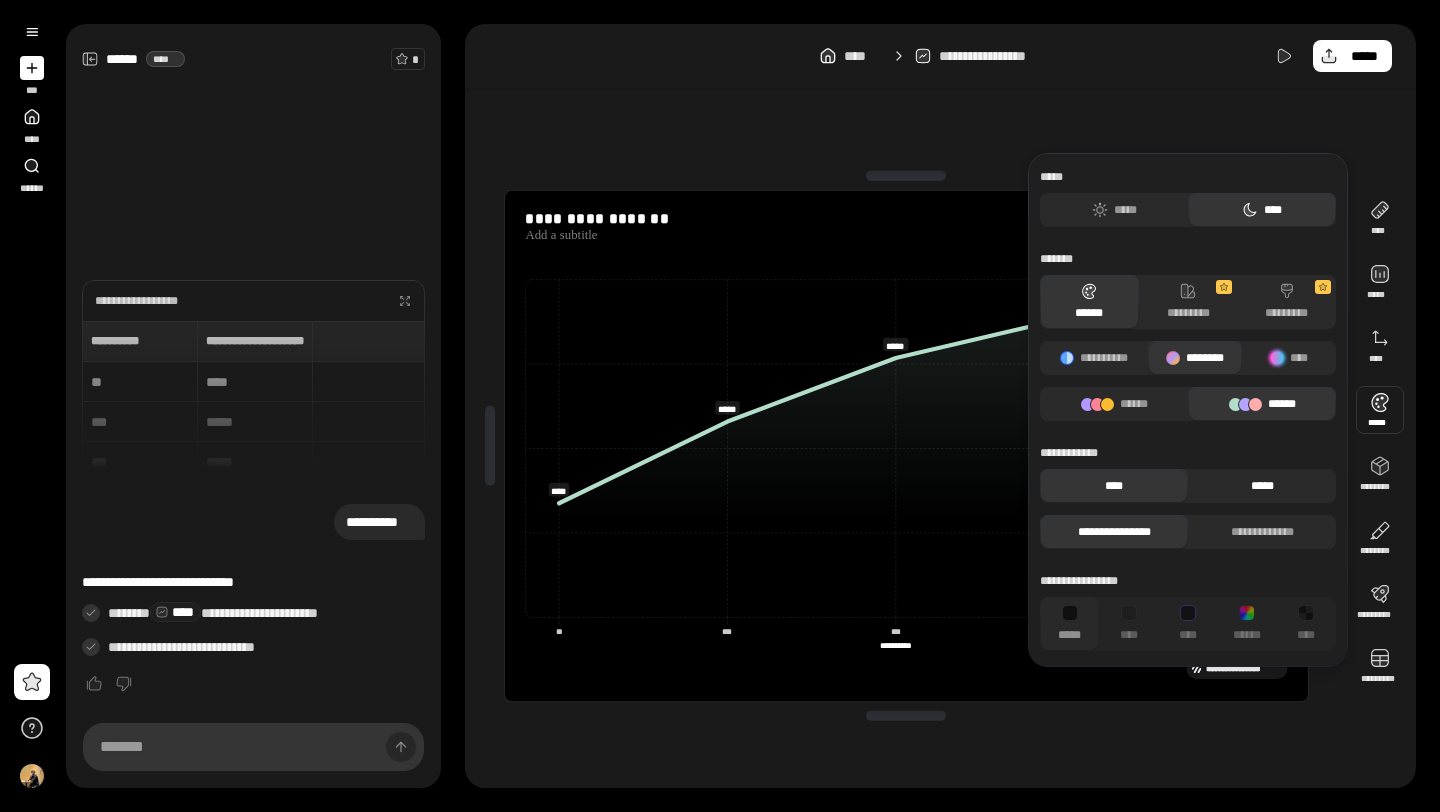 click on "*****" at bounding box center [1262, 486] 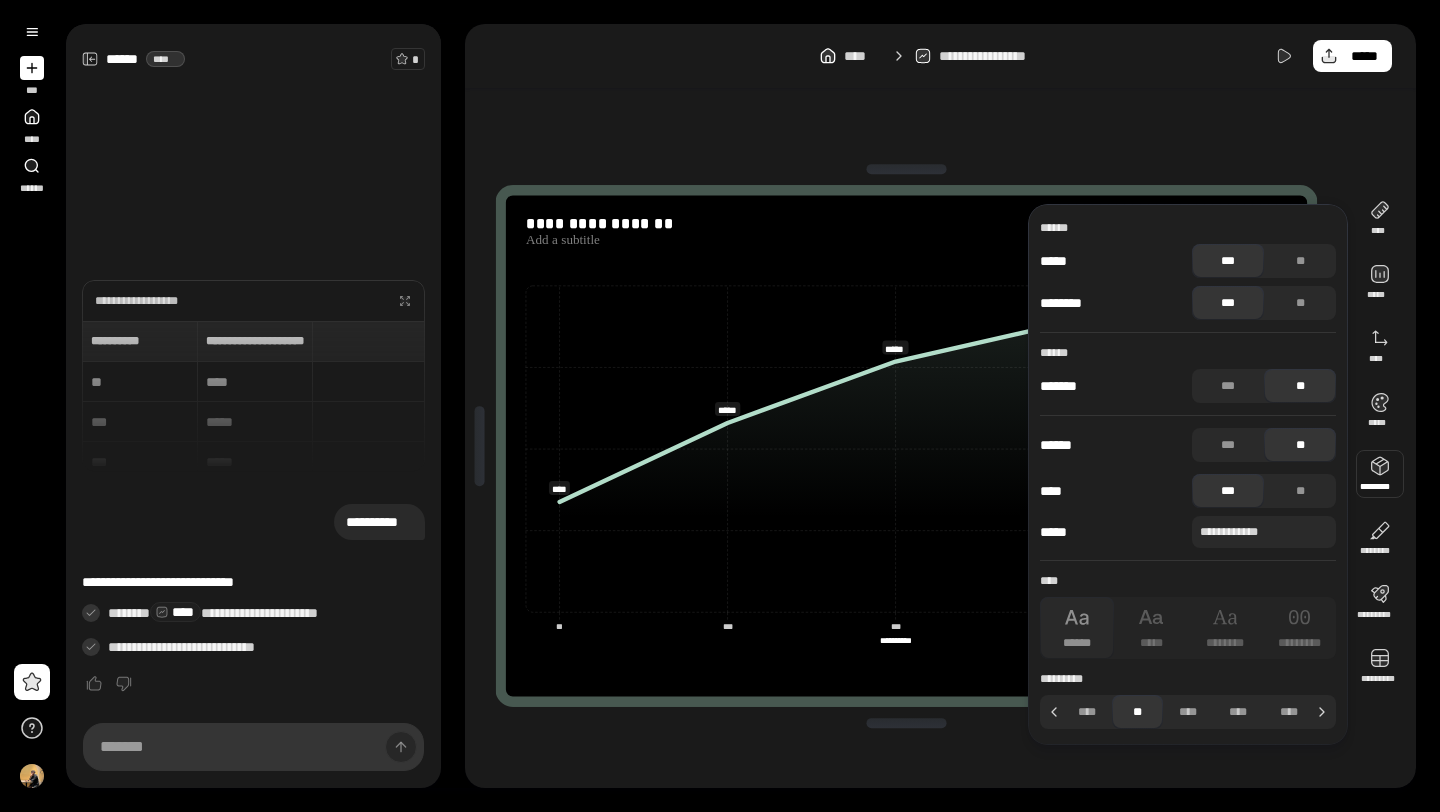 click on "***" at bounding box center [1228, 261] 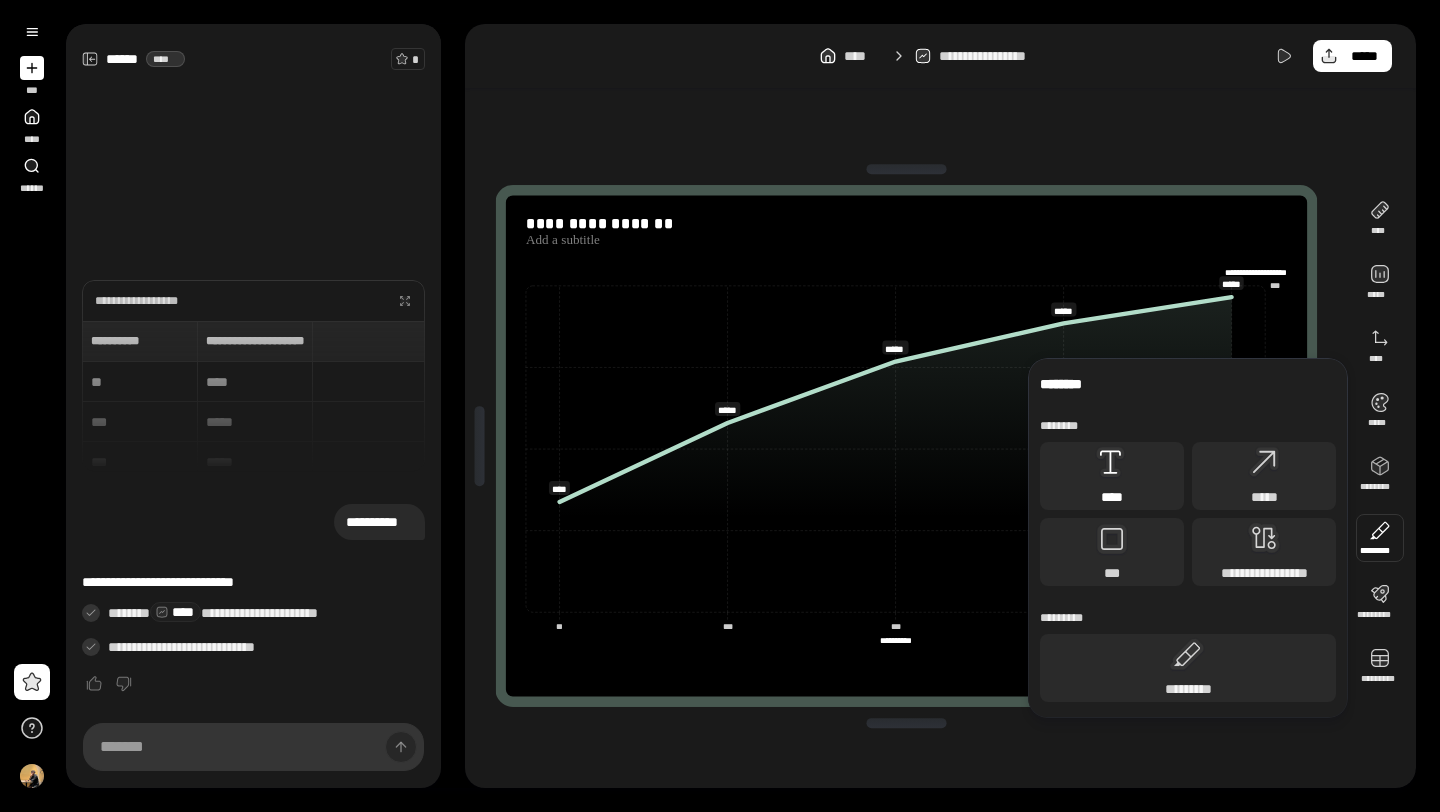 click 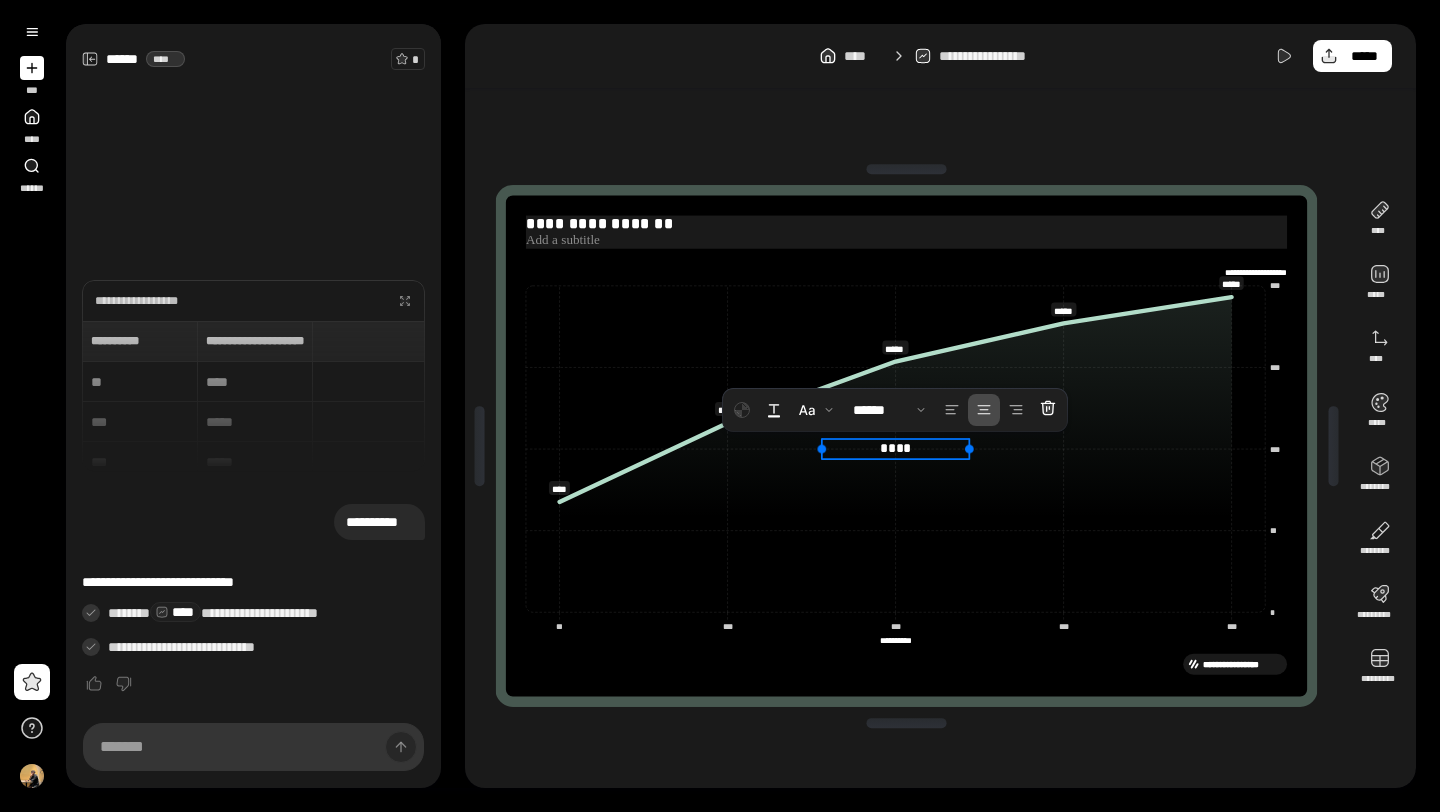 click on "**********" at bounding box center [906, 224] 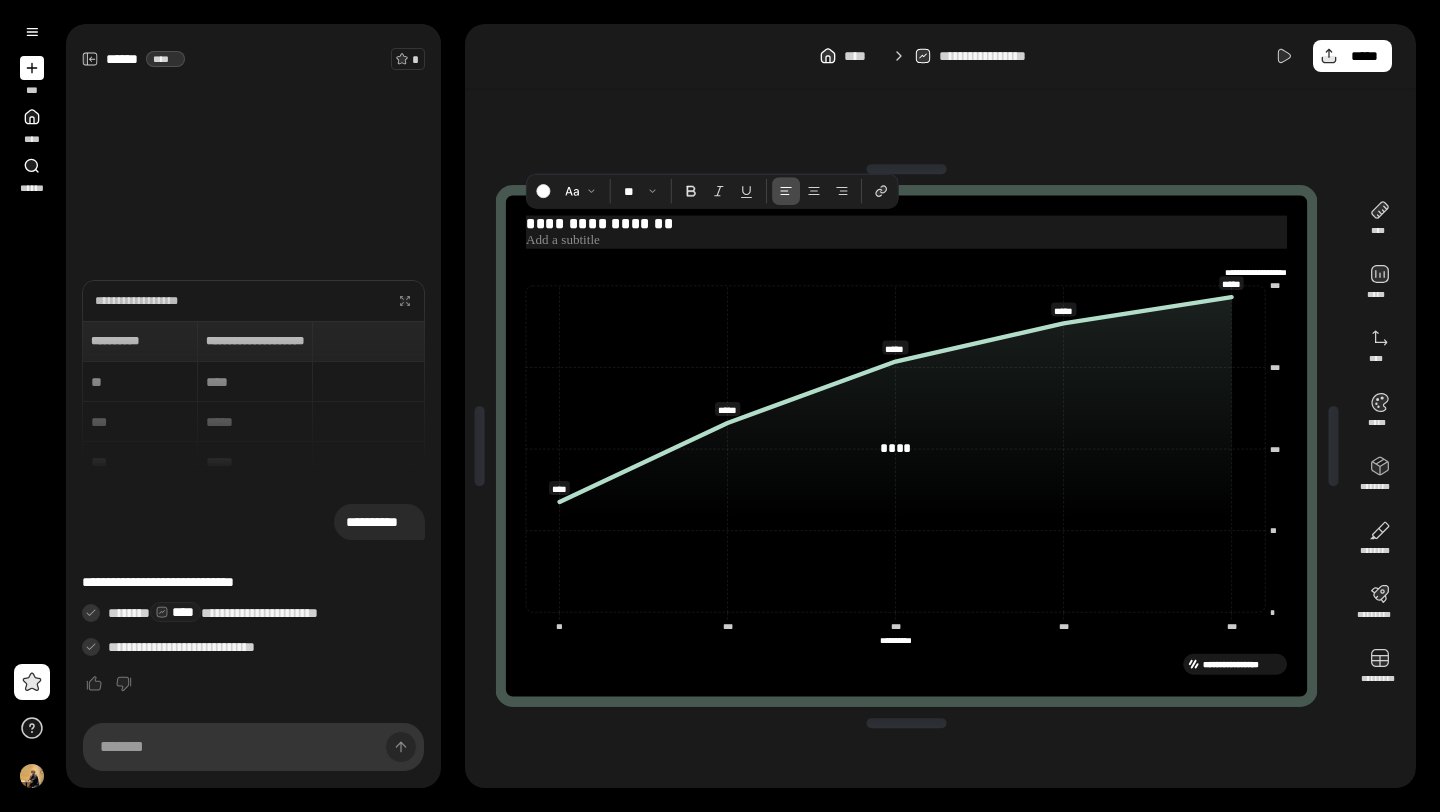 click on "**********" at bounding box center [906, 224] 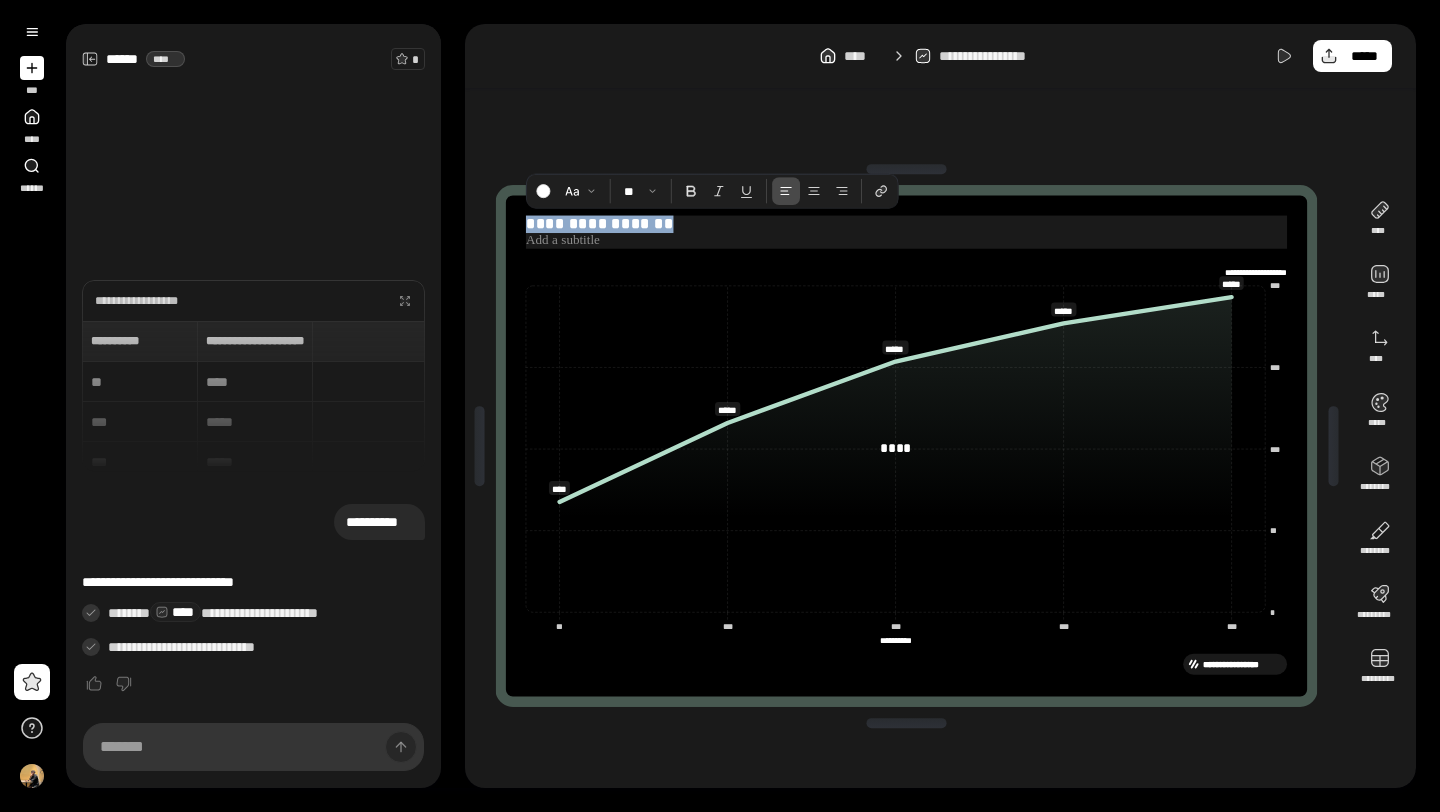 click on "**********" at bounding box center (906, 224) 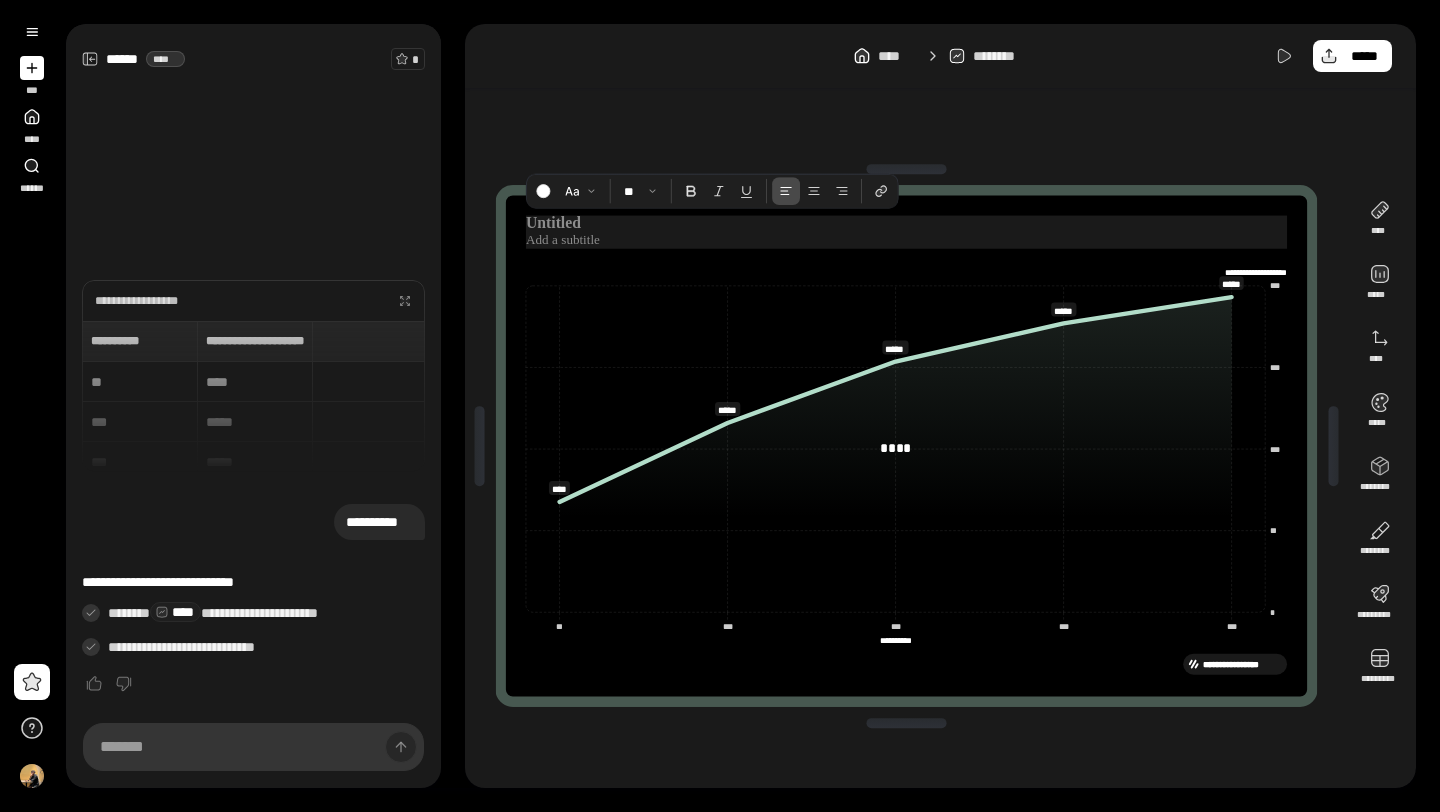 type 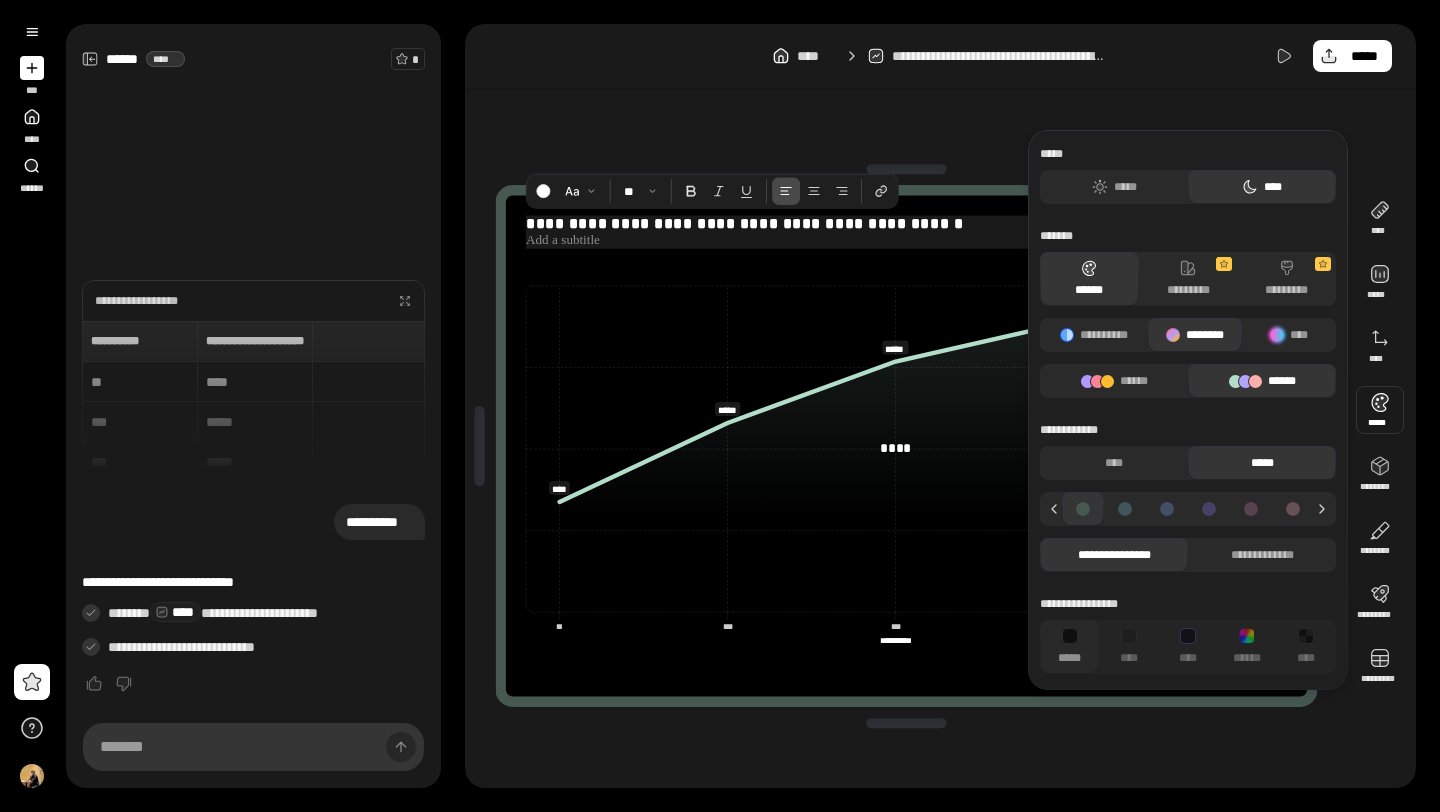 click at bounding box center (906, 241) 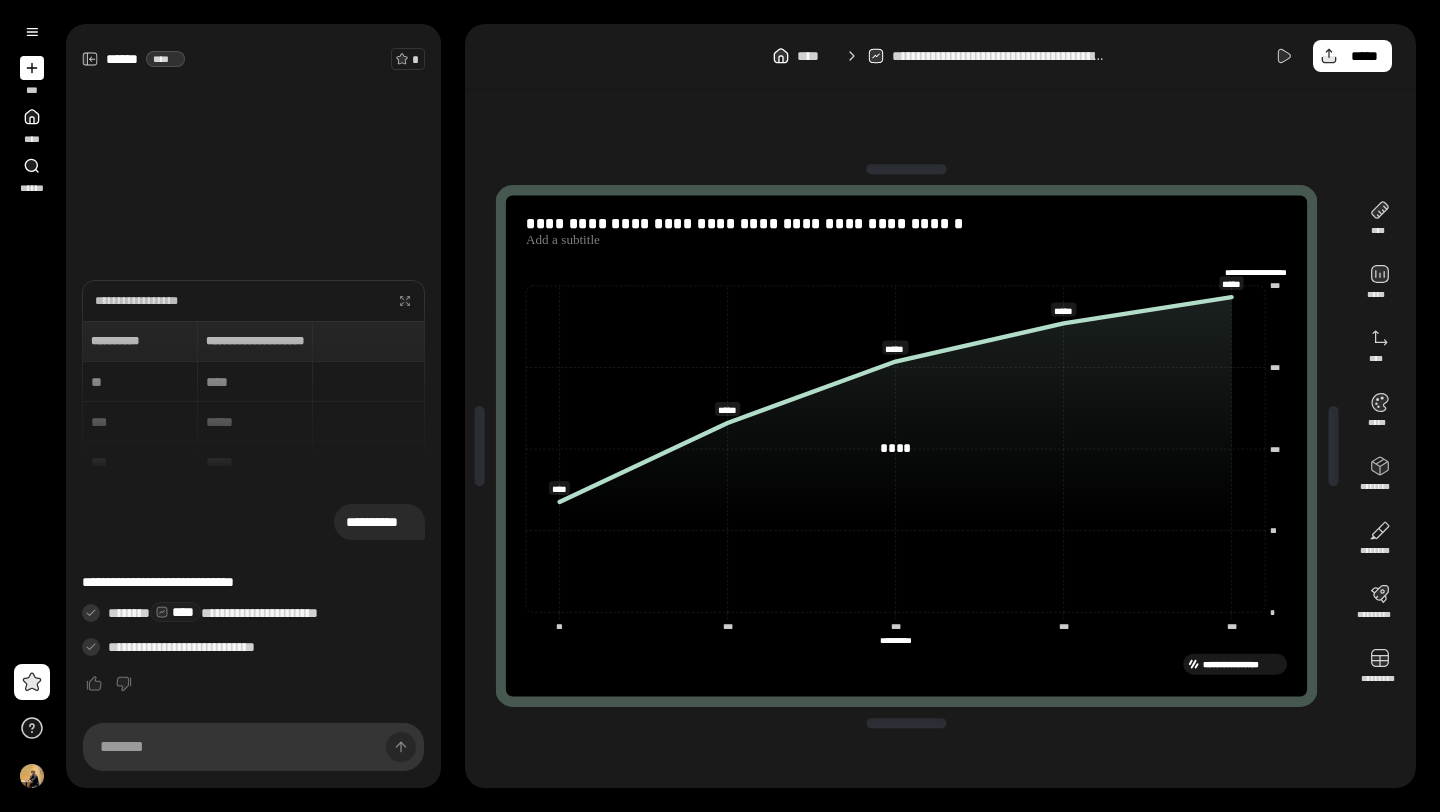 click on "**********" at bounding box center (906, 446) 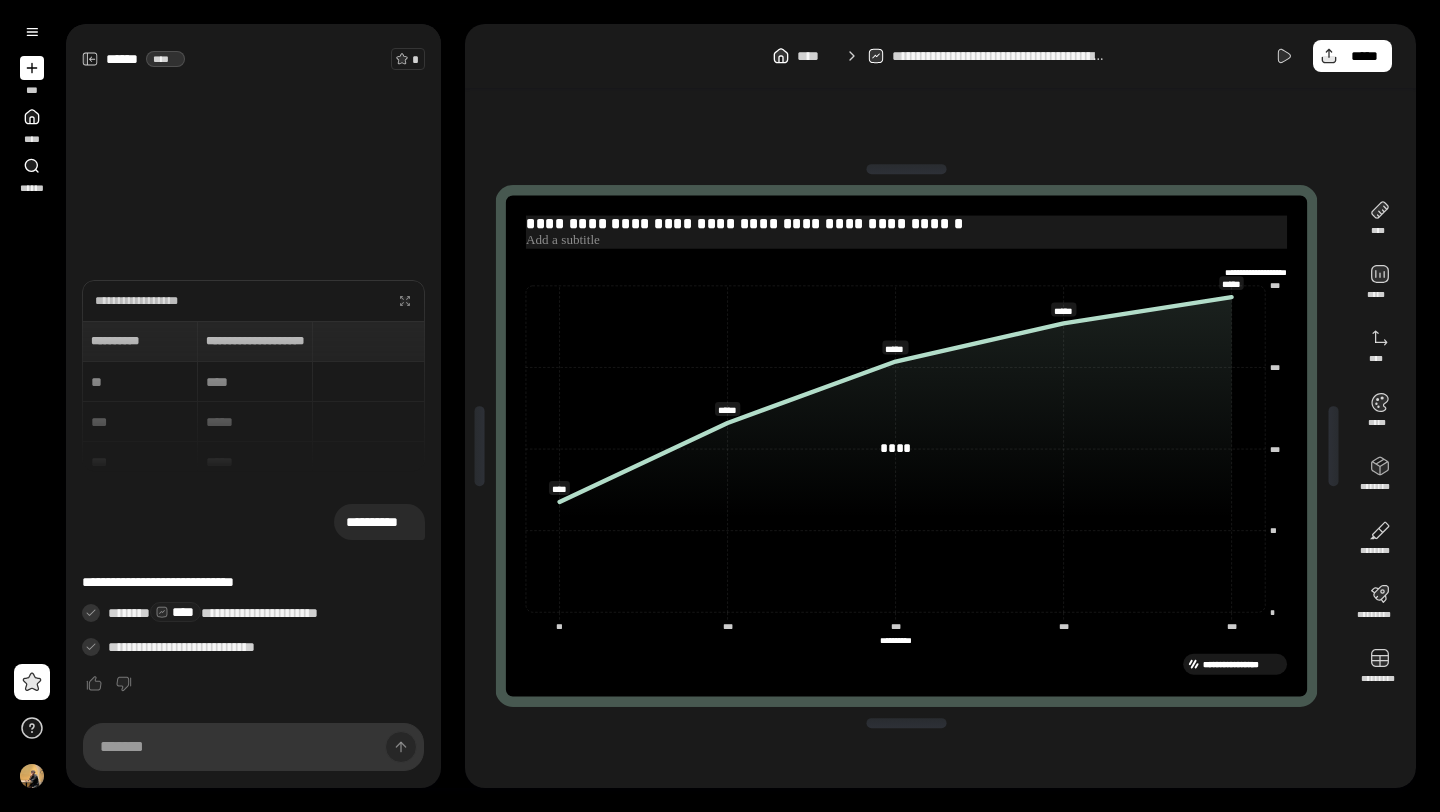 click at bounding box center (906, 241) 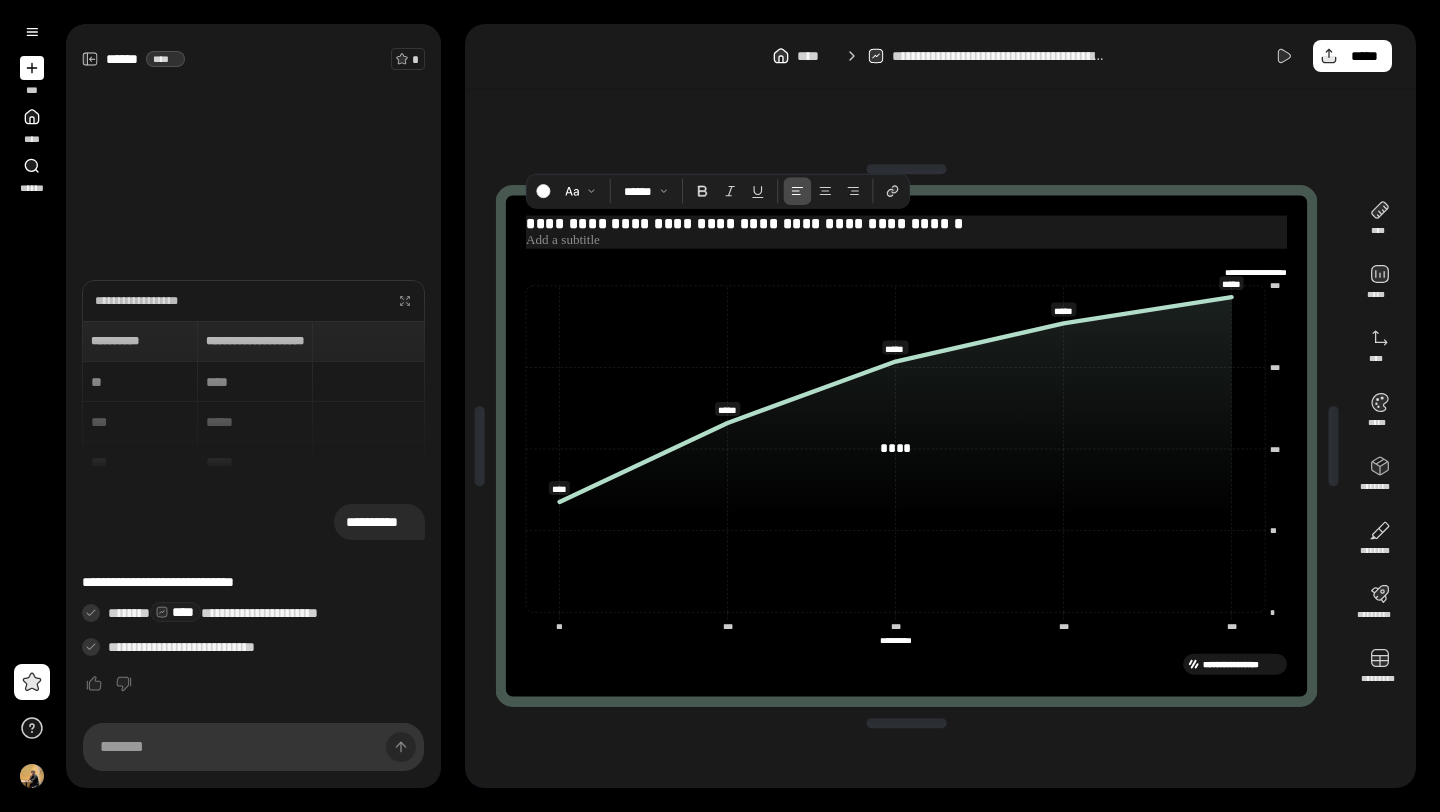 click at bounding box center [906, 241] 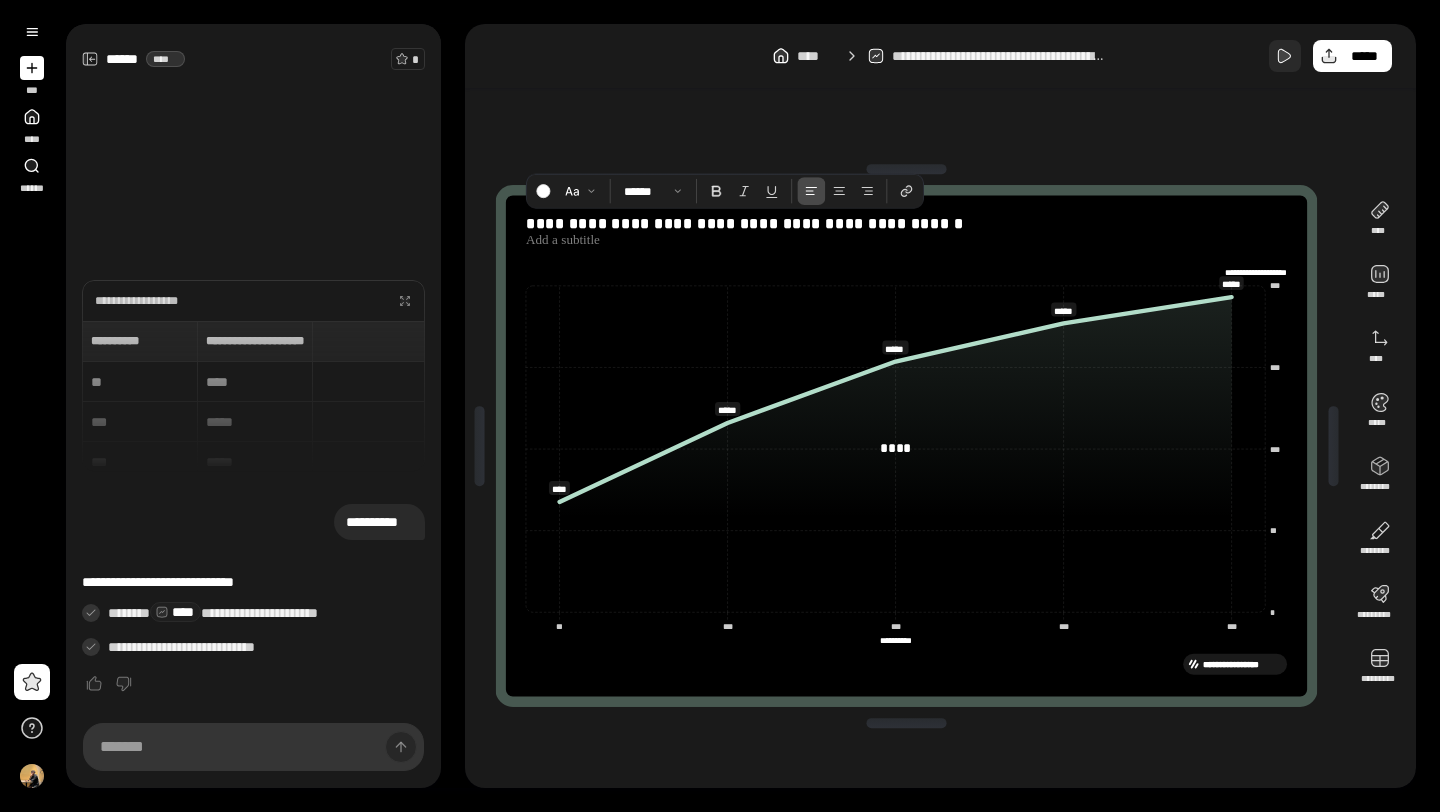 click at bounding box center (1285, 56) 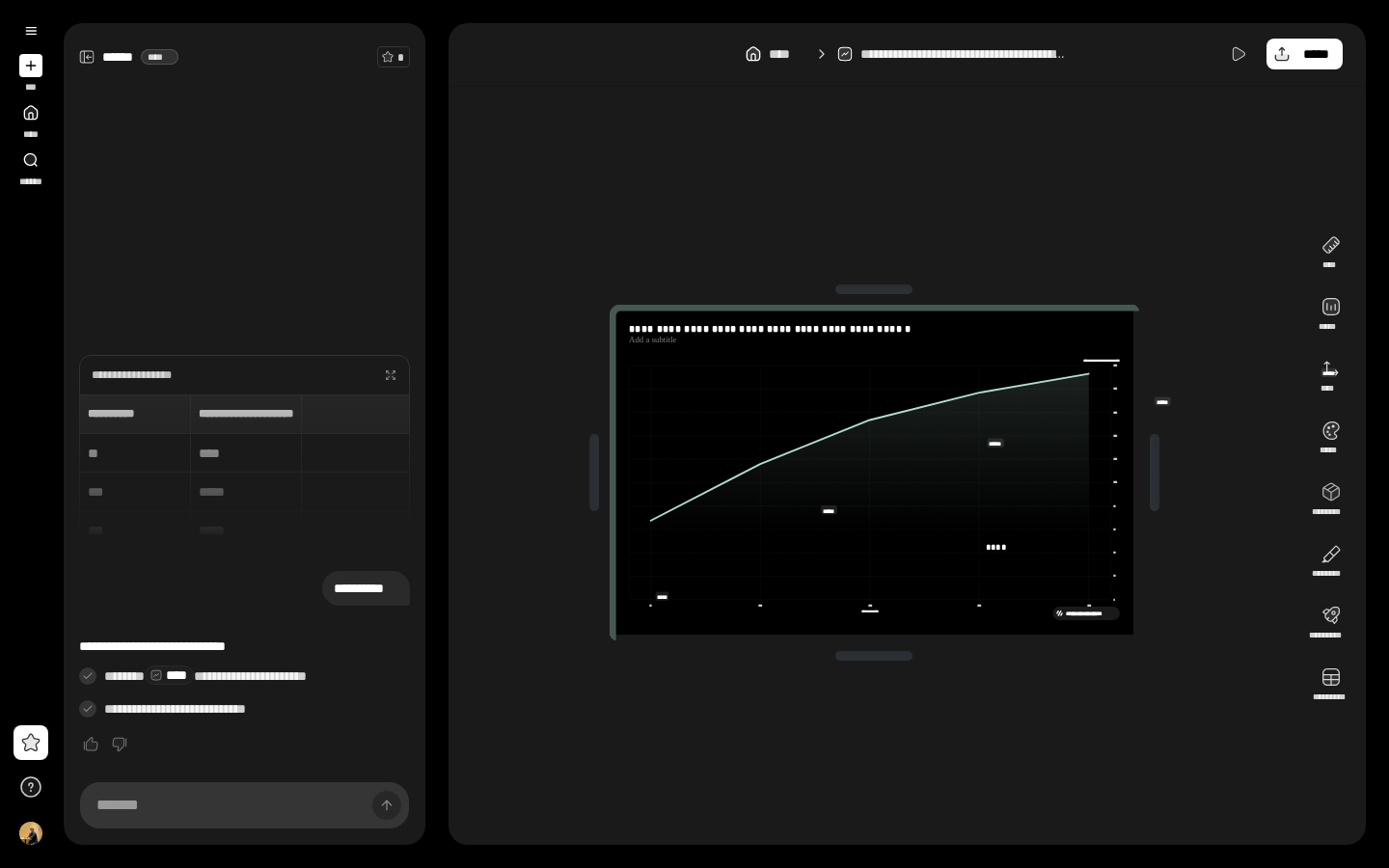 click on "**********" at bounding box center [874, 473] 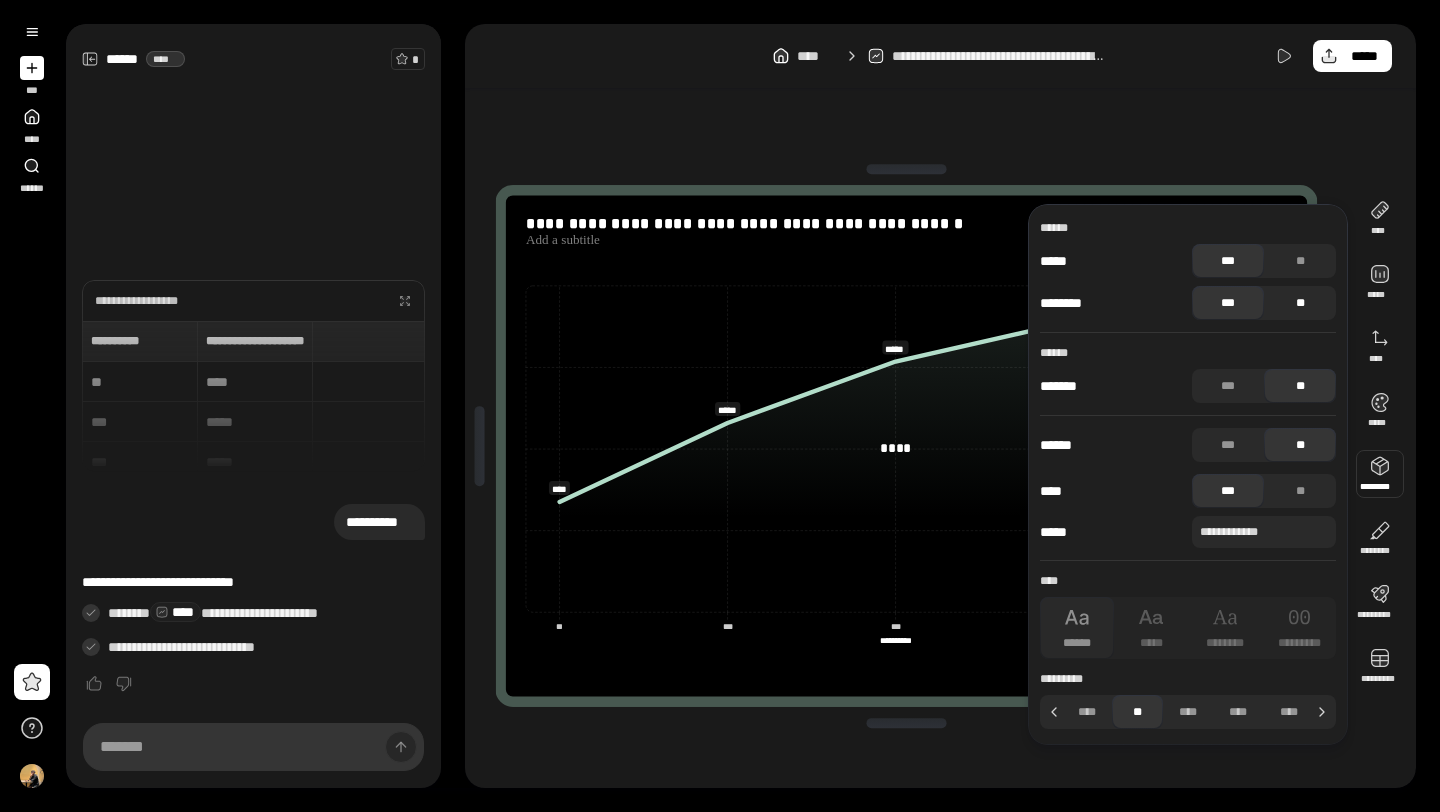 click on "**" at bounding box center [1300, 303] 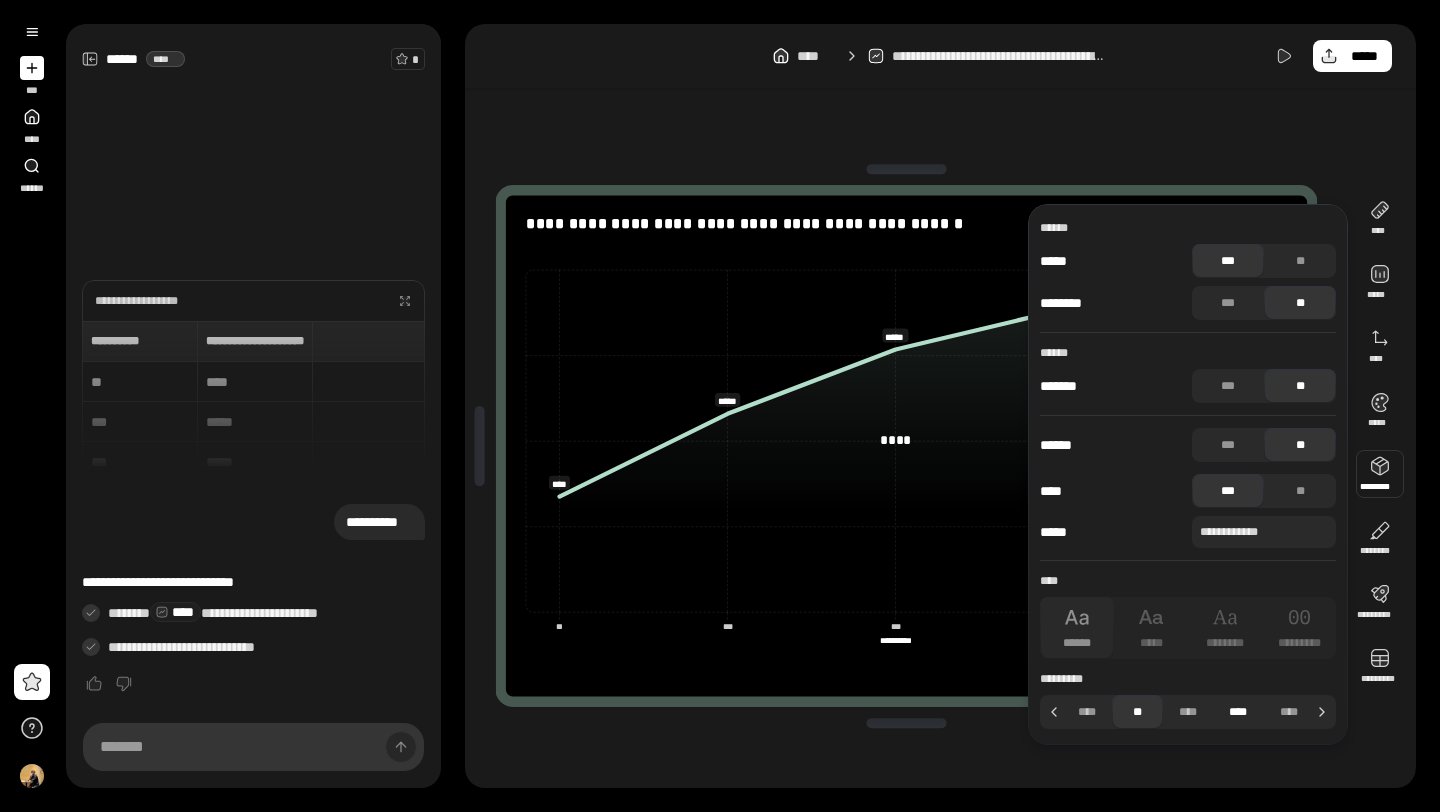 click on "****" at bounding box center [1238, 712] 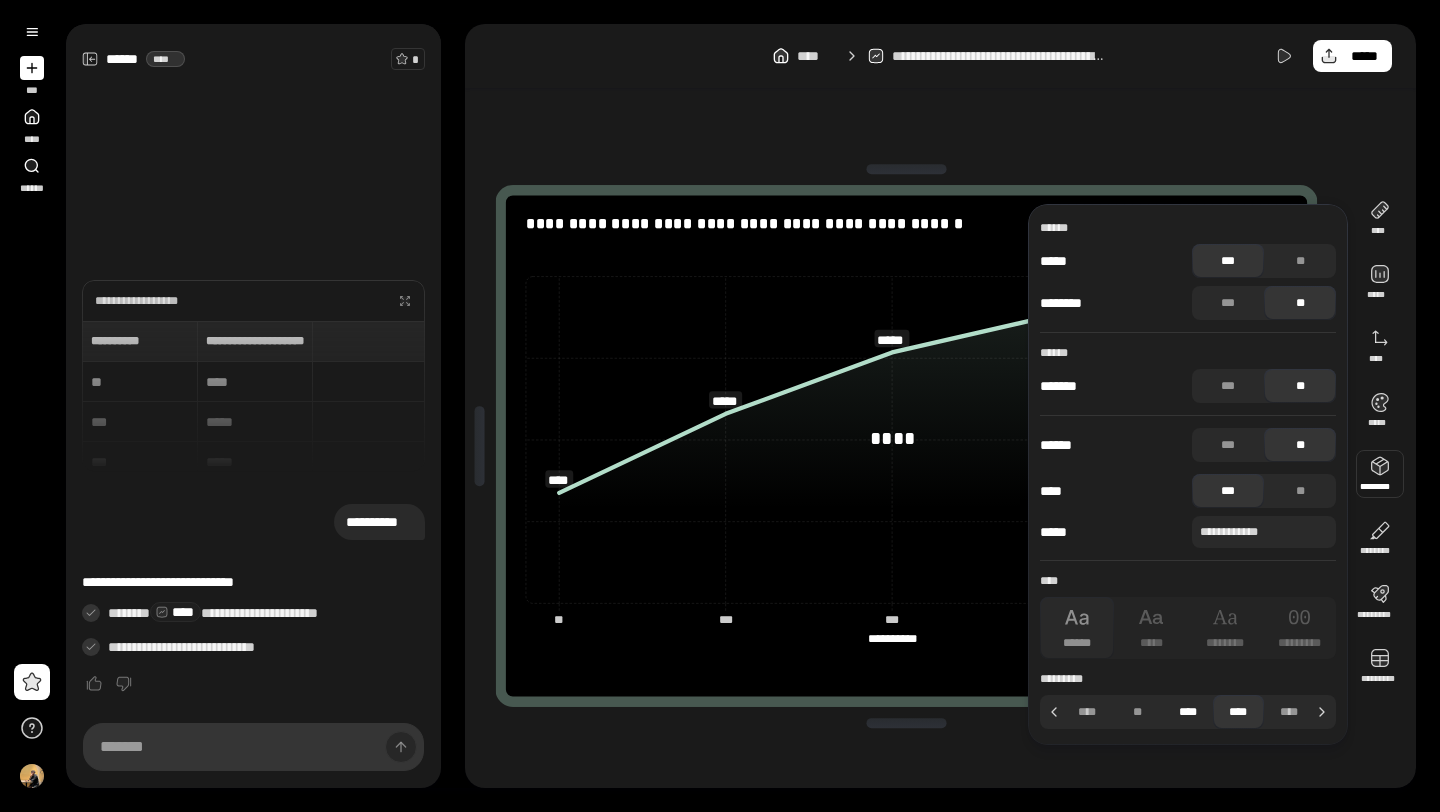 click on "****" at bounding box center (1188, 712) 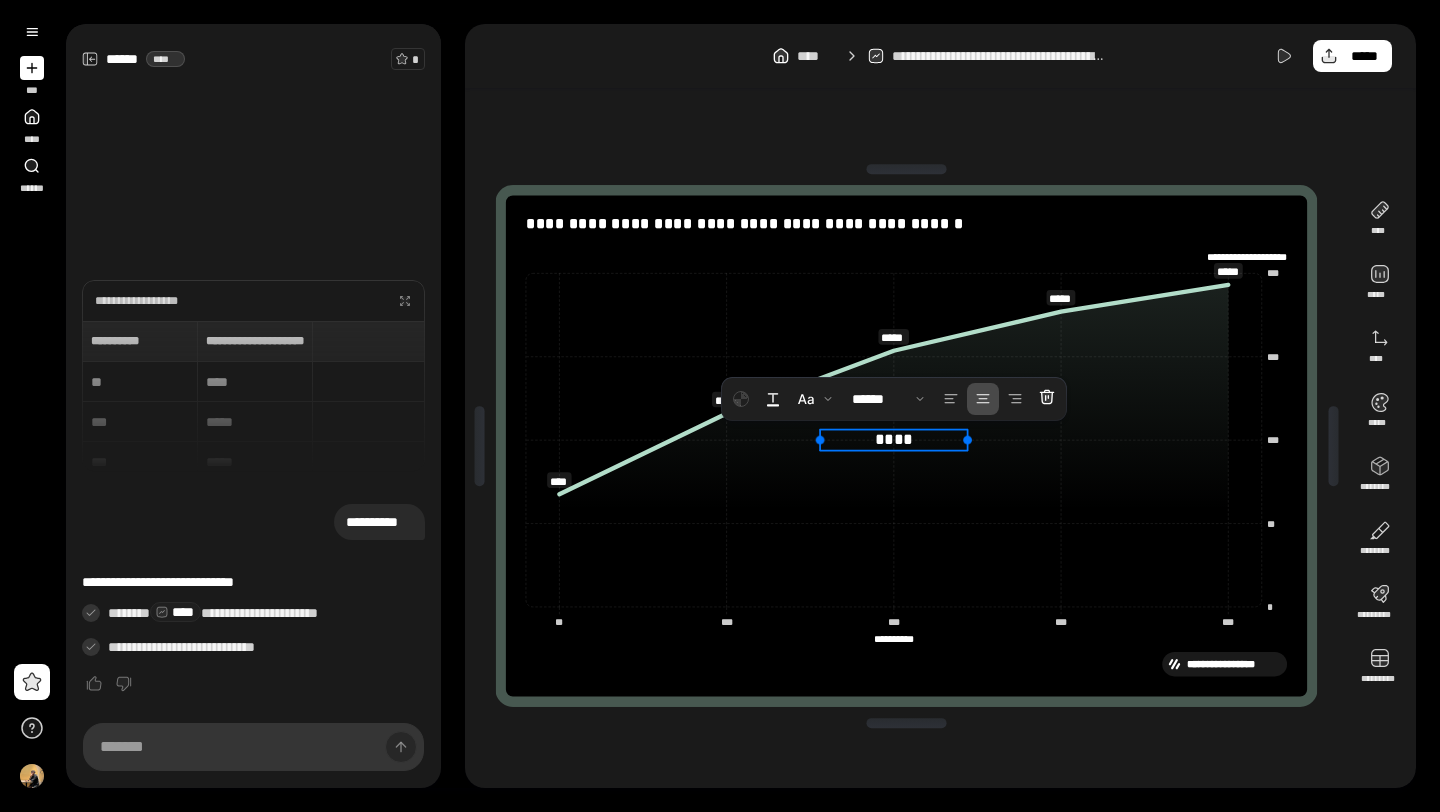 click on "****" at bounding box center (894, 439) 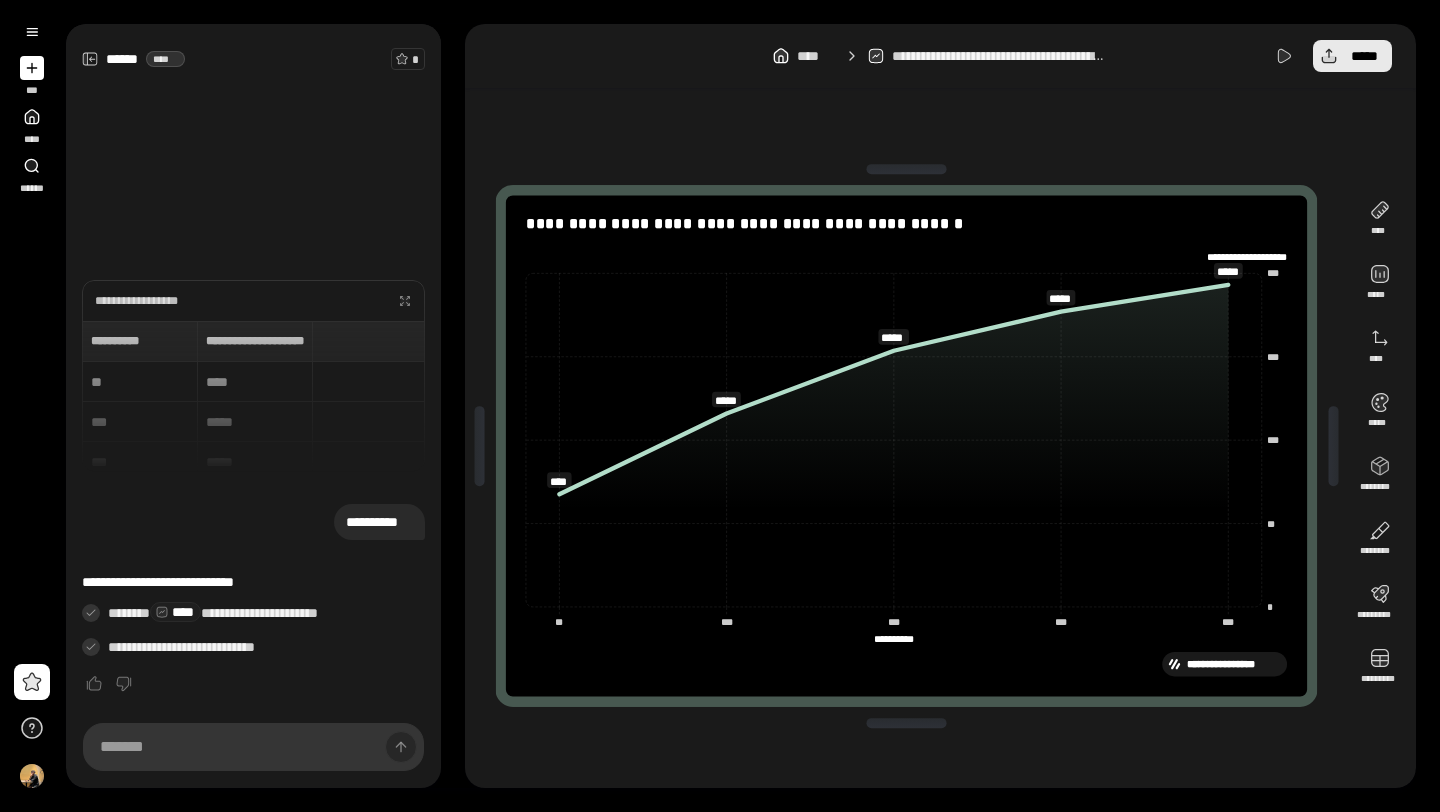 click on "*****" at bounding box center (1352, 56) 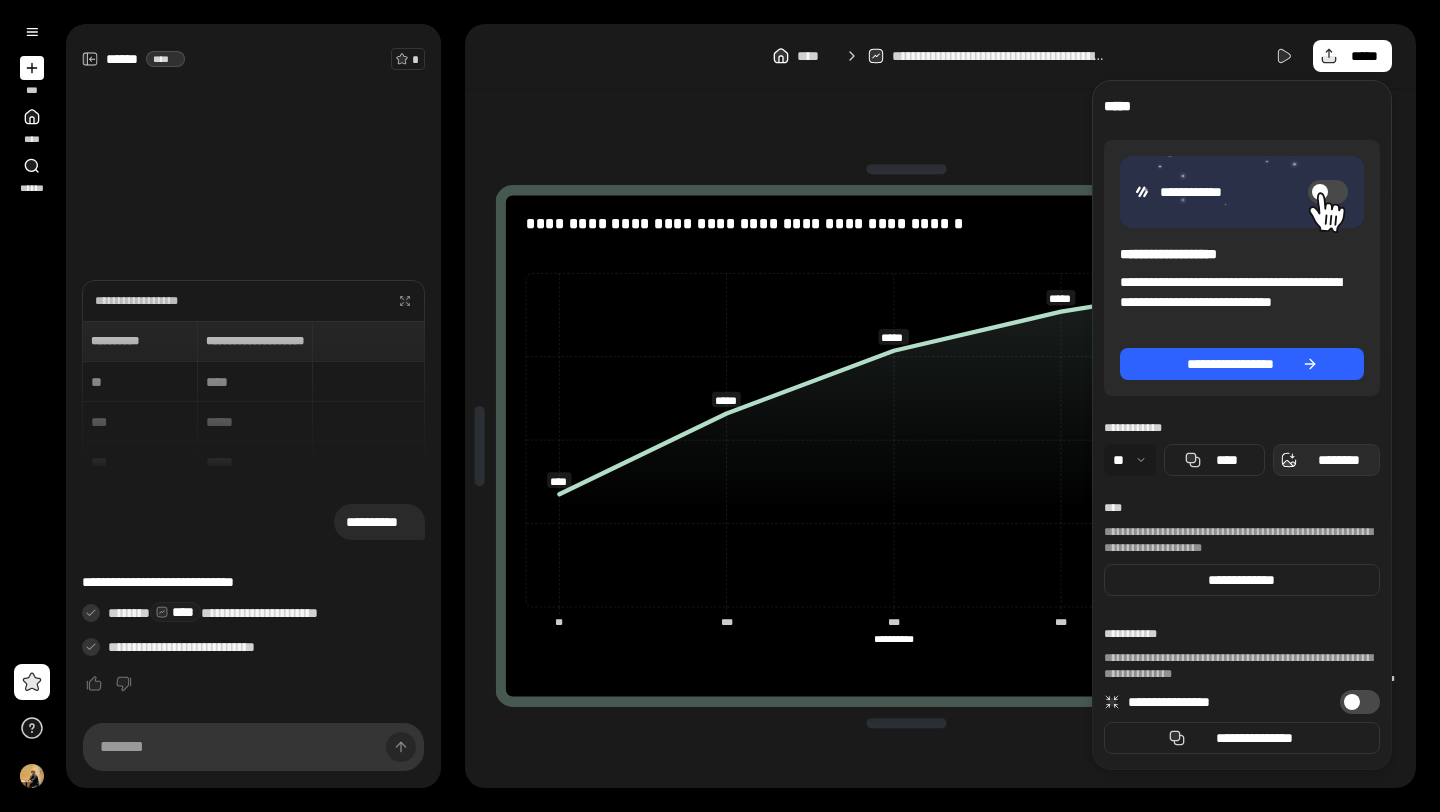 click on "********" at bounding box center [1338, 460] 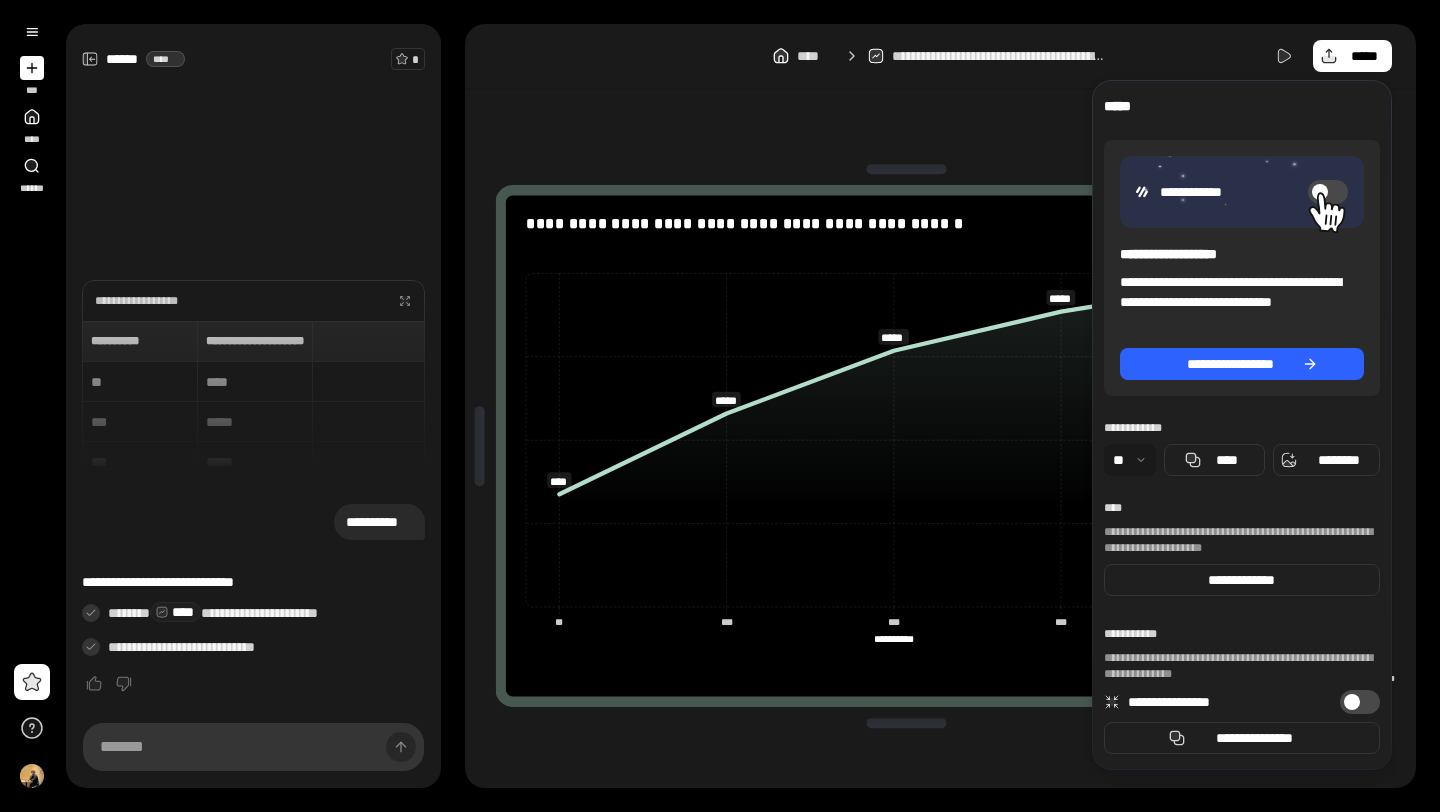 click on "**********" at bounding box center [940, 56] 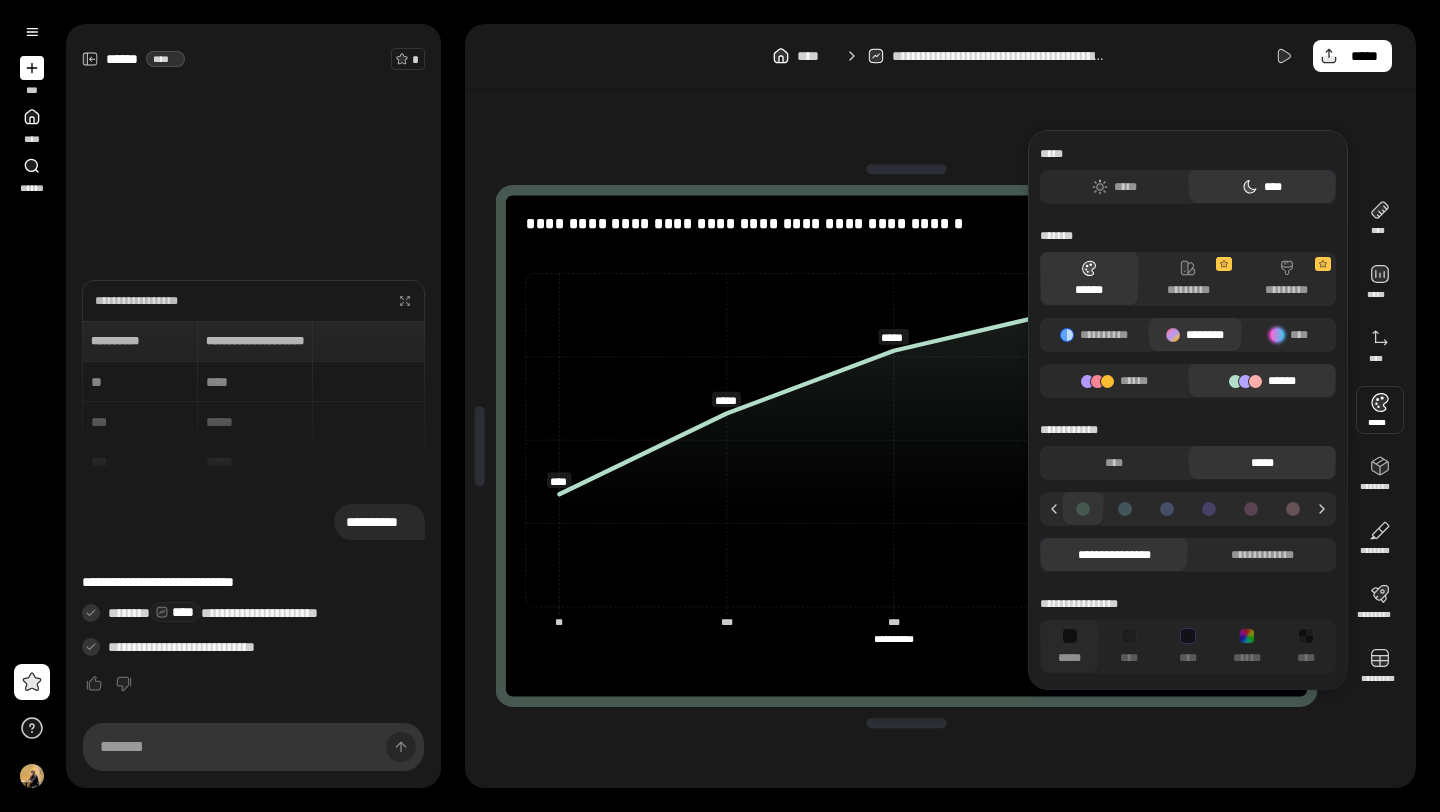 click at bounding box center (1380, 410) 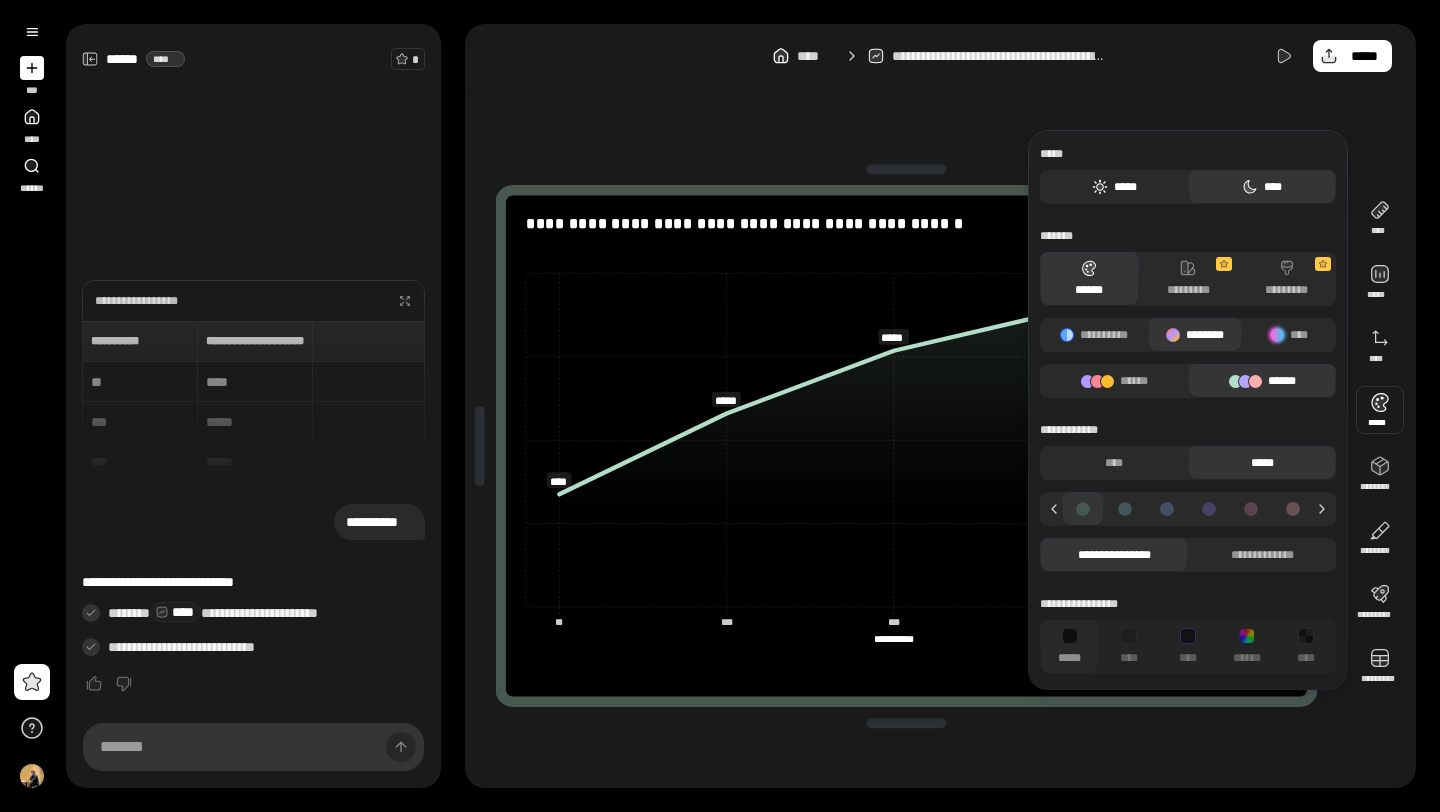 click on "*****" at bounding box center [1114, 187] 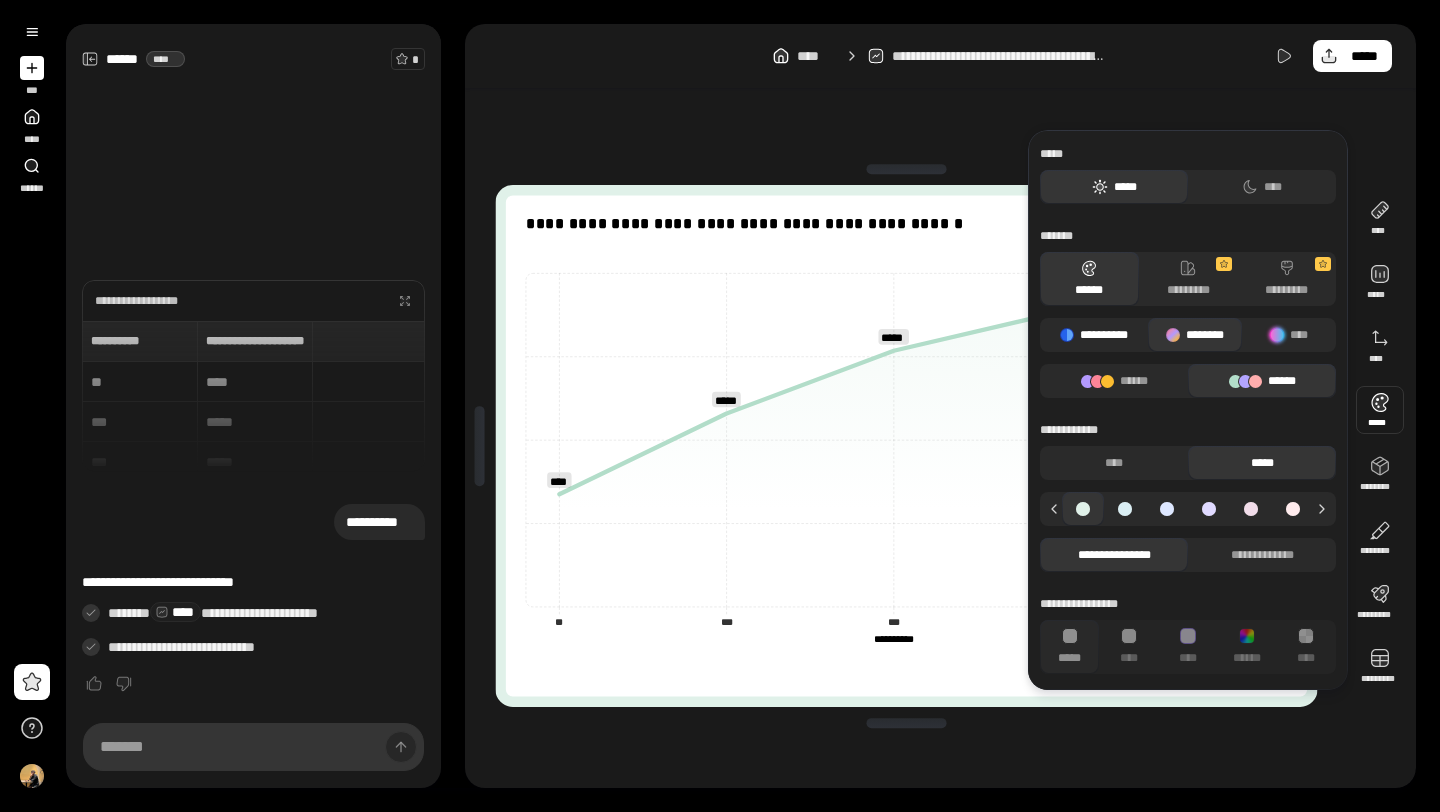 click on "**********" at bounding box center [1094, 335] 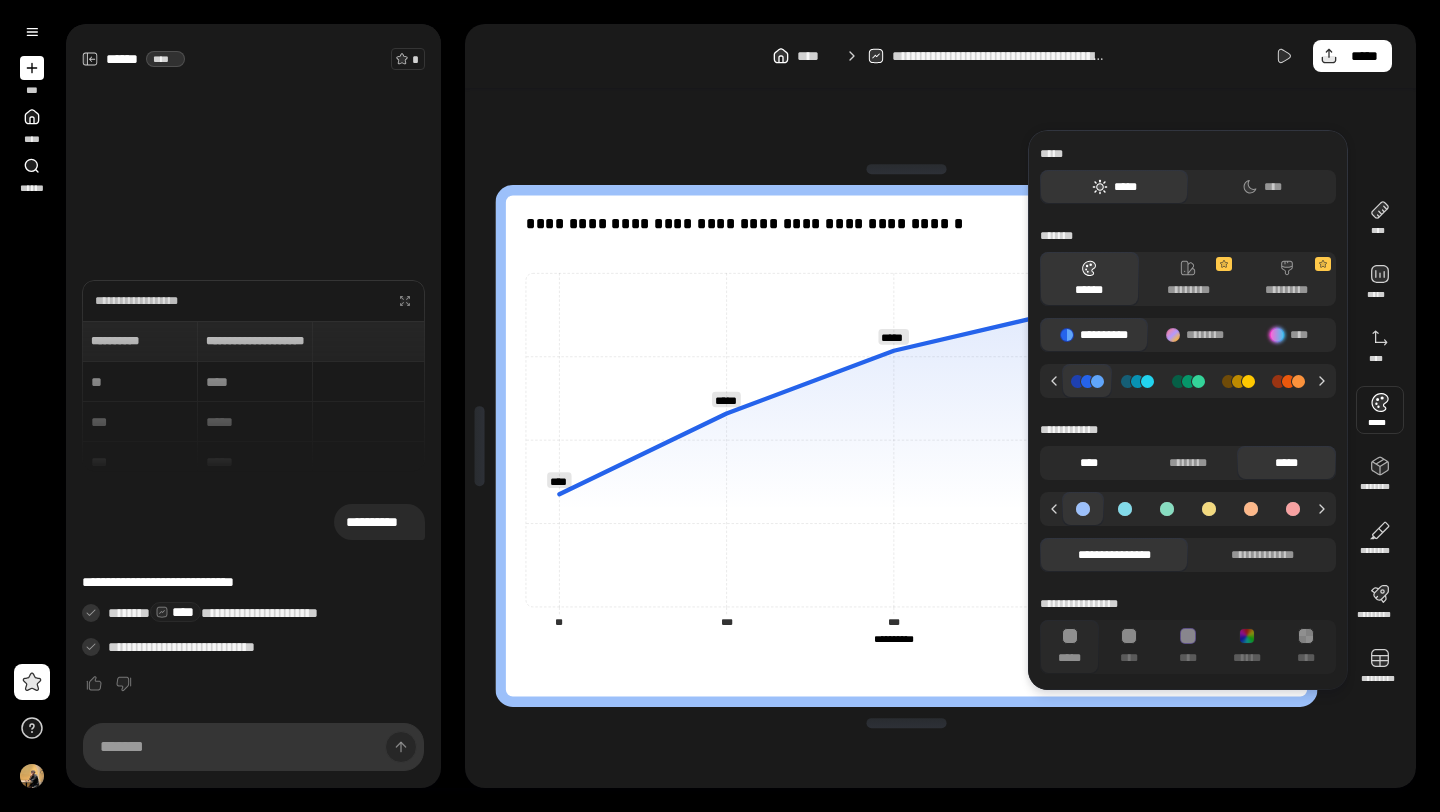 click on "****" at bounding box center (1089, 463) 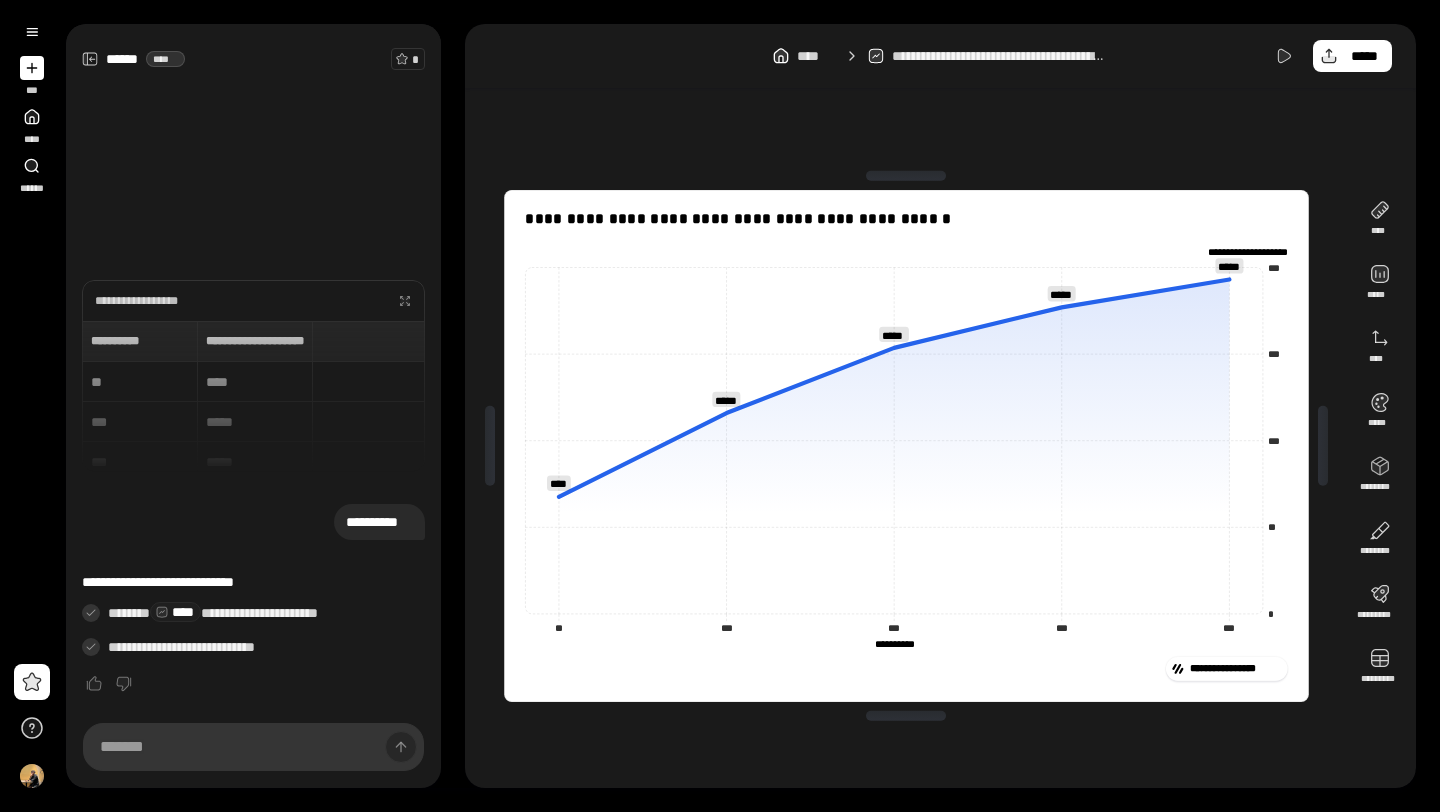 click on "**********" at bounding box center (906, 446) 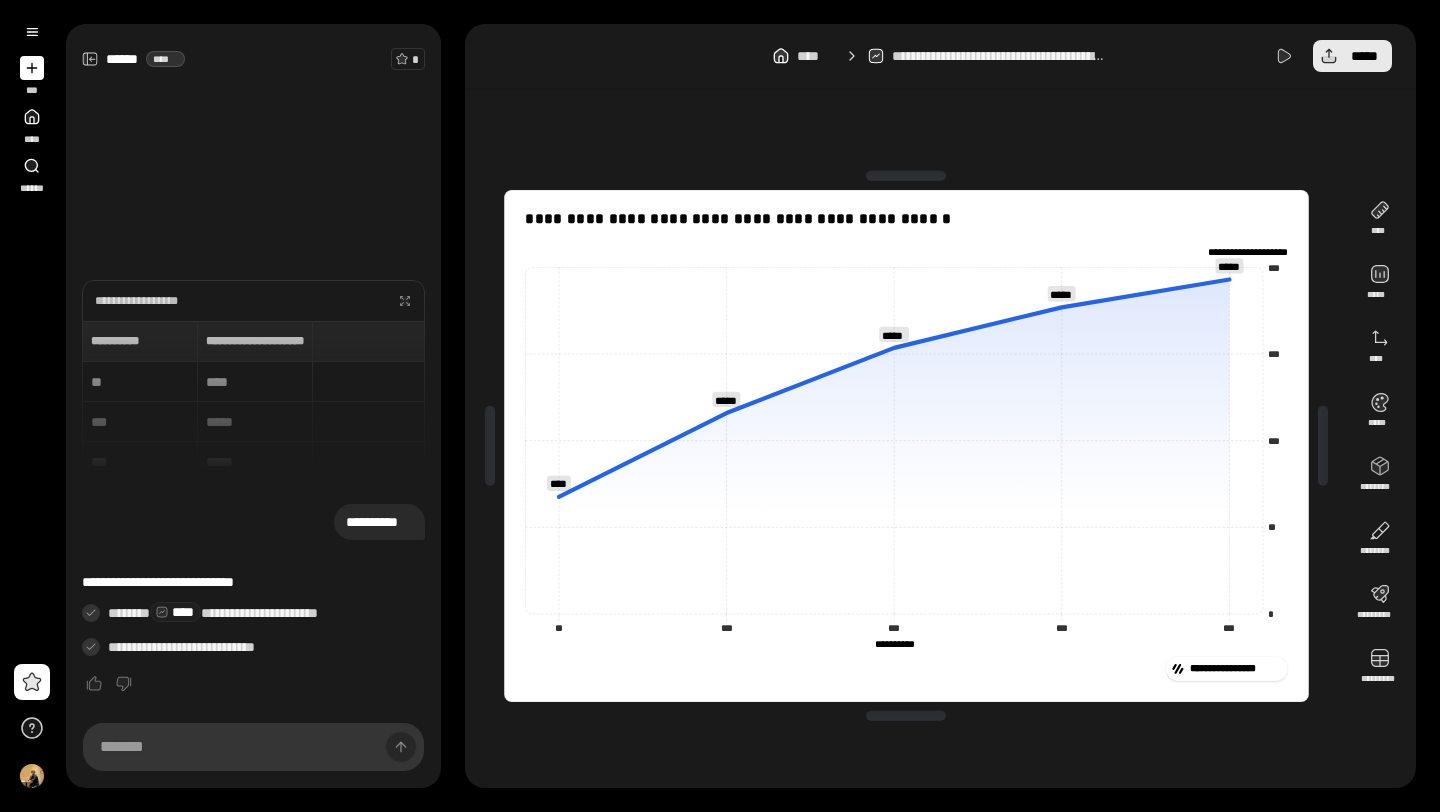 click on "*****" at bounding box center (1352, 56) 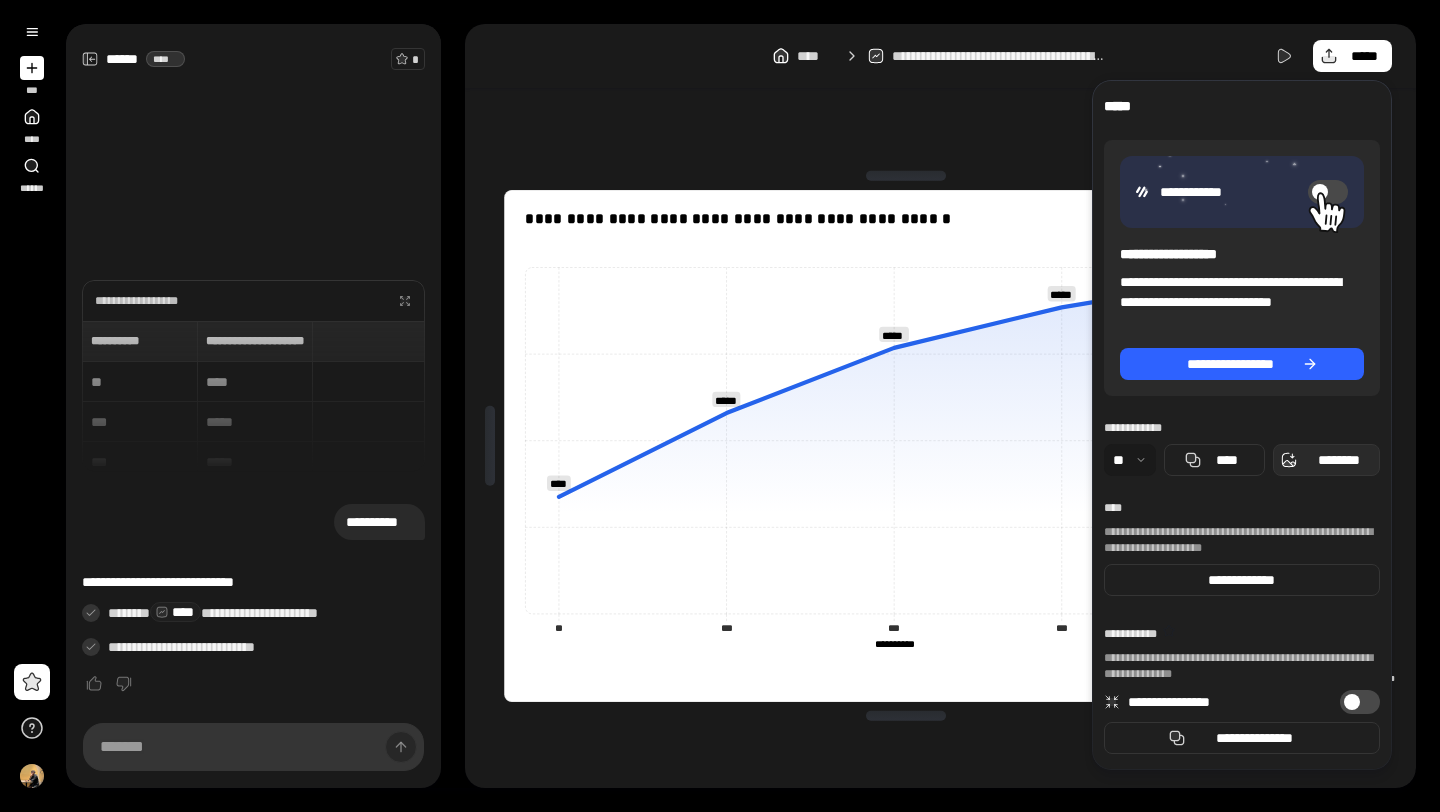 click on "********" at bounding box center (1338, 460) 